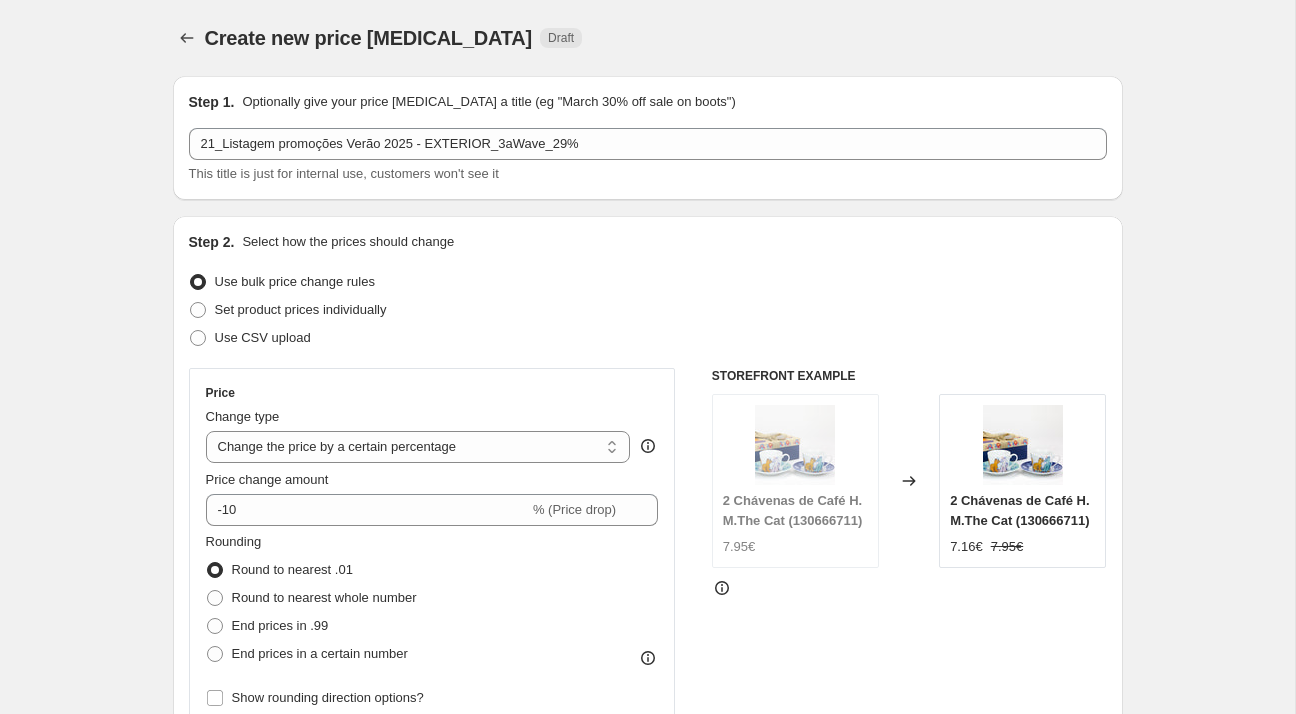 select on "percentage" 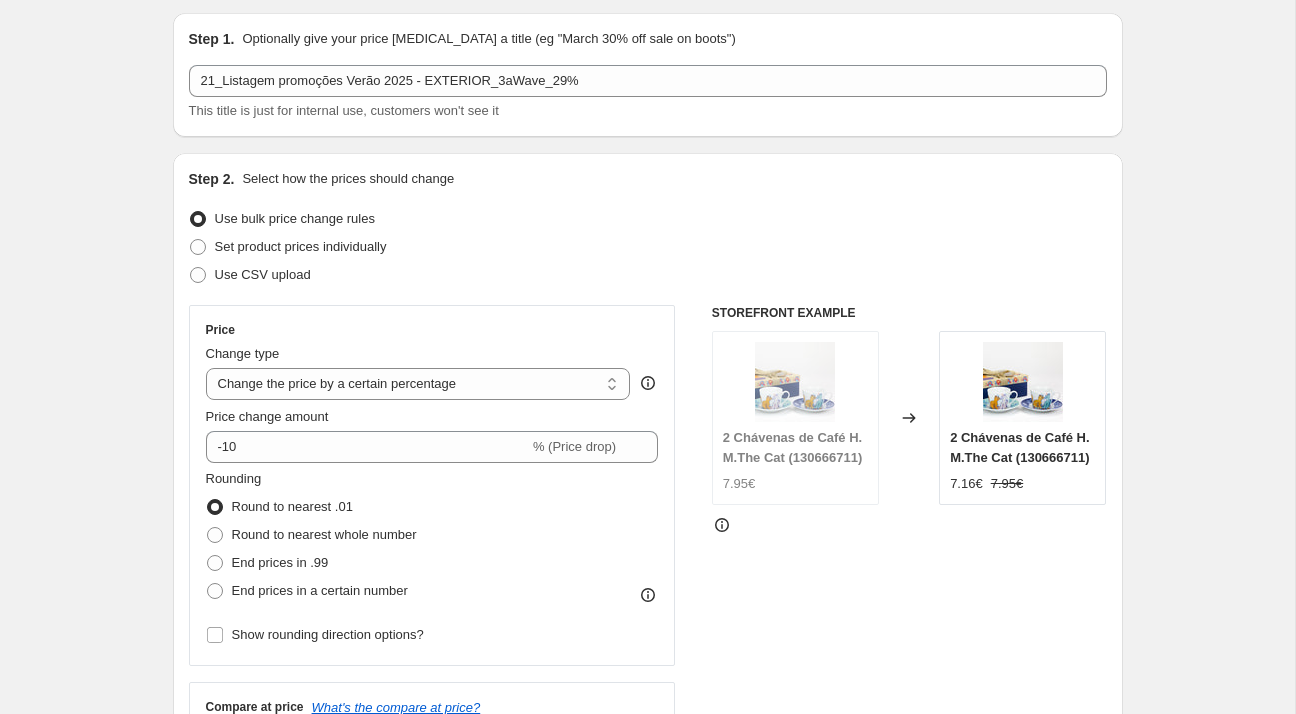 scroll, scrollTop: 0, scrollLeft: 0, axis: both 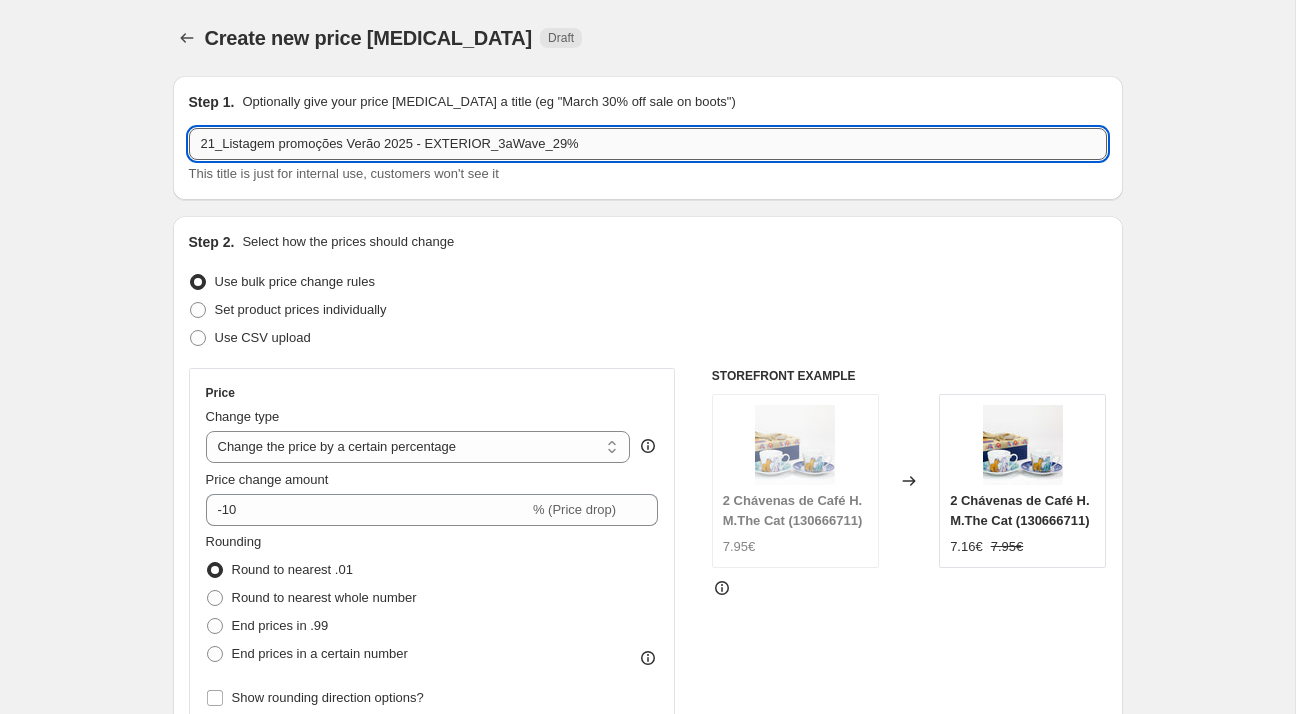 click on "21_Listagem promoções Verão 2025 - EXTERIOR_3aWave_29%" at bounding box center (648, 144) 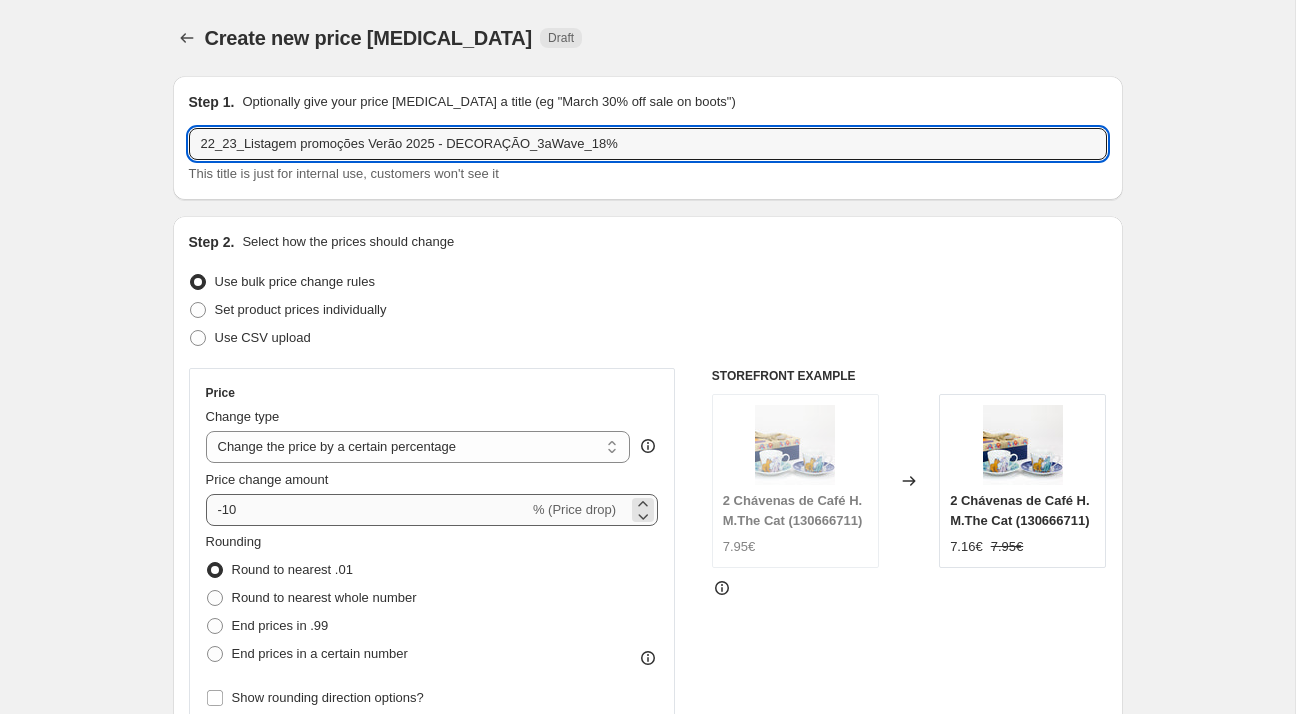 type on "22_23_Listagem promoções Verão 2025 - DECORAÇÃO_3aWave_18%" 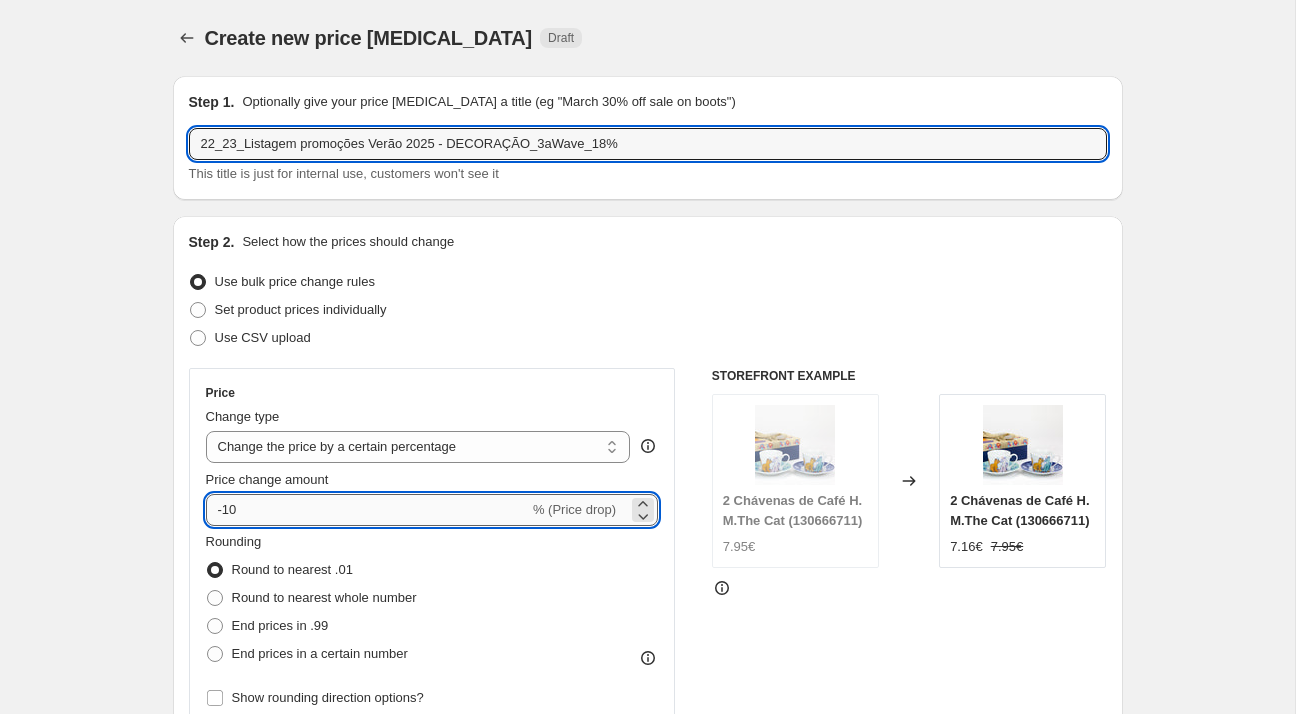 click on "-10" at bounding box center (367, 510) 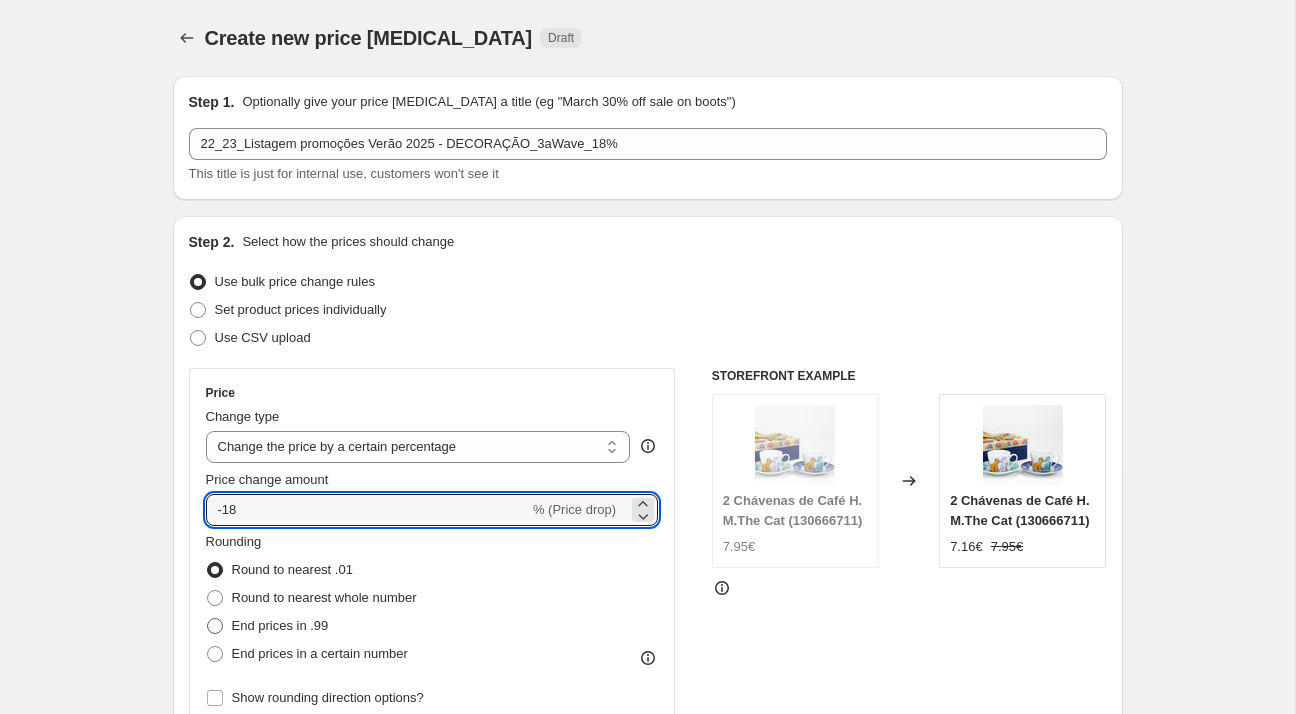 type on "-18" 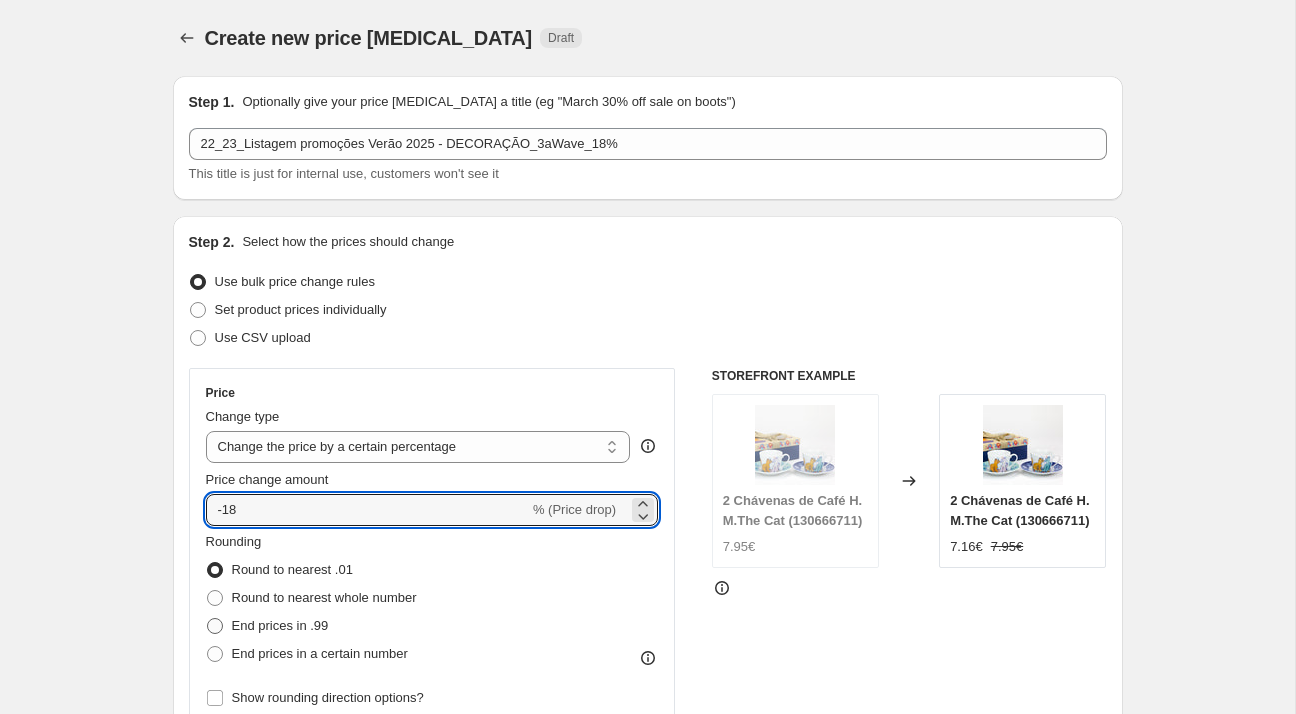 radio on "true" 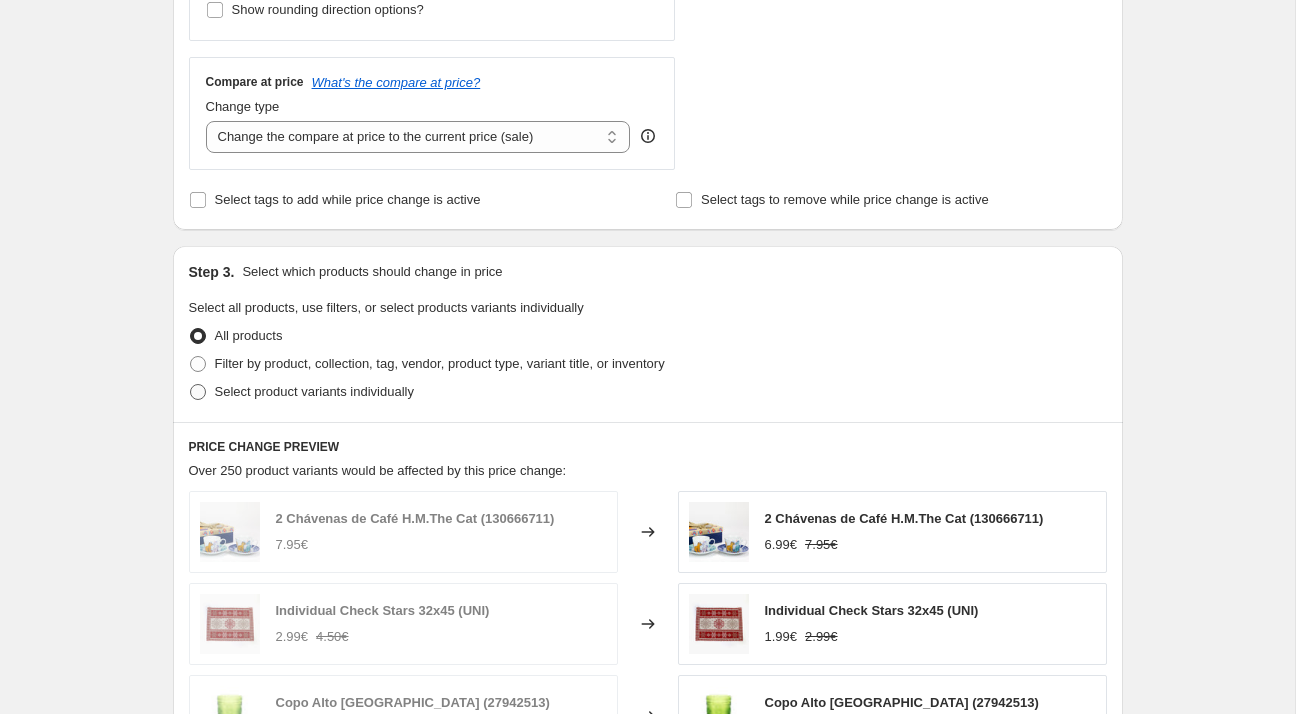 scroll, scrollTop: 736, scrollLeft: 0, axis: vertical 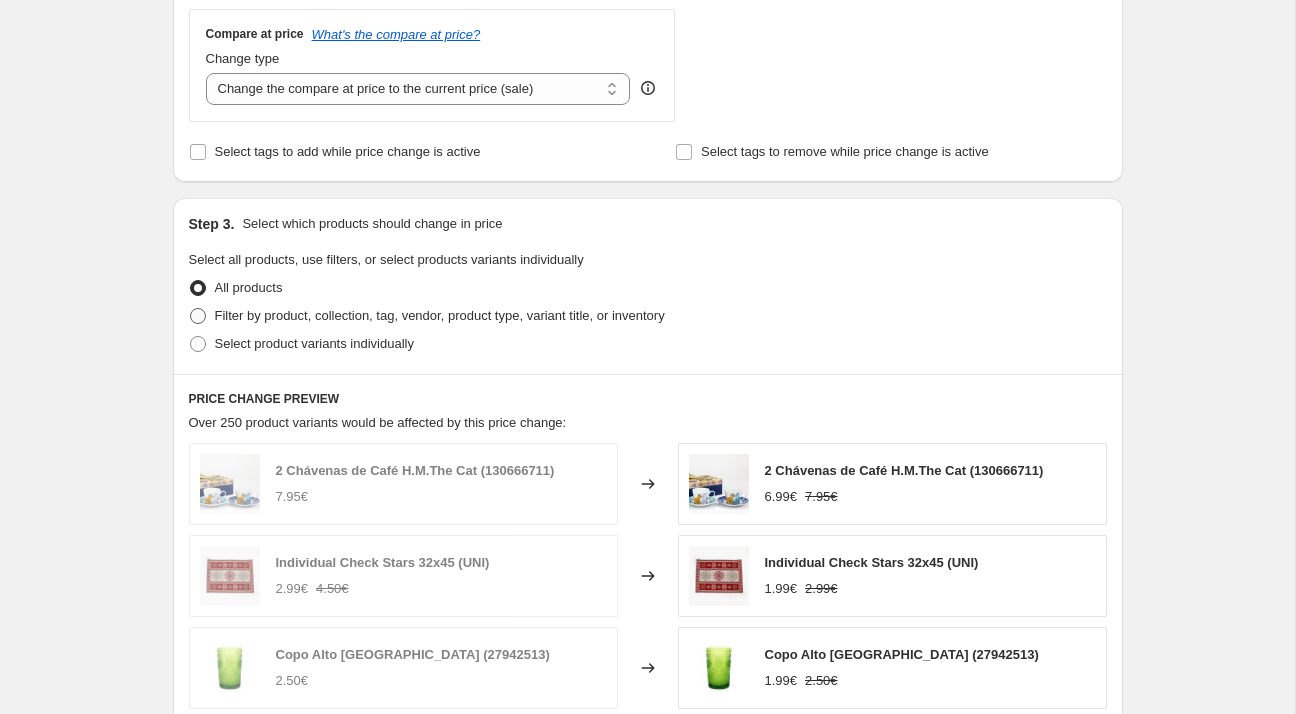 click on "Filter by product, collection, tag, vendor, product type, variant title, or inventory" at bounding box center [427, 316] 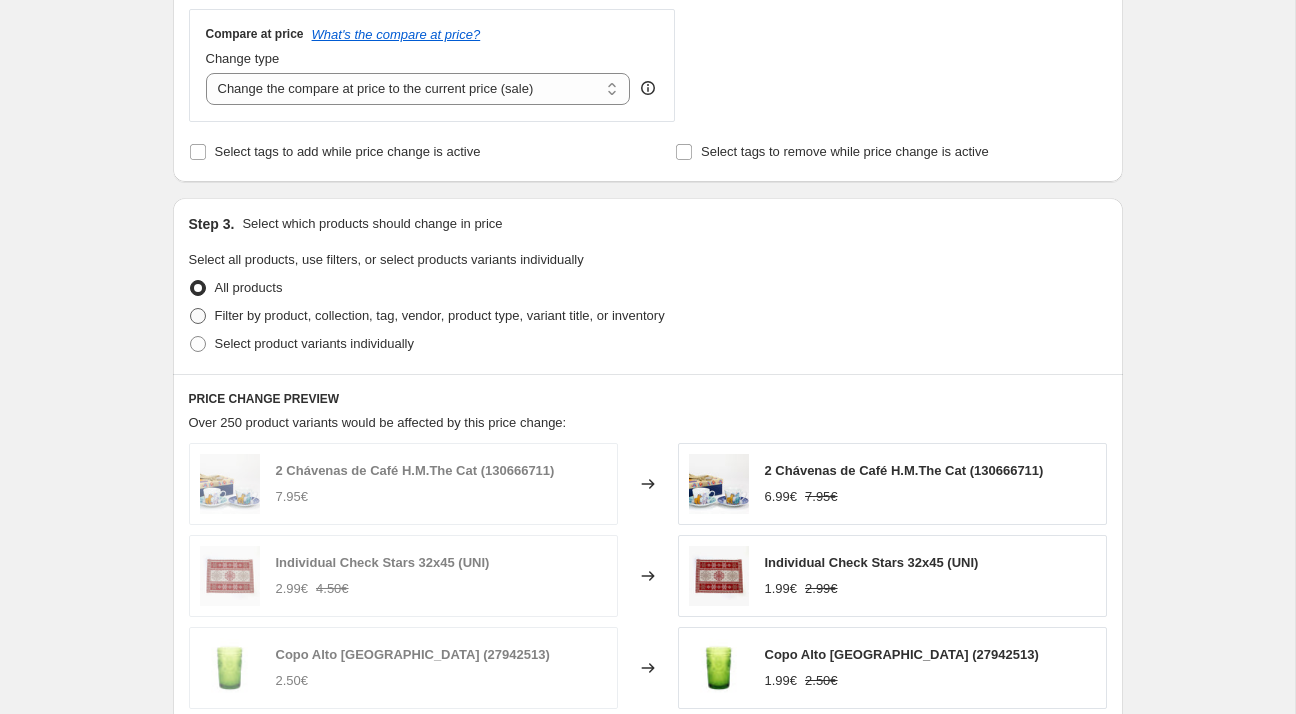 radio on "true" 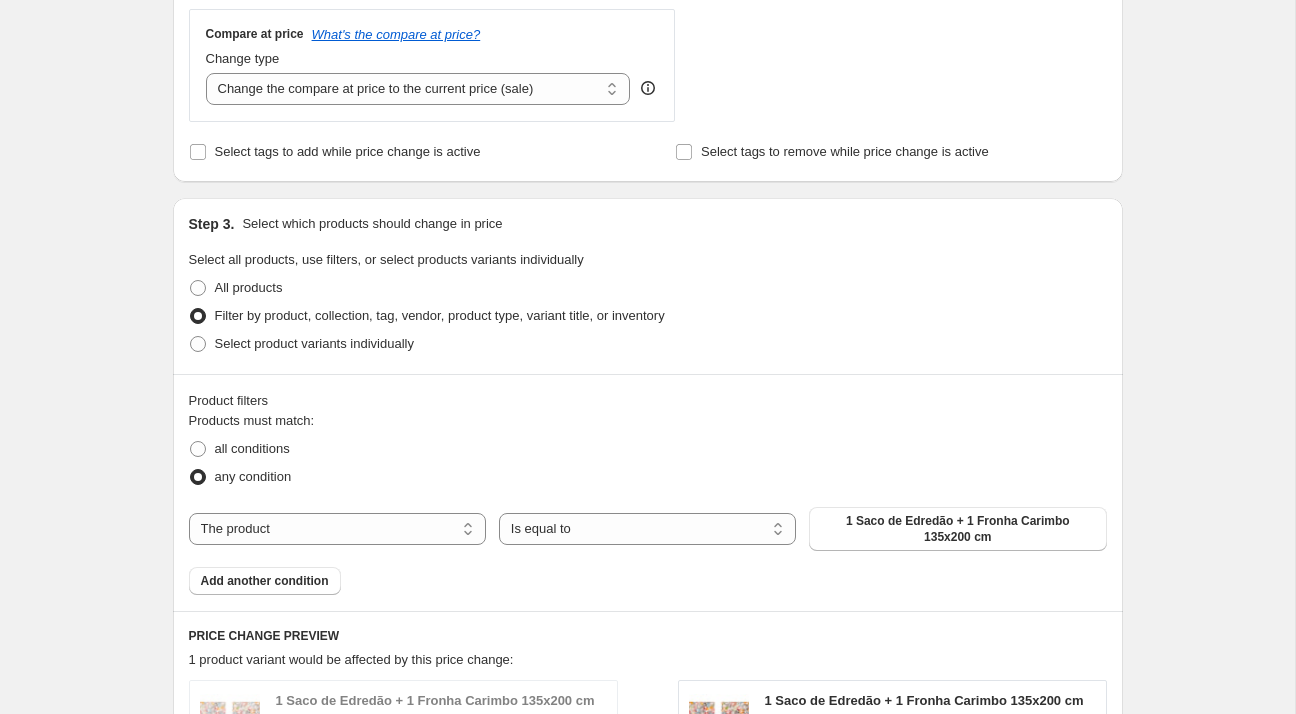 click on "Step 3. Select which products should change in price Select all products, use filters, or select products variants individually All products Filter by product, collection, tag, vendor, product type, variant title, or inventory Select product variants individually" at bounding box center [648, 286] 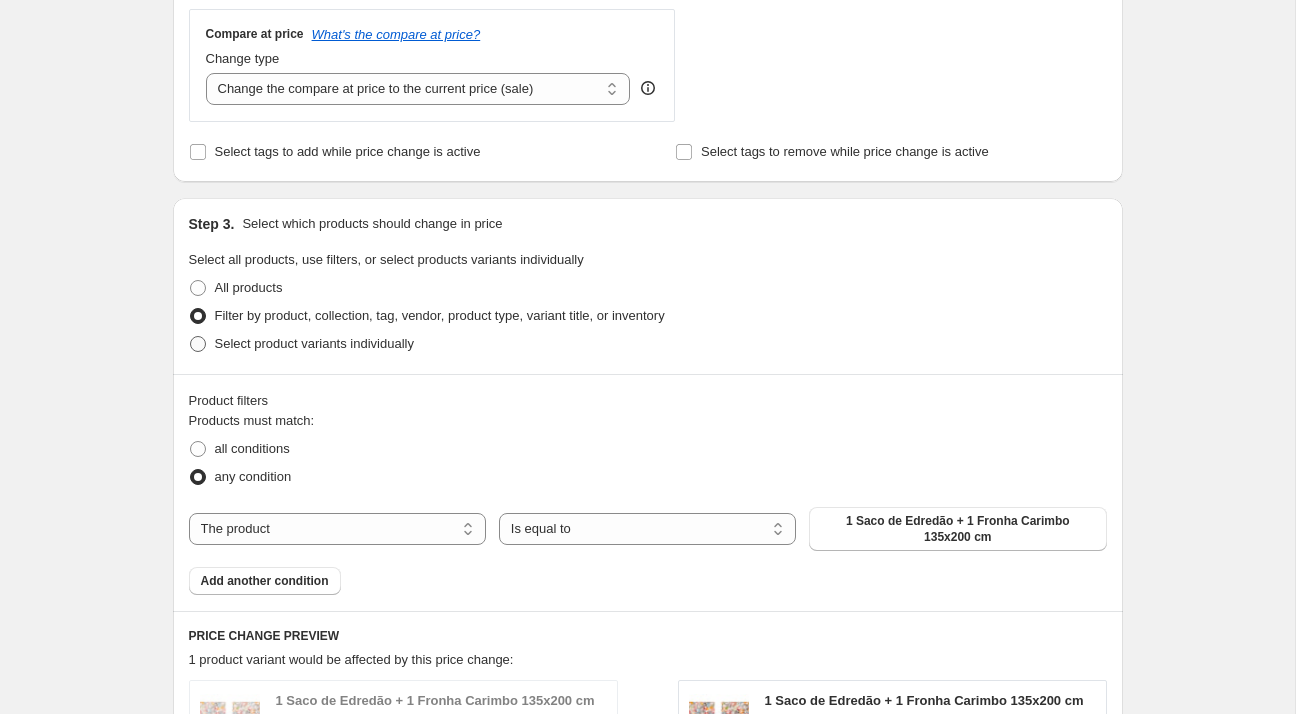 click on "Select product variants individually" at bounding box center [314, 343] 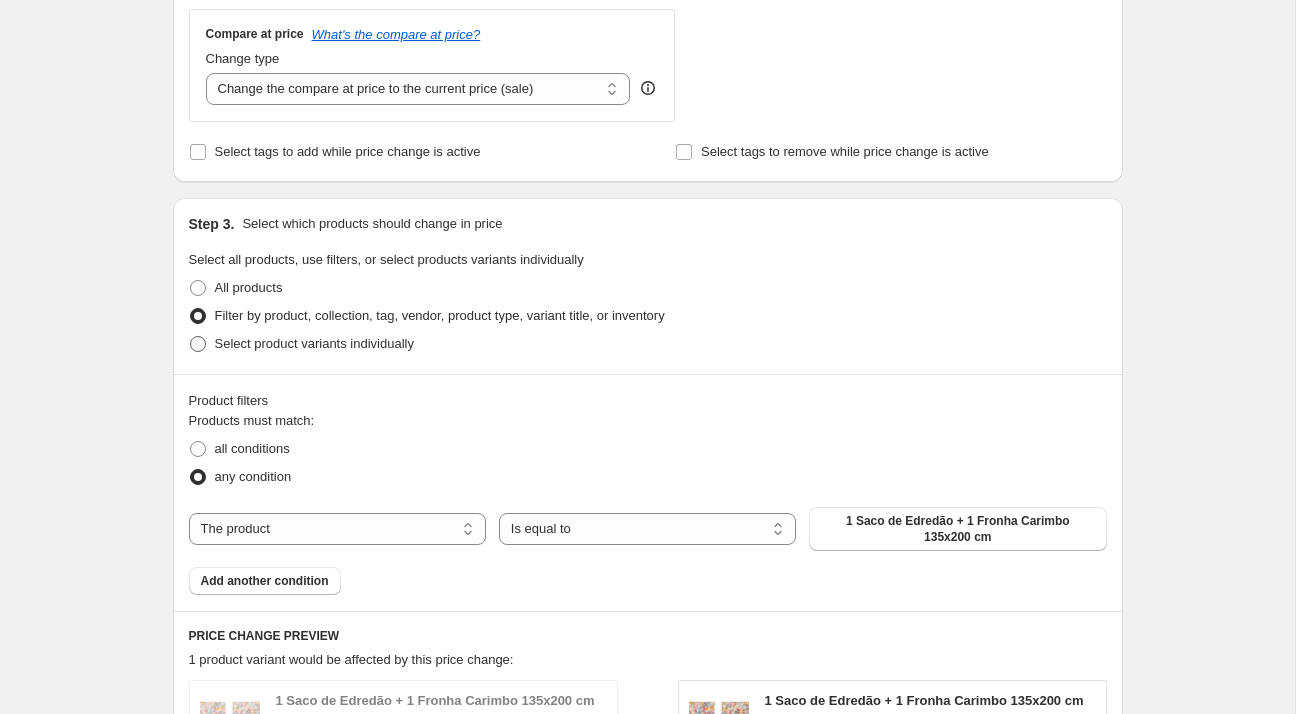 radio on "true" 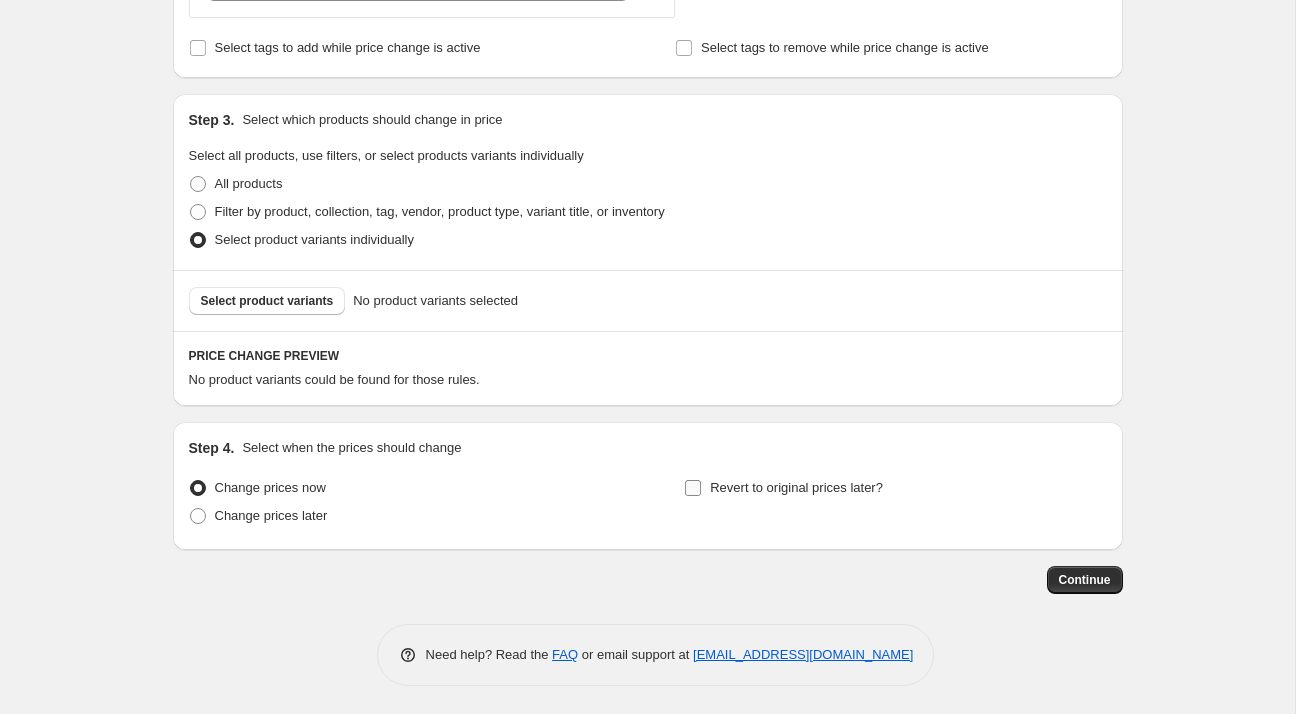 click on "Revert to original prices later?" at bounding box center [783, 488] 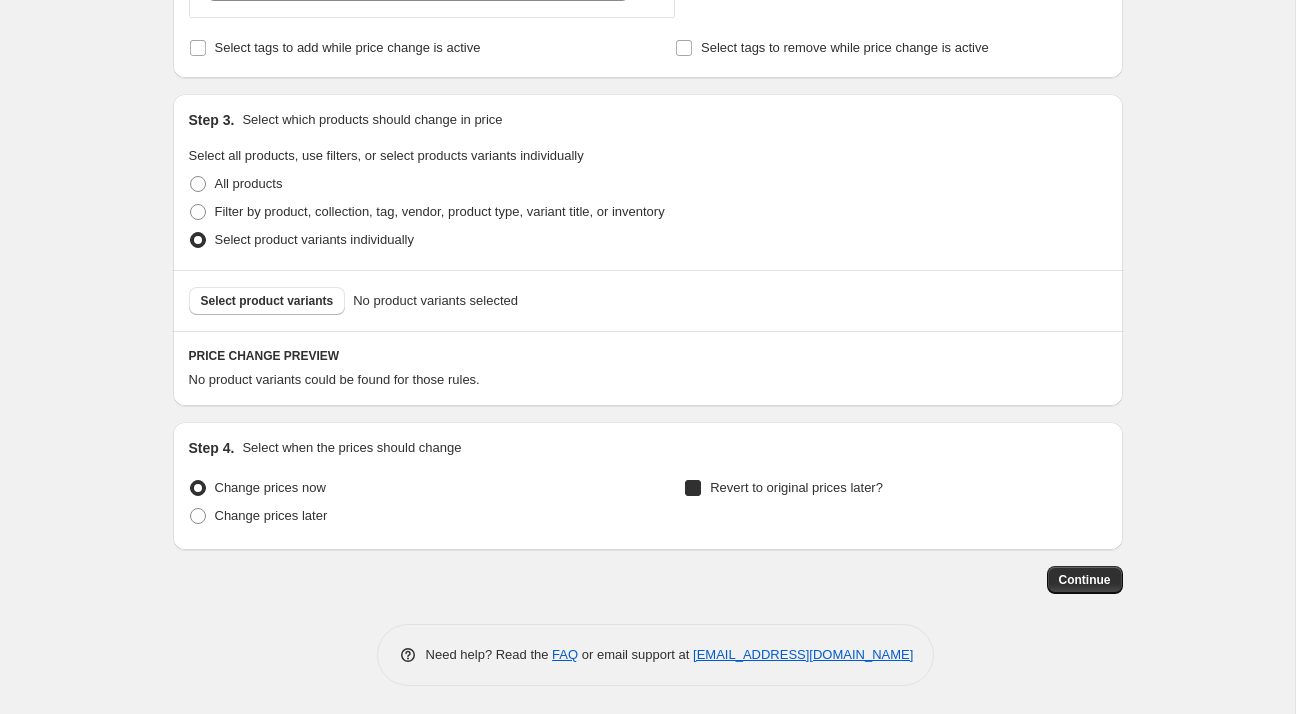checkbox on "true" 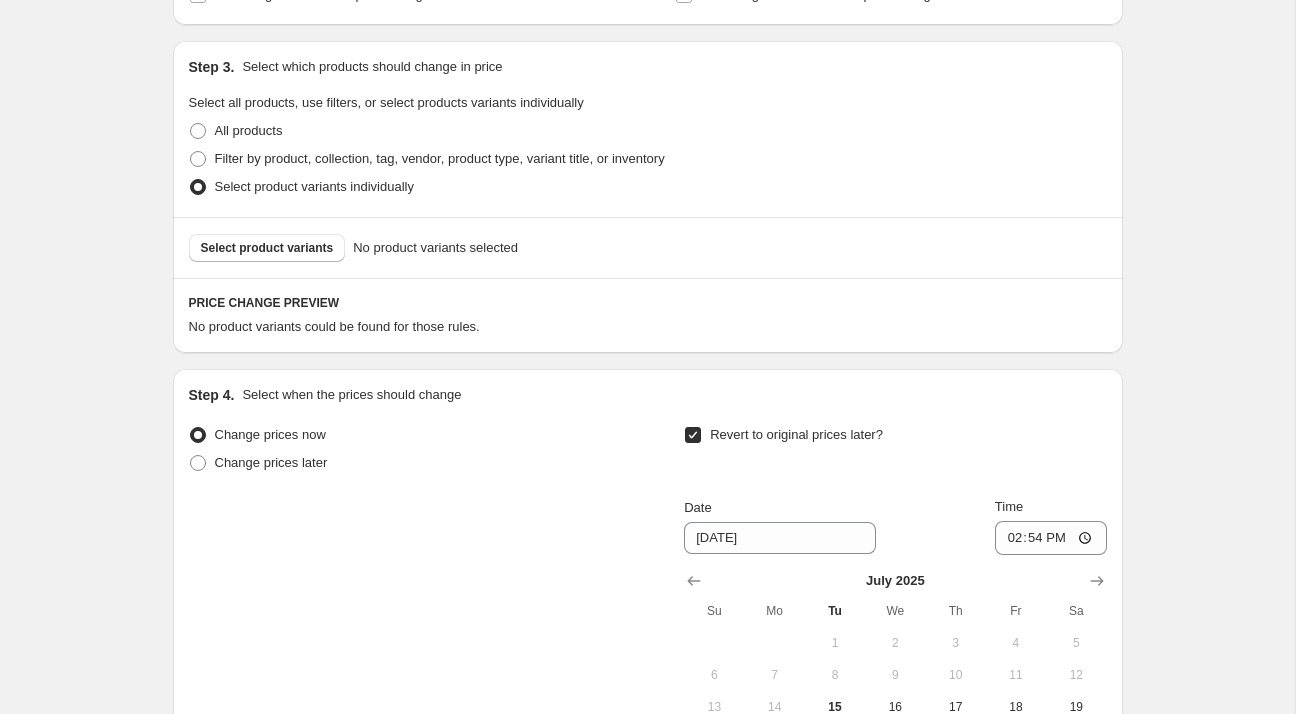 scroll, scrollTop: 1041, scrollLeft: 0, axis: vertical 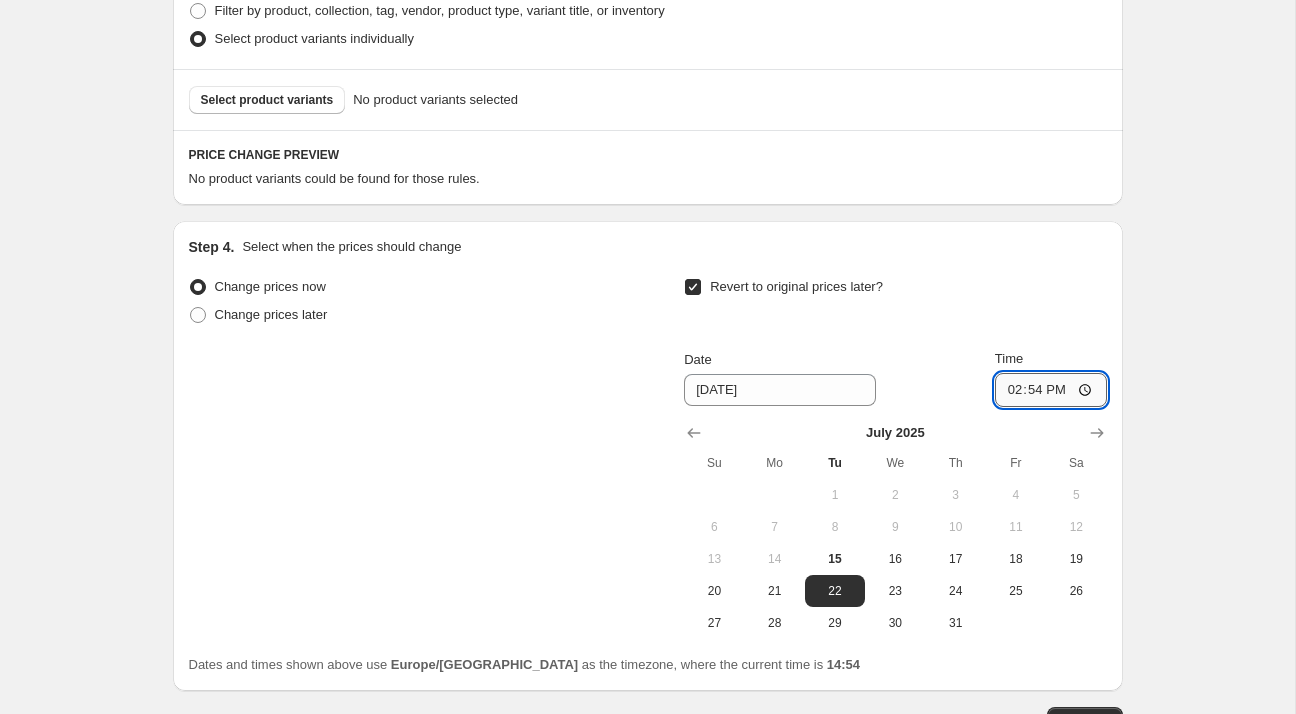 click on "14:54" at bounding box center (1051, 390) 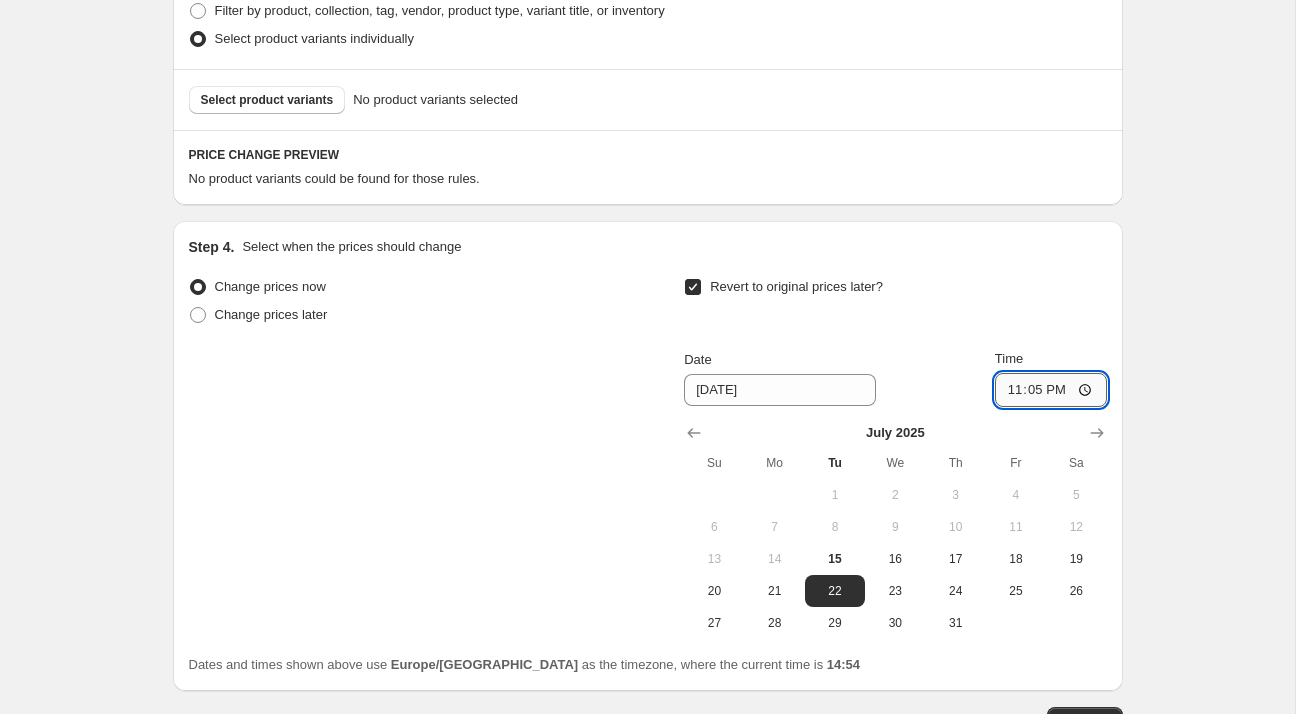 type on "23:59" 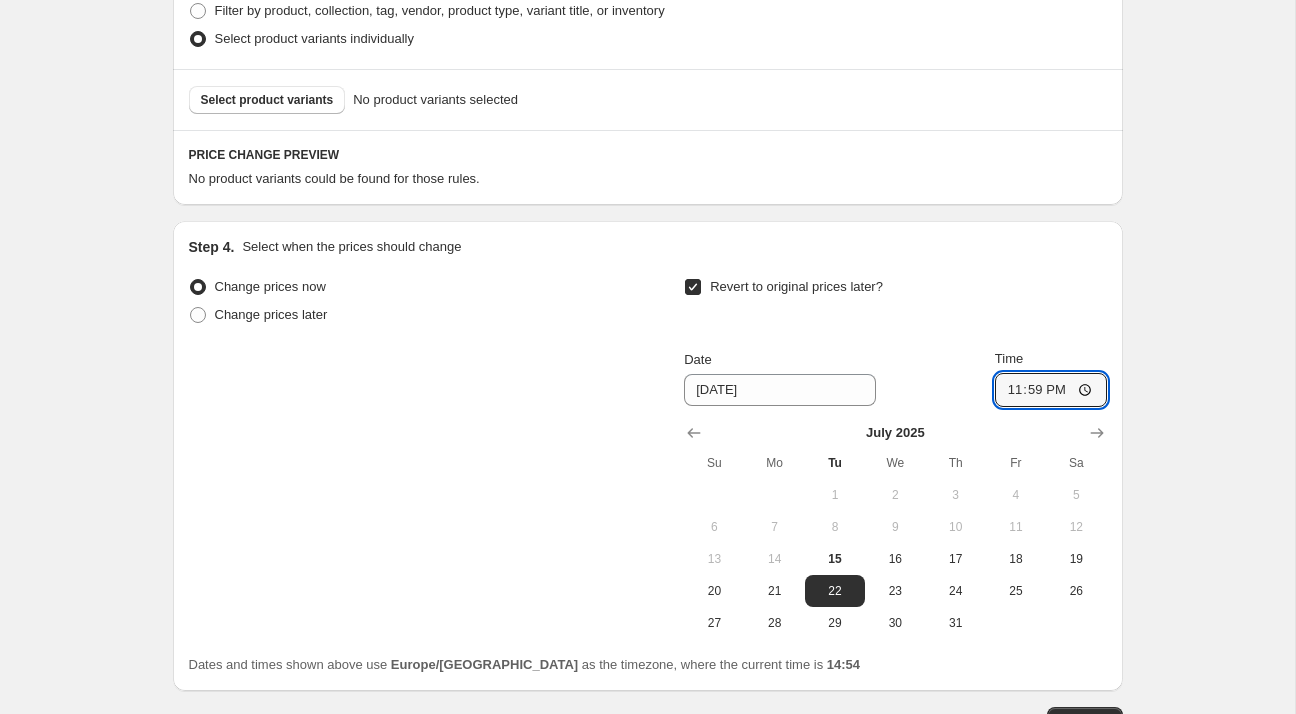 scroll, scrollTop: 1052, scrollLeft: 0, axis: vertical 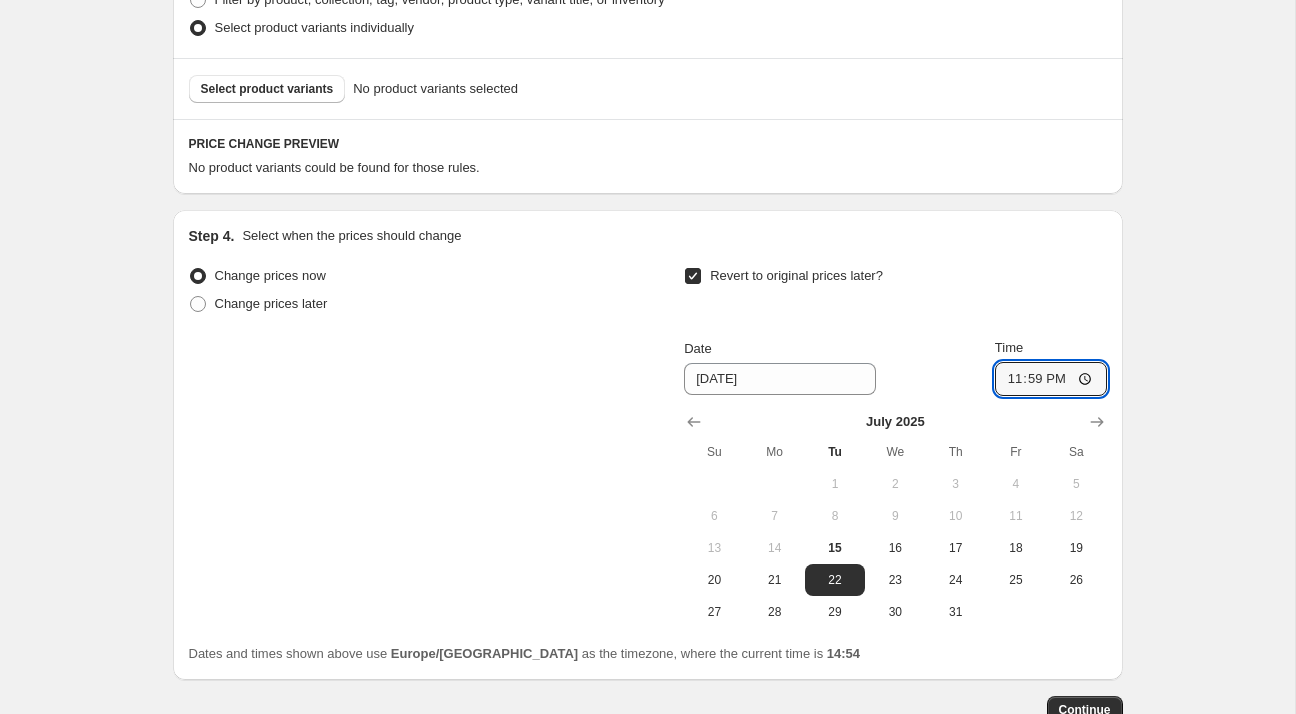 click on "Change prices now Change prices later Revert to original prices later? Date [DATE] Time 23:59 [DATE] Su Mo Tu We Th Fr Sa 1 2 3 4 5 6 7 8 9 10 11 12 13 14 15 16 17 18 19 20 21 22 23 24 25 26 27 28 29 30 31" at bounding box center [648, 445] 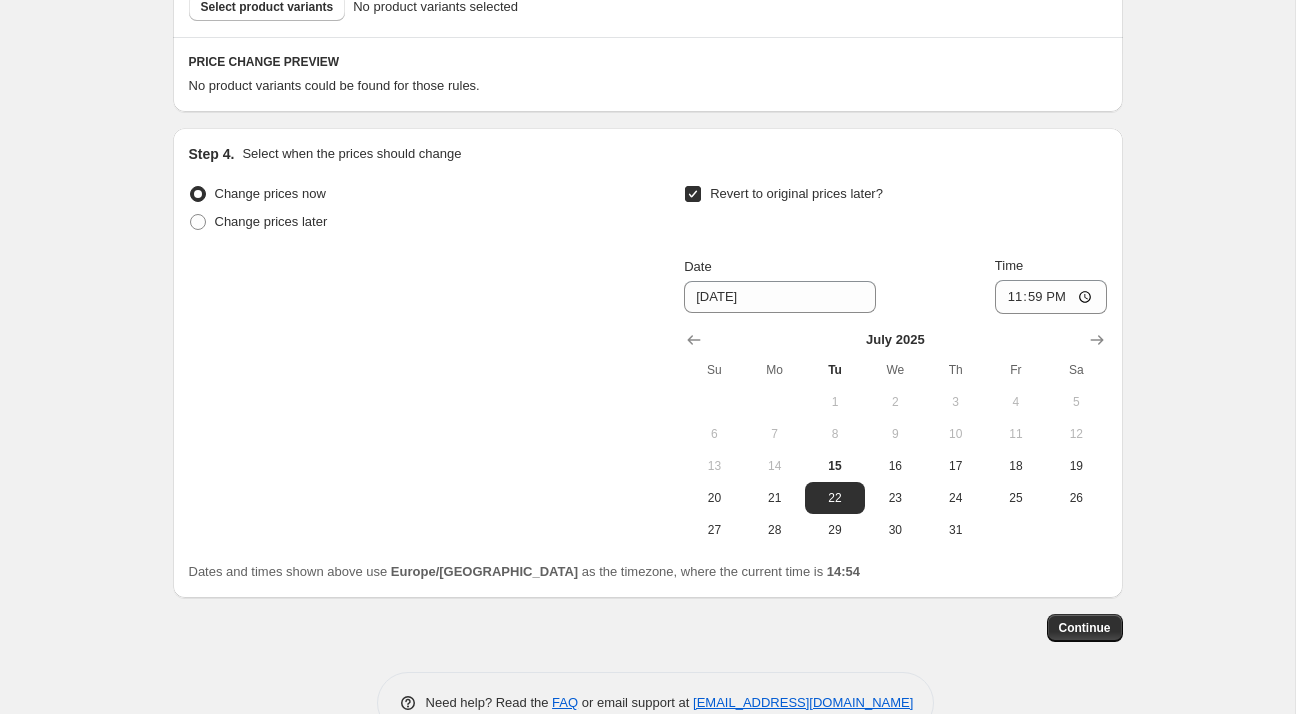 scroll, scrollTop: 1183, scrollLeft: 0, axis: vertical 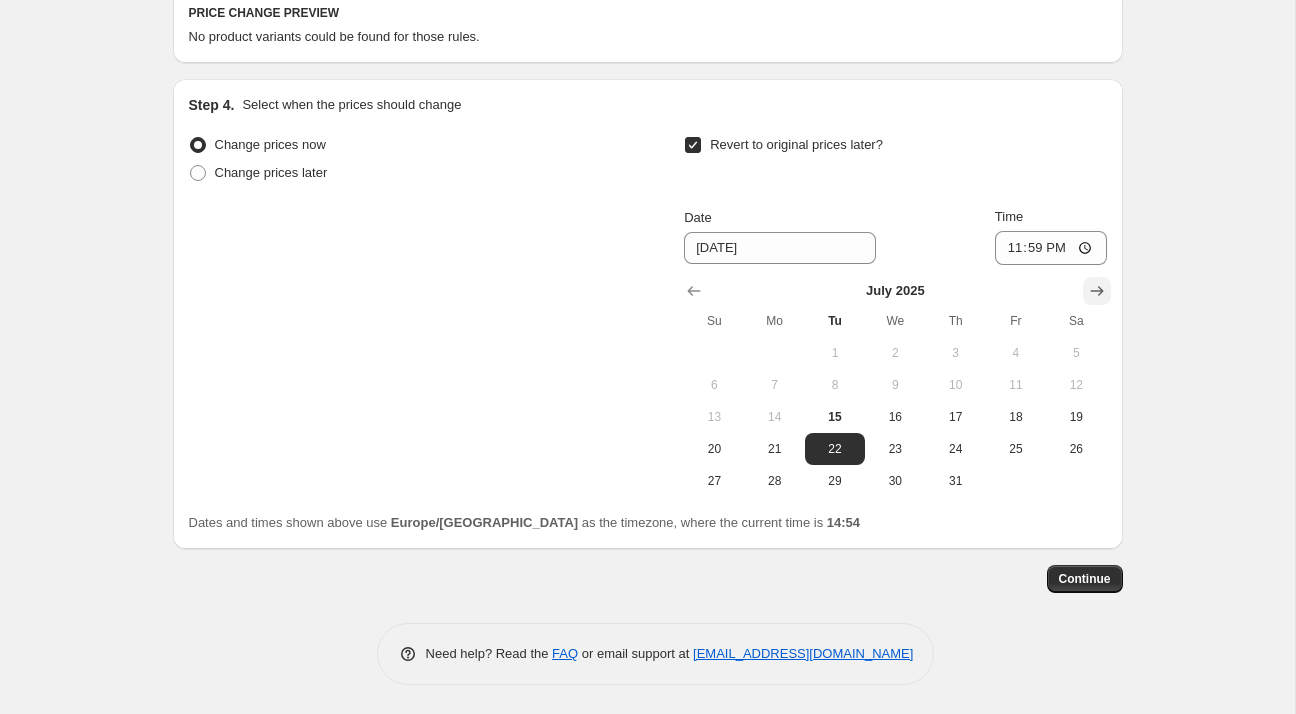 click at bounding box center (1097, 291) 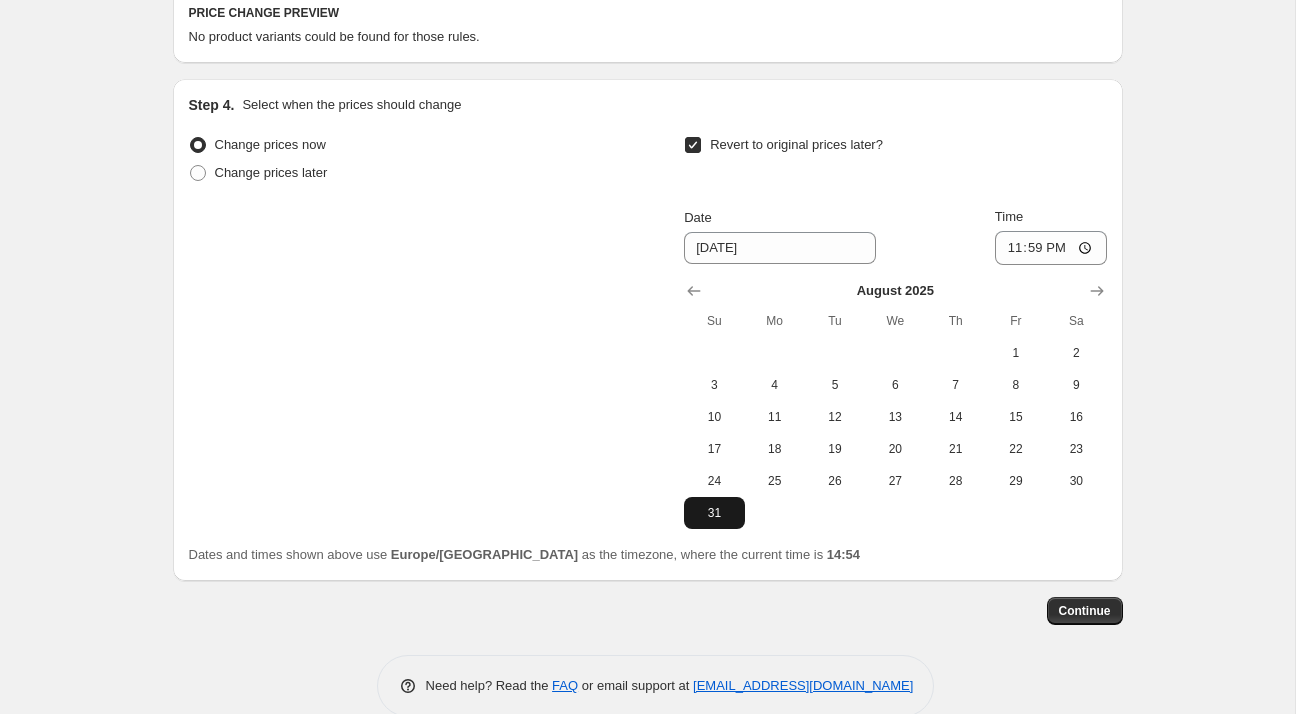 click on "31" at bounding box center [714, 513] 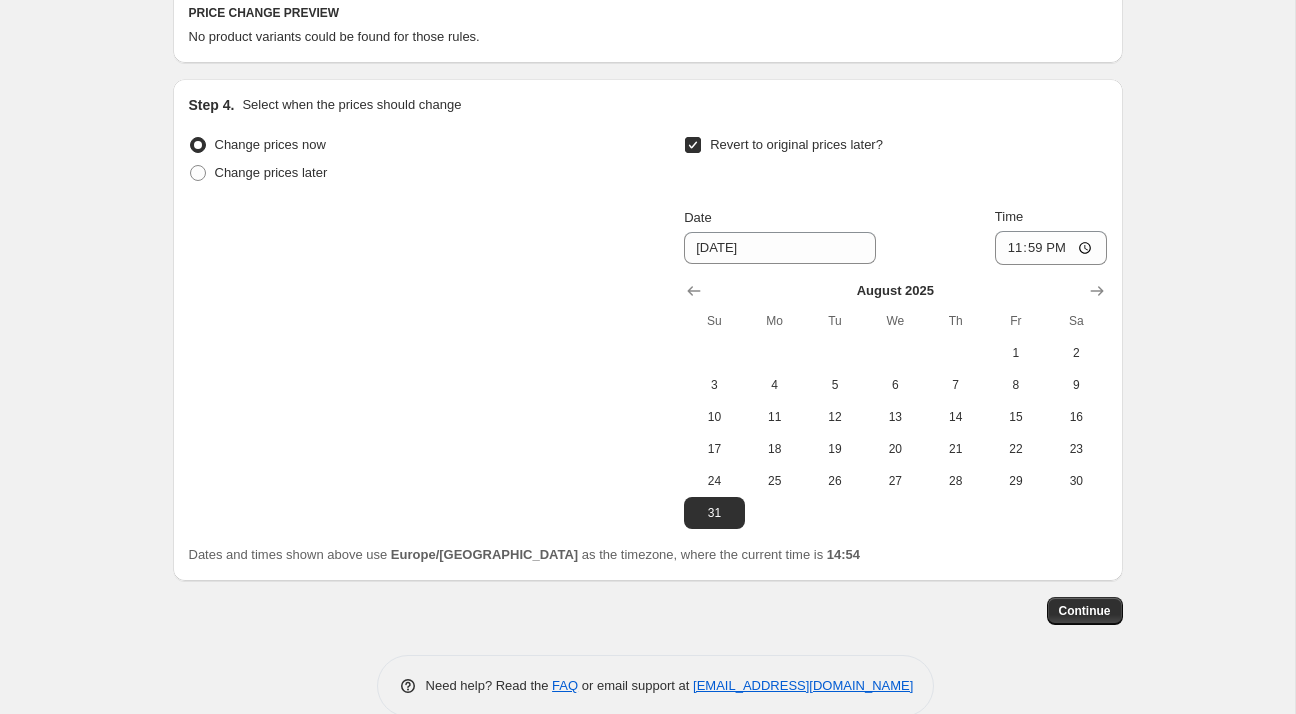 click on "Change prices now Change prices later Revert to original prices later? Date [DATE] Time 23:59 [DATE] Su Mo Tu We Th Fr Sa 1 2 3 4 5 6 7 8 9 10 11 12 13 14 15 16 17 18 19 20 21 22 23 24 25 26 27 28 29 30 31" at bounding box center (648, 330) 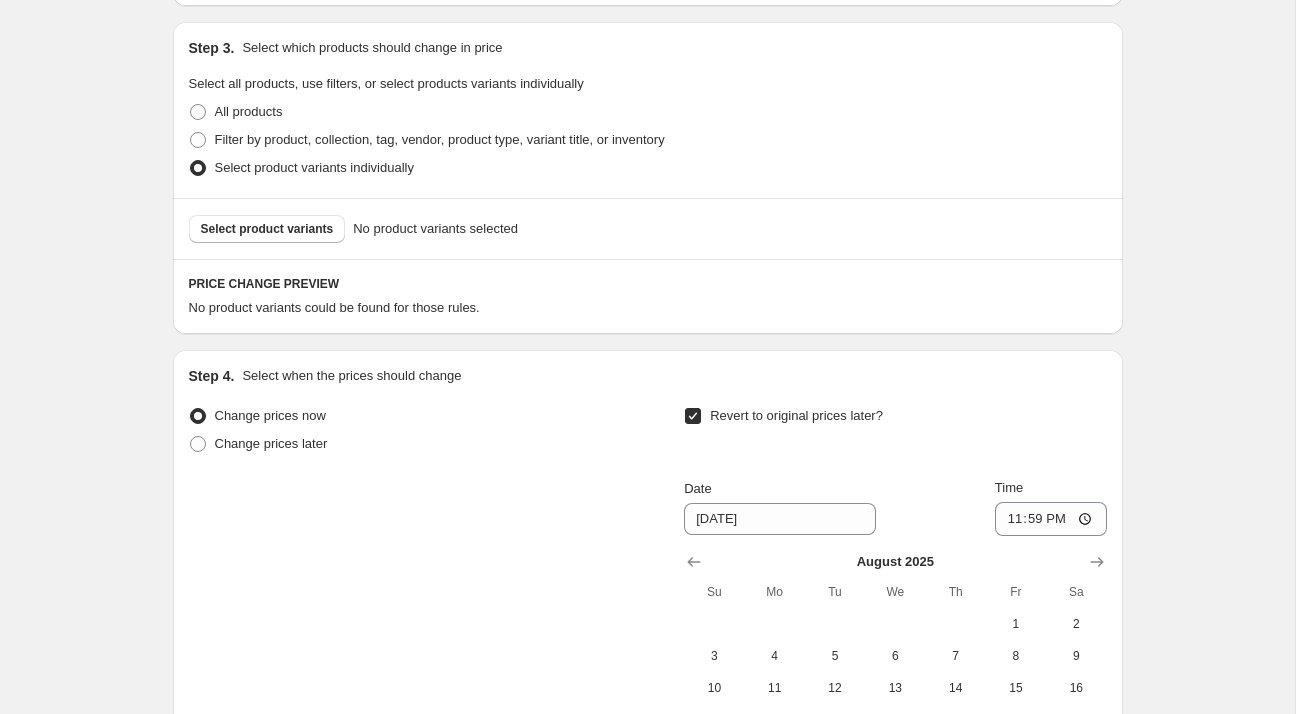 scroll, scrollTop: 910, scrollLeft: 0, axis: vertical 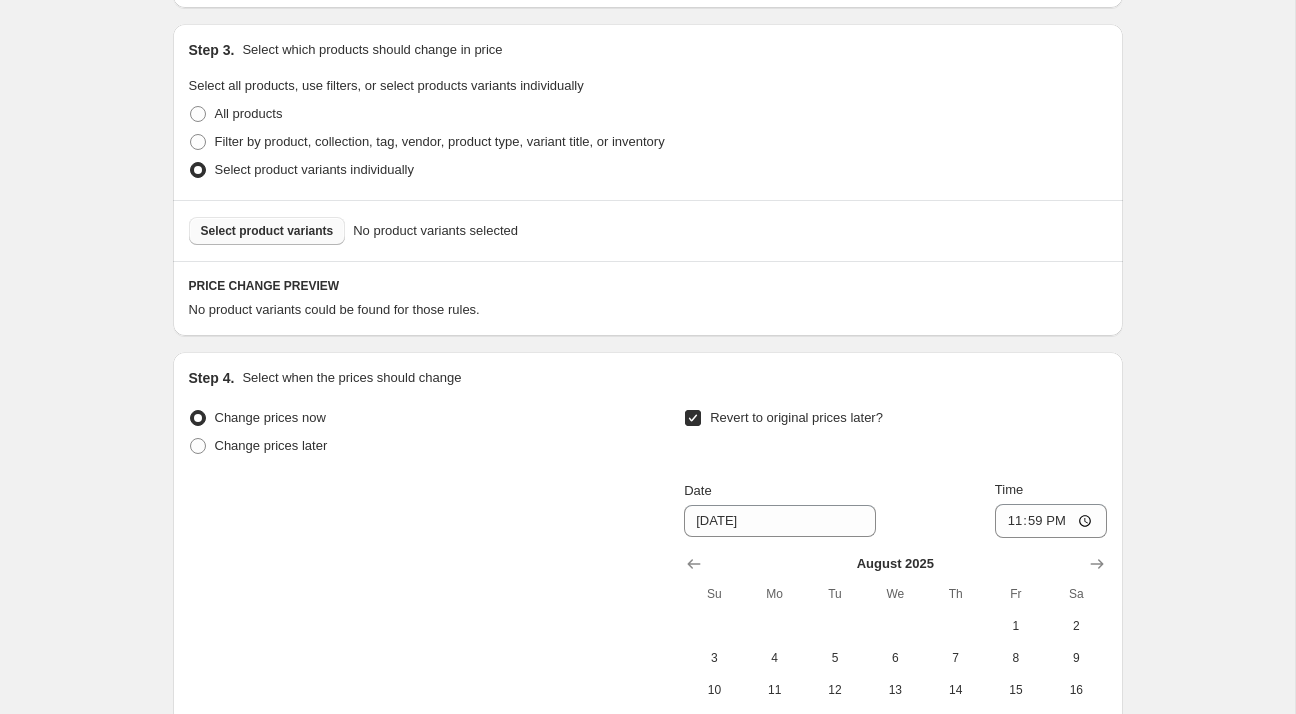 click on "Select product variants" at bounding box center (267, 231) 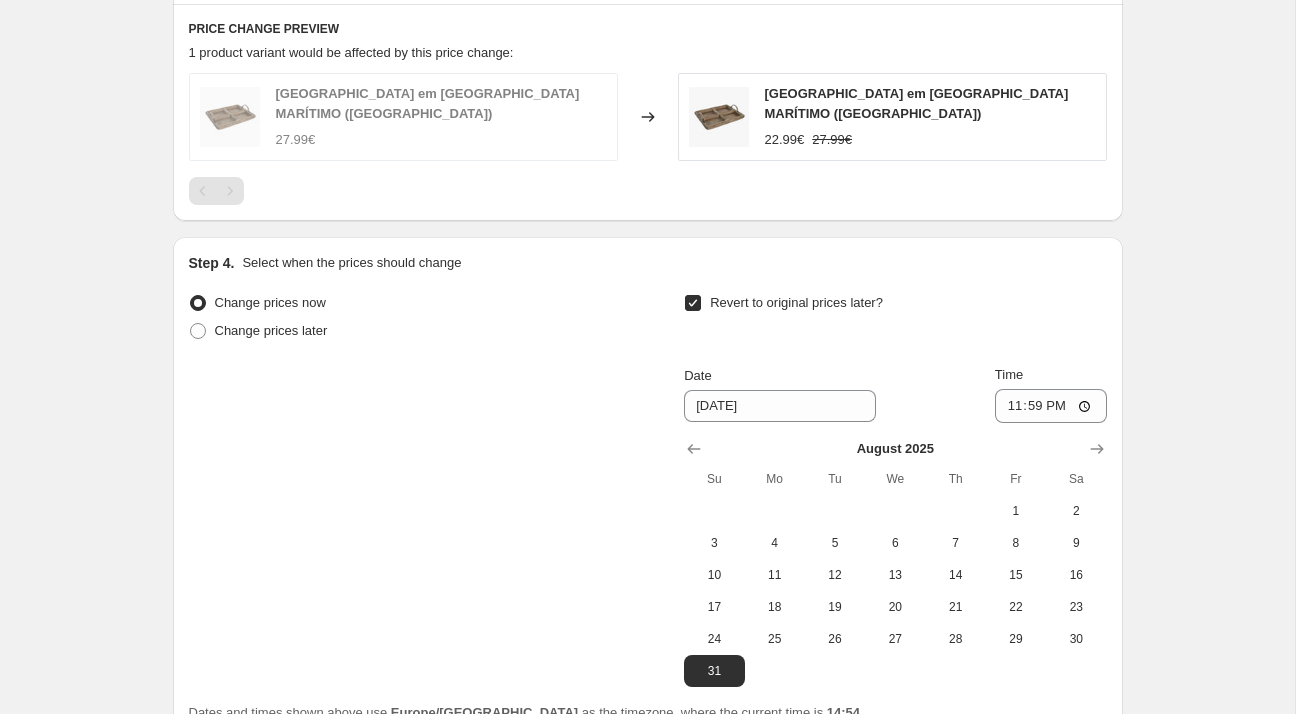 scroll, scrollTop: 1350, scrollLeft: 0, axis: vertical 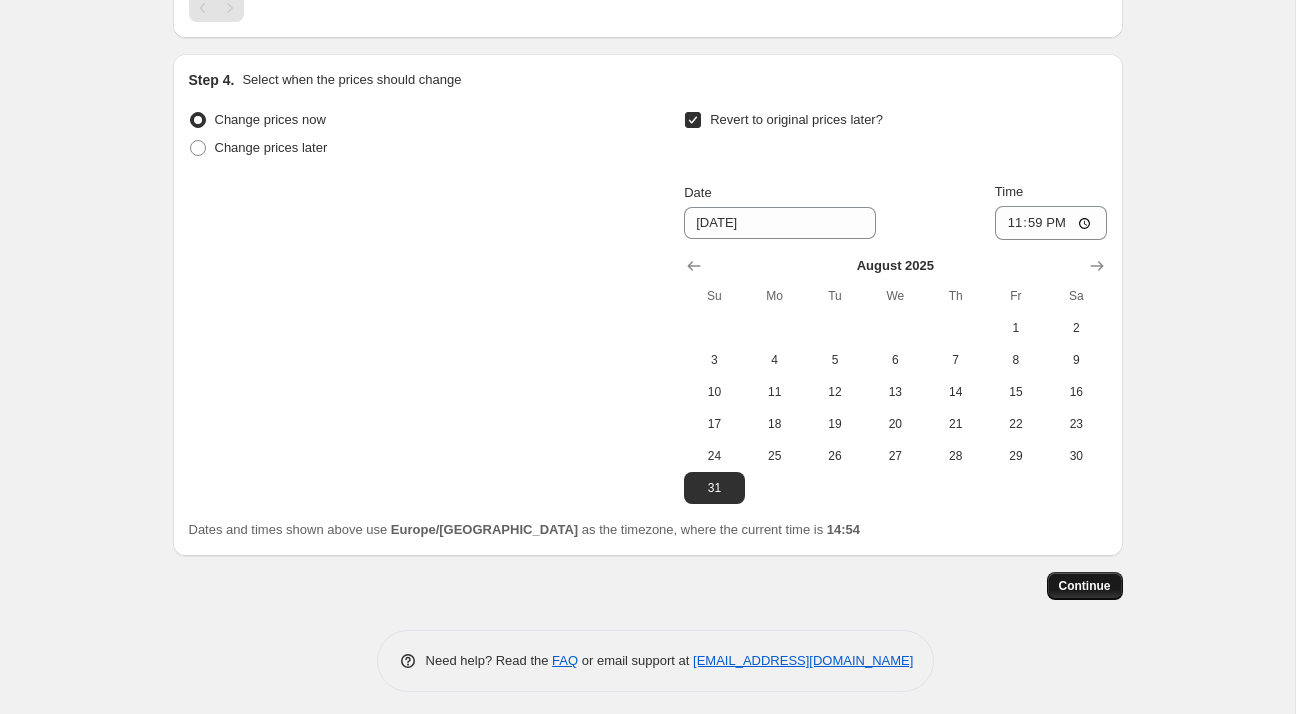 click on "Continue" at bounding box center (1085, 586) 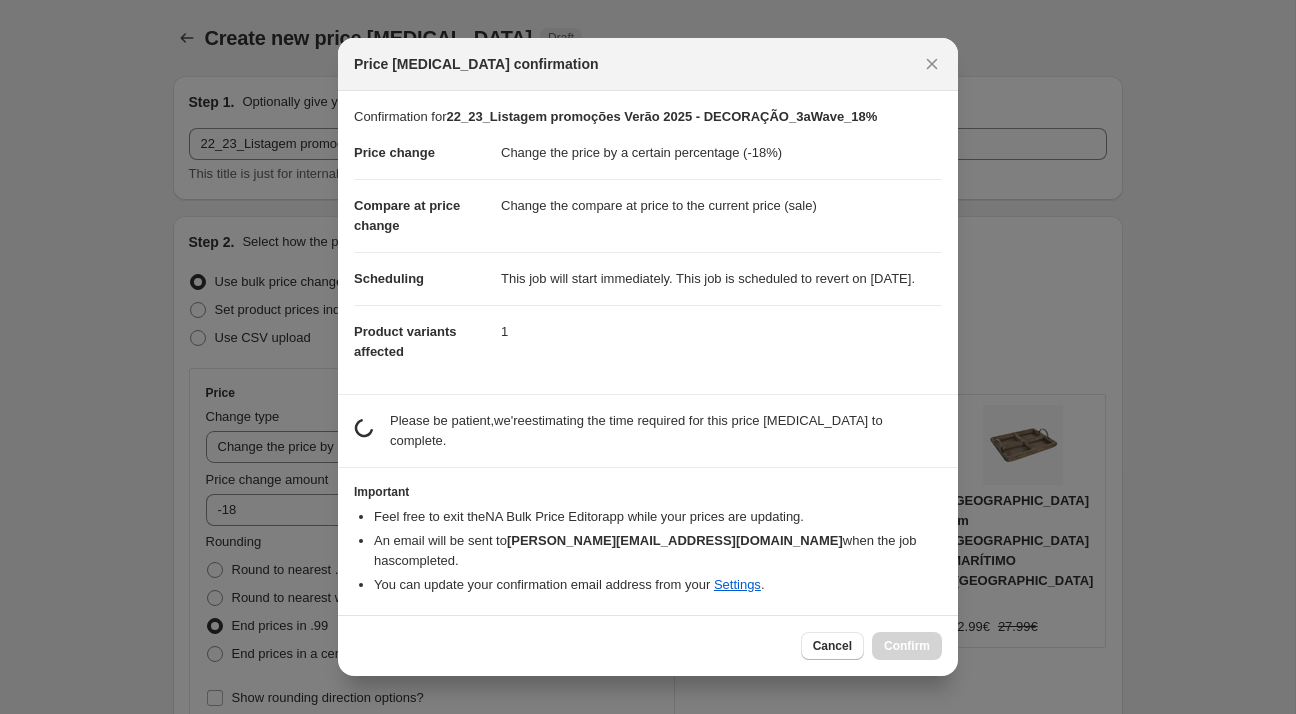 scroll, scrollTop: 1350, scrollLeft: 0, axis: vertical 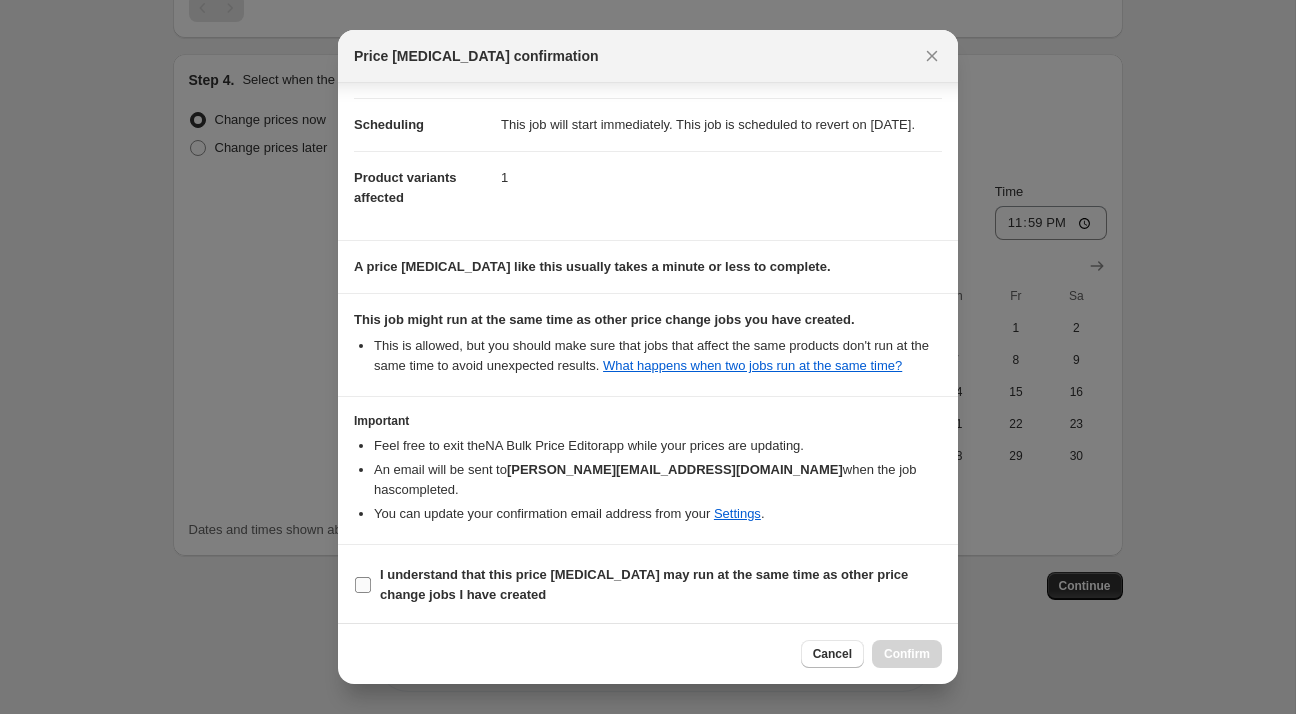 click on "I understand that this price [MEDICAL_DATA] may run at the same time as other price change jobs I have created" at bounding box center [661, 585] 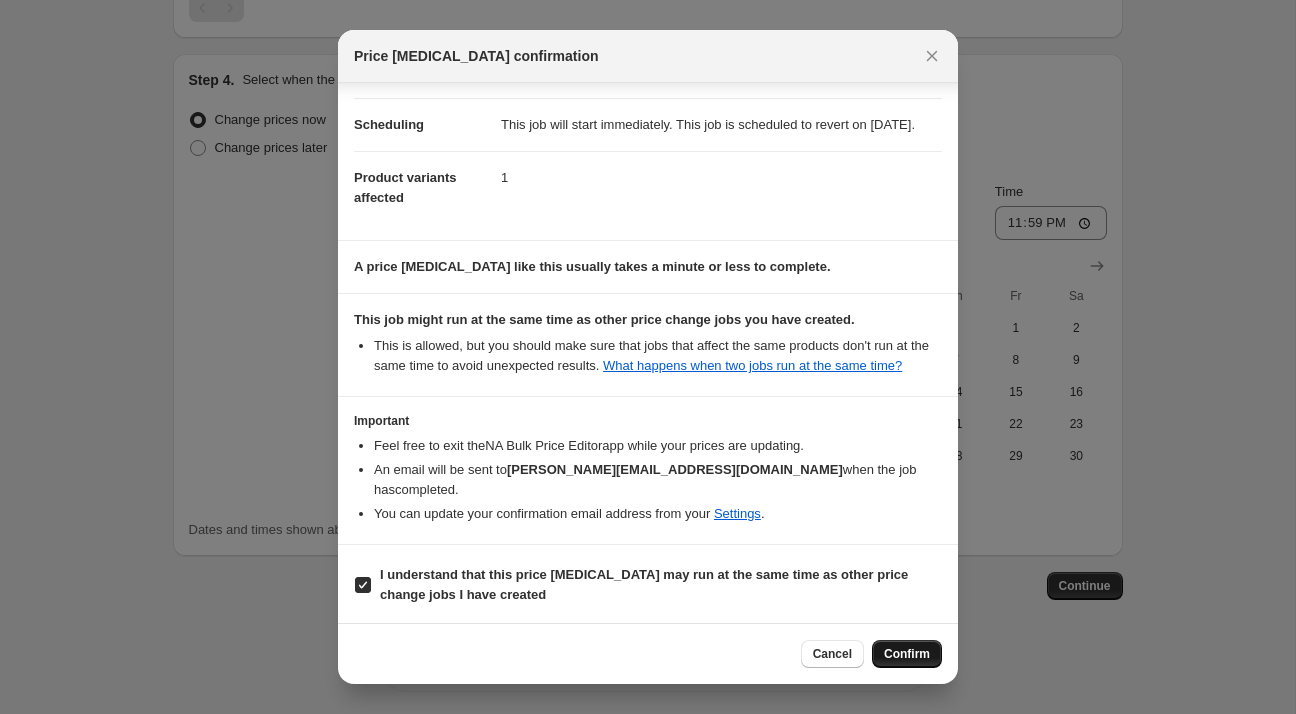 click on "Confirm" at bounding box center (907, 654) 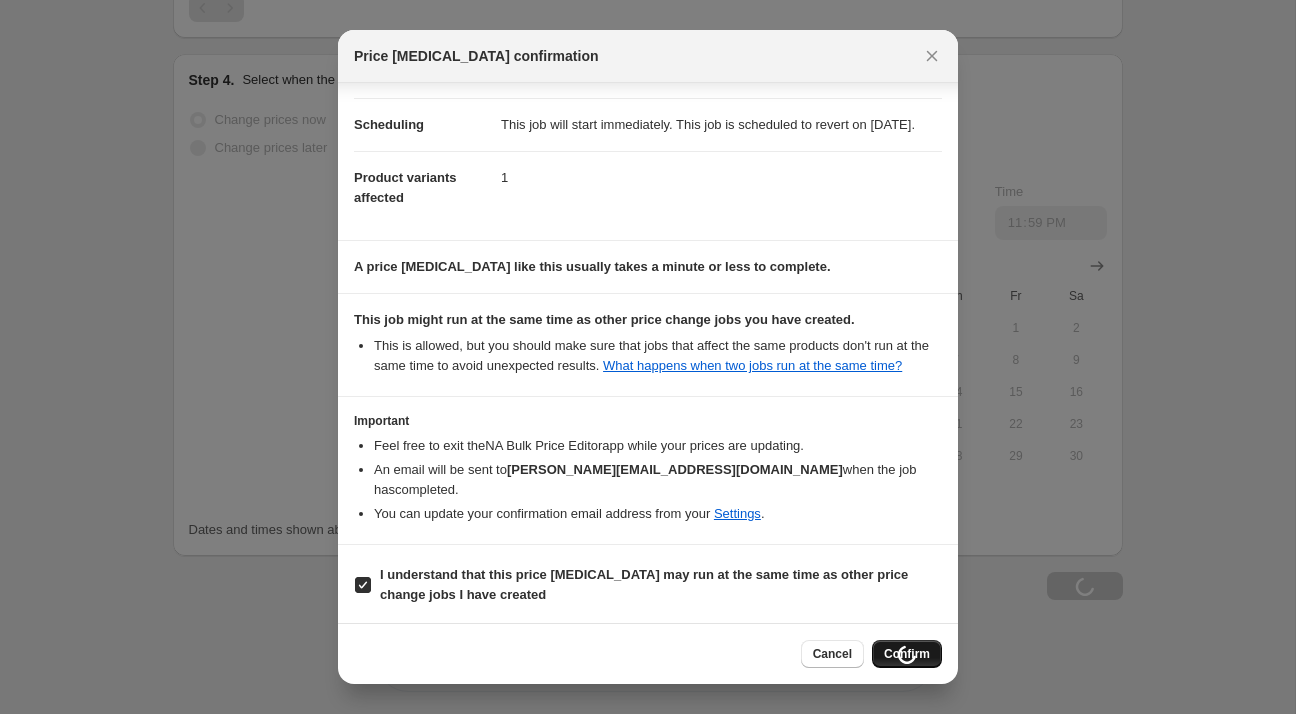 scroll, scrollTop: 1418, scrollLeft: 0, axis: vertical 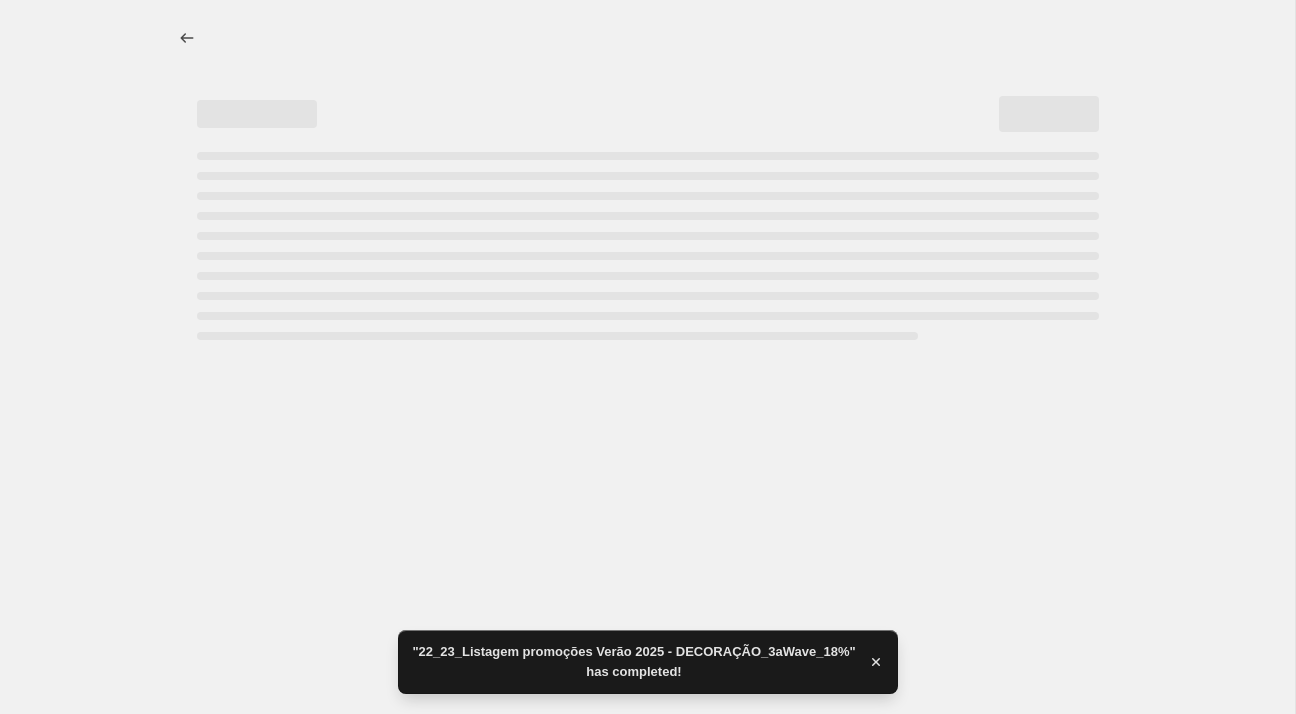 select on "percentage" 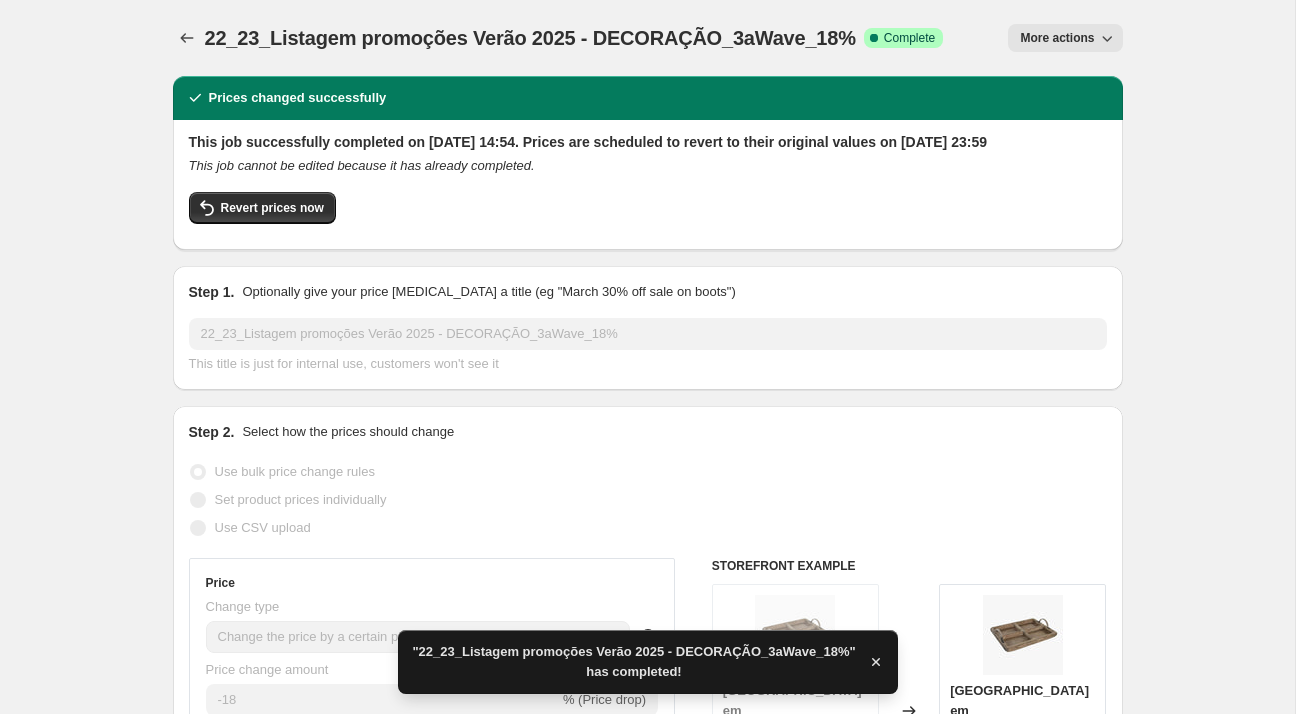 click on "22_23_Listagem promoções Verão 2025 - DECORAÇÃO_3aWave_18%" at bounding box center [530, 38] 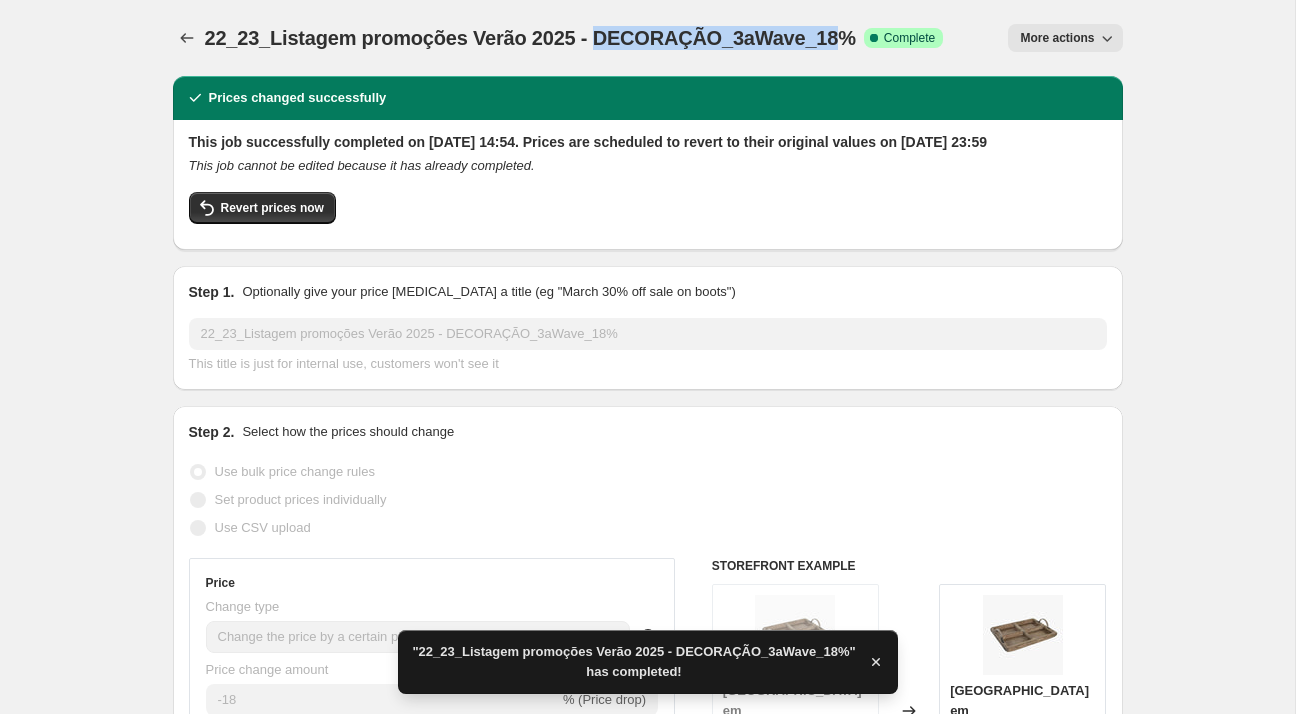 click on "22_23_Listagem promoções Verão 2025 - DECORAÇÃO_3aWave_18%" at bounding box center [530, 38] 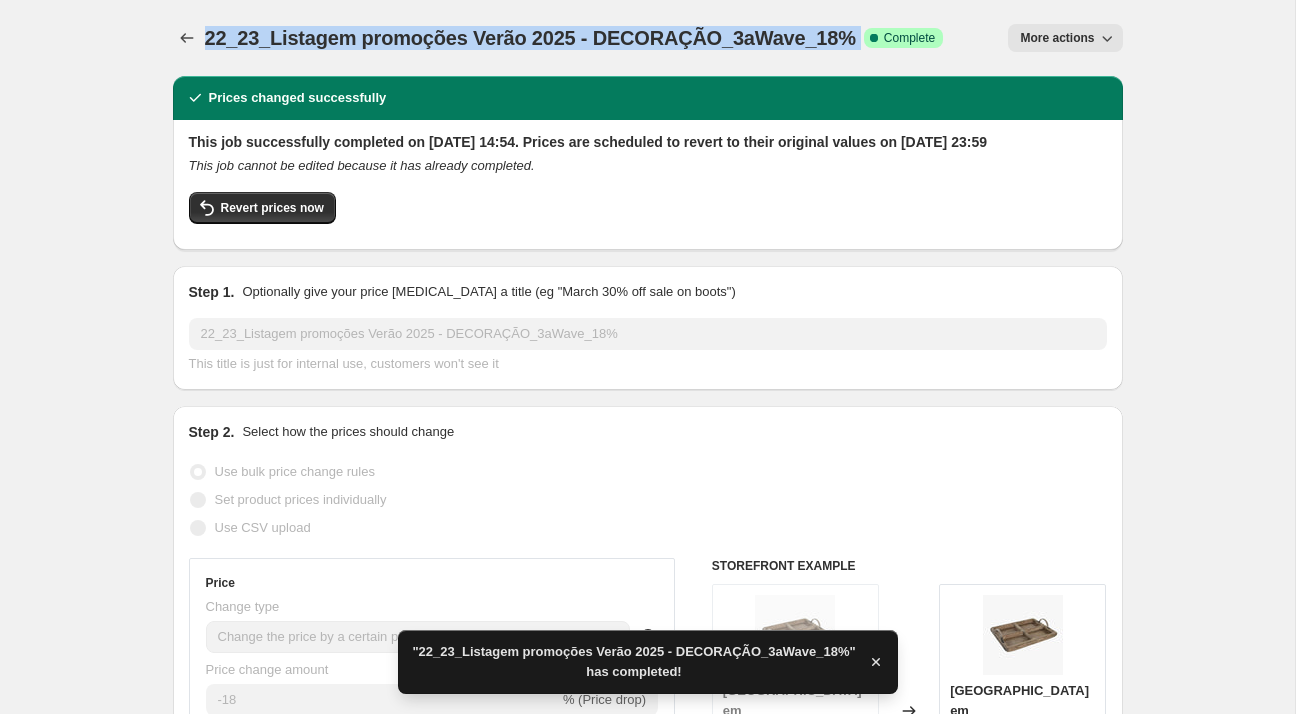 click on "22_23_Listagem promoções Verão 2025 - DECORAÇÃO_3aWave_18%" at bounding box center (530, 38) 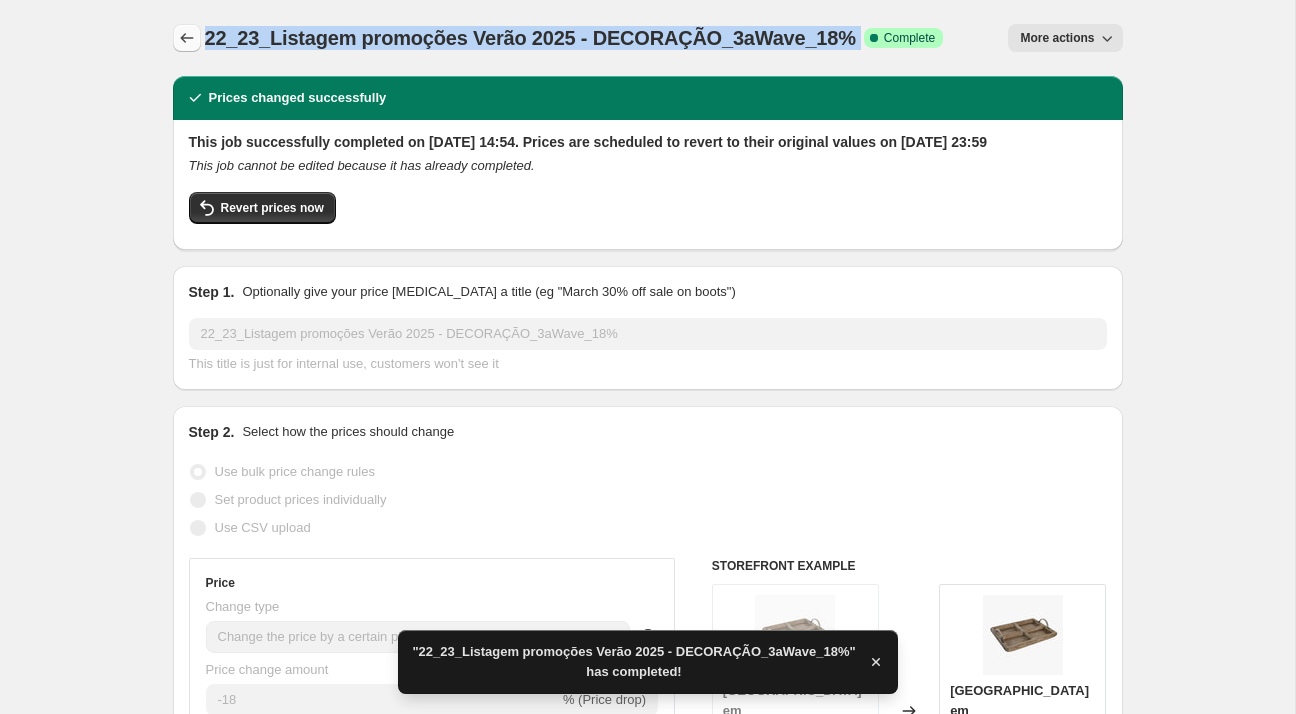 click 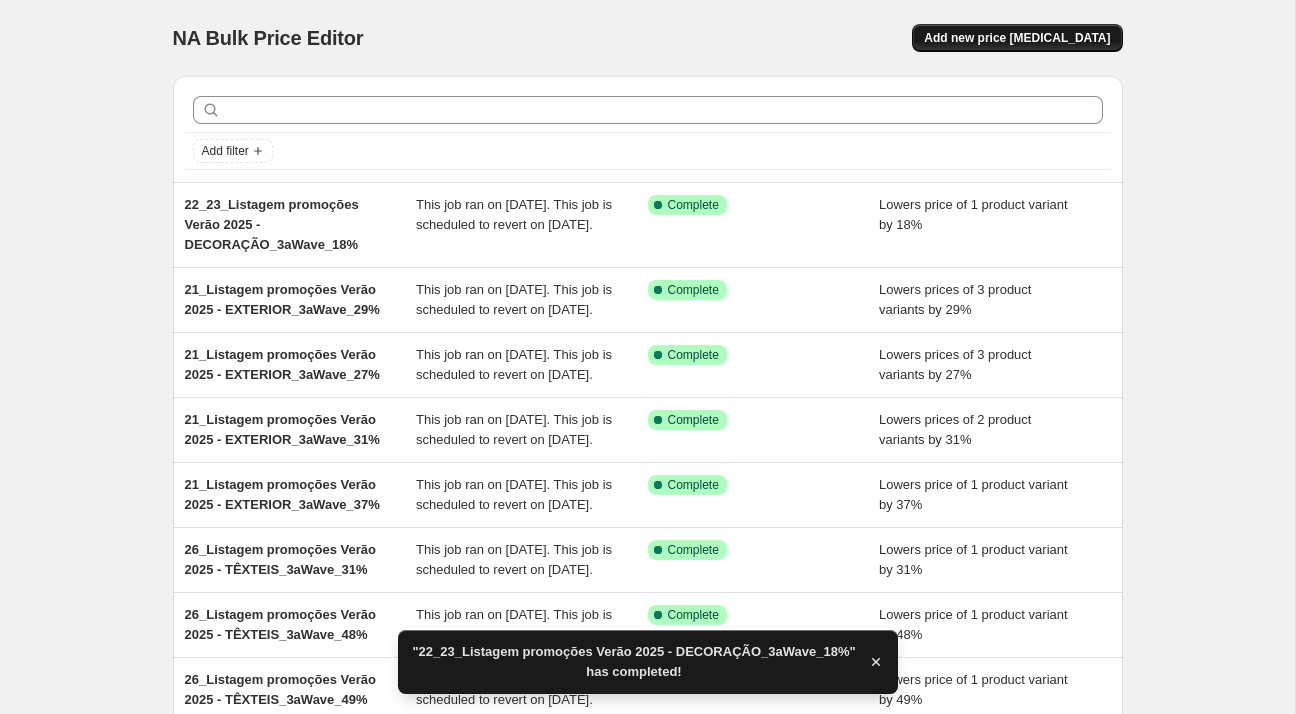 click on "Add new price [MEDICAL_DATA]" at bounding box center [1017, 38] 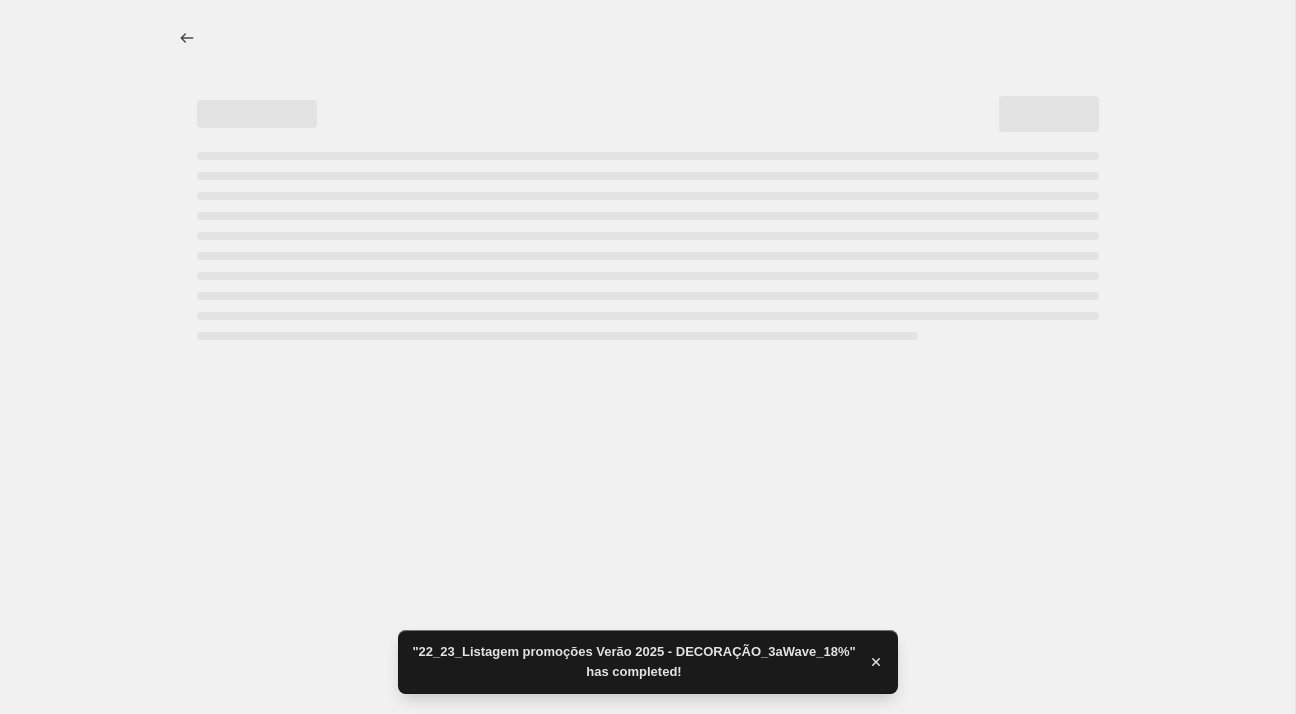 select on "percentage" 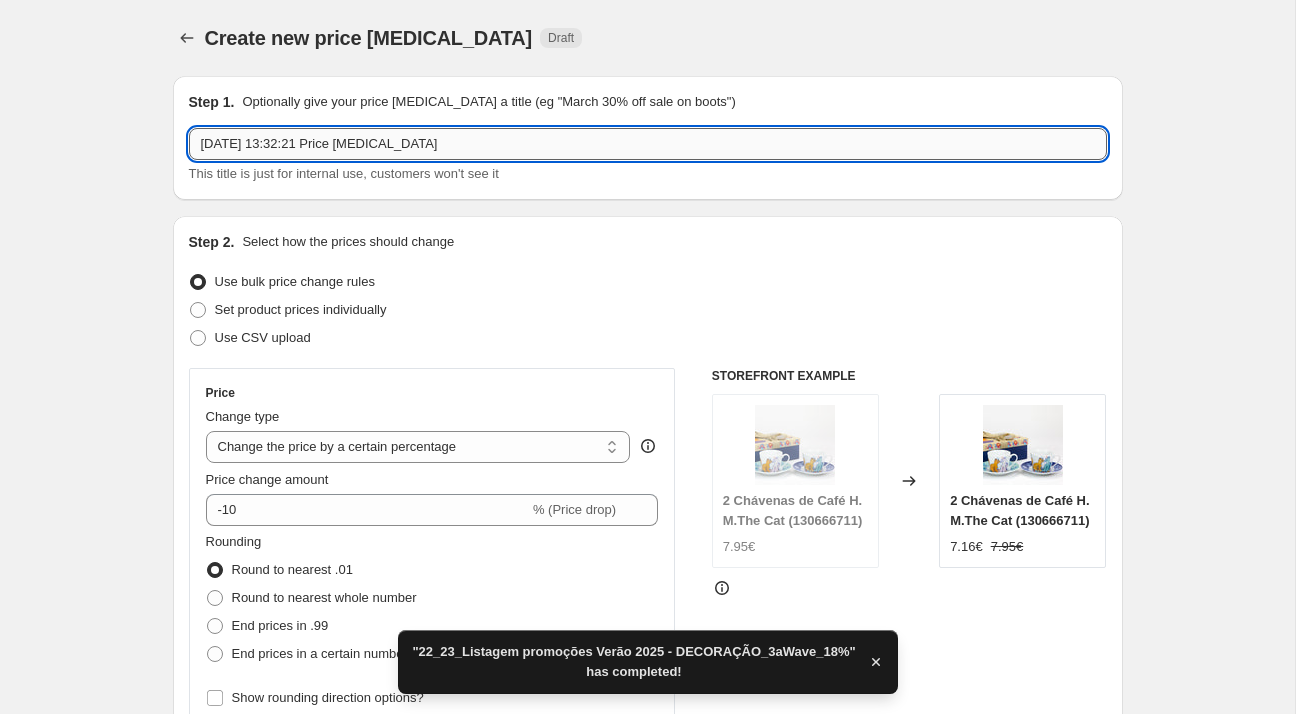 click on "[DATE] 13:32:21 Price [MEDICAL_DATA]" at bounding box center [648, 144] 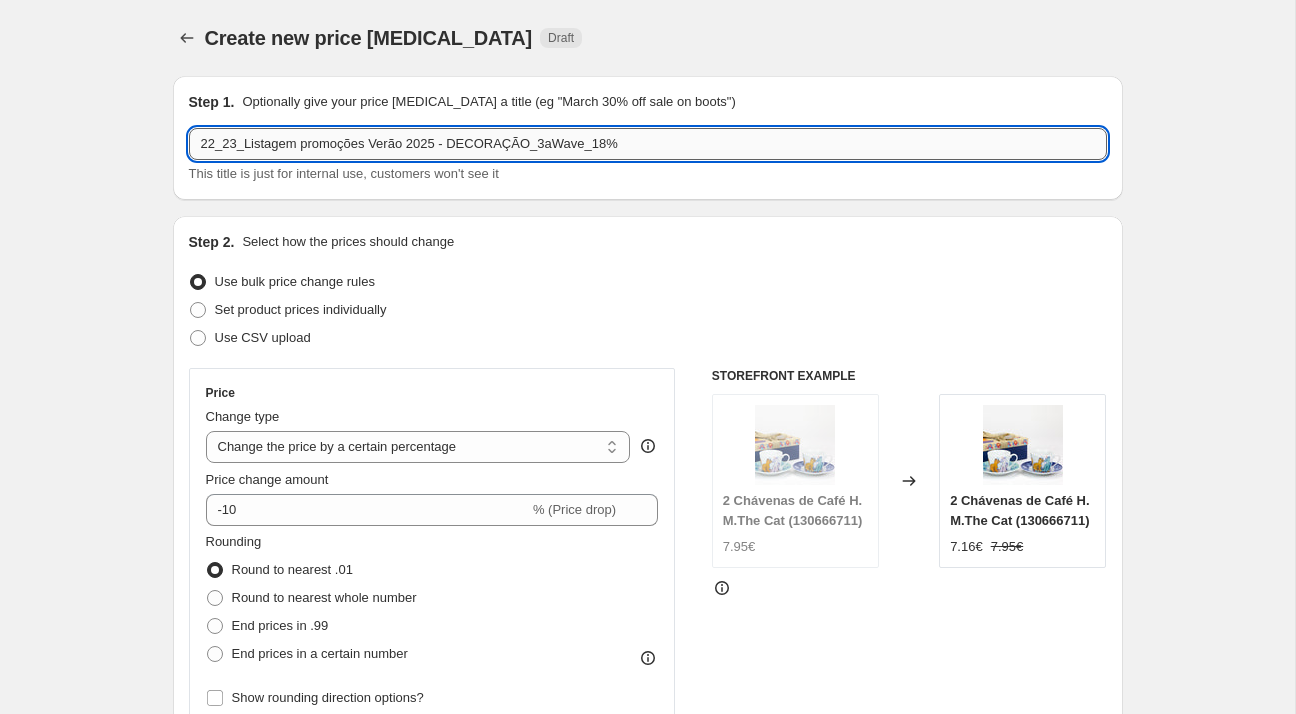 drag, startPoint x: 579, startPoint y: 145, endPoint x: 596, endPoint y: 145, distance: 17 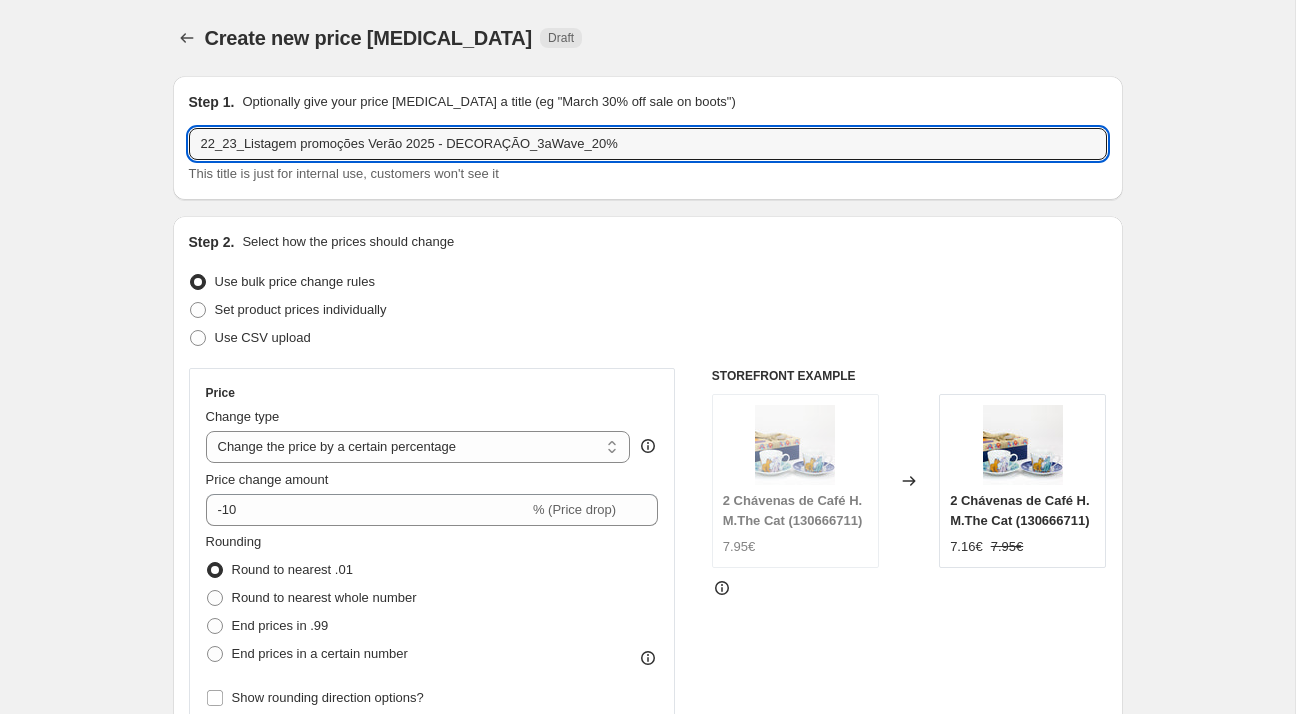 type on "22_23_Listagem promoções Verão 2025 - DECORAÇÃO_3aWave_20%" 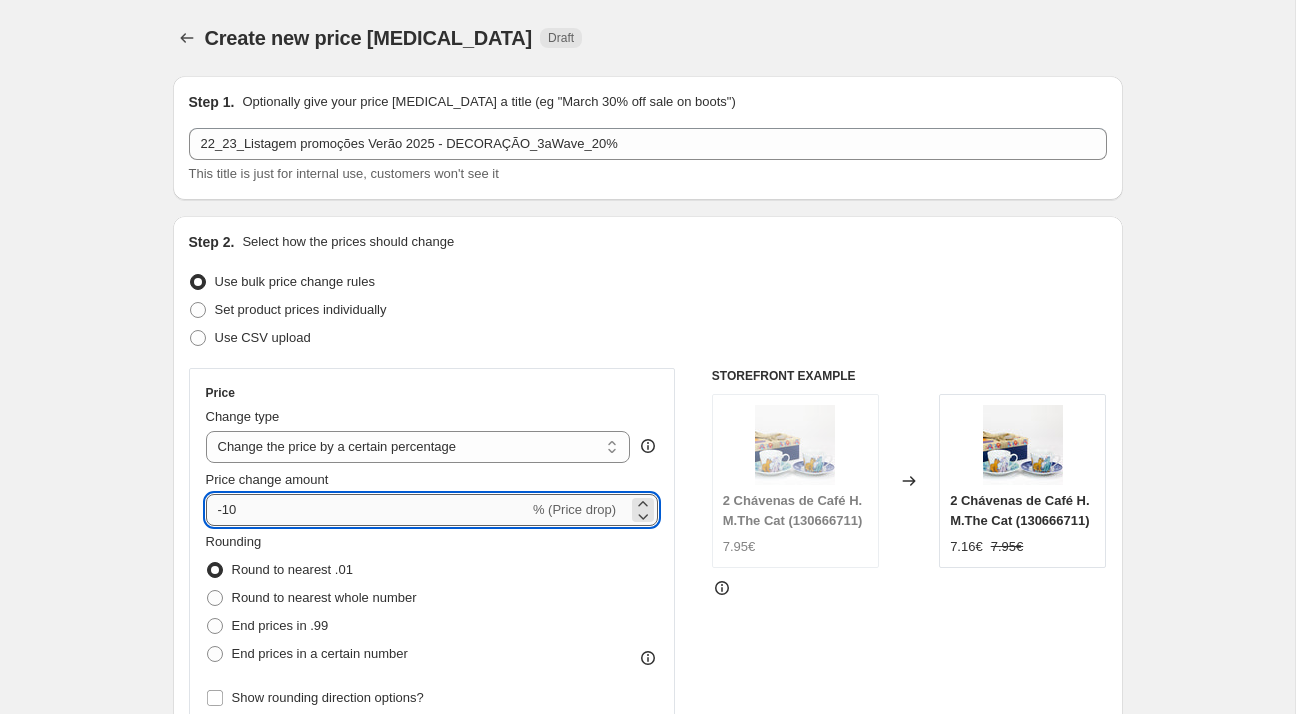 click on "-10" at bounding box center [367, 510] 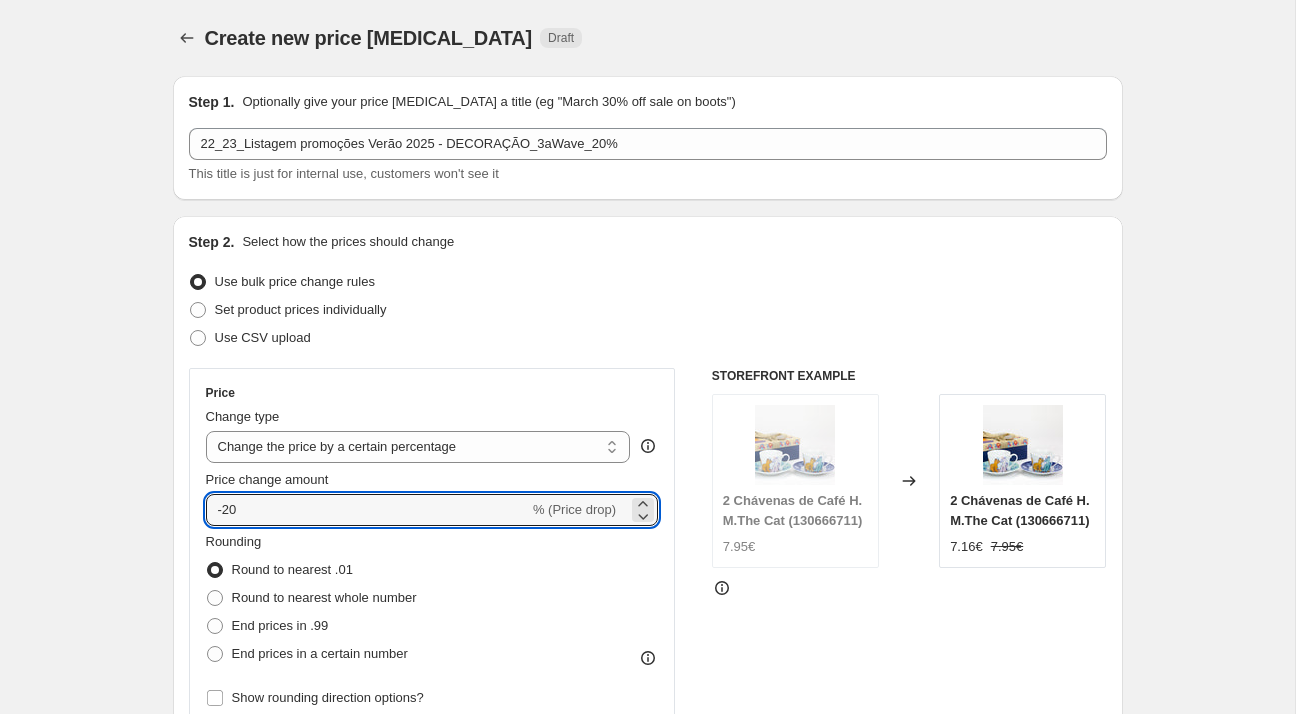 type on "-20" 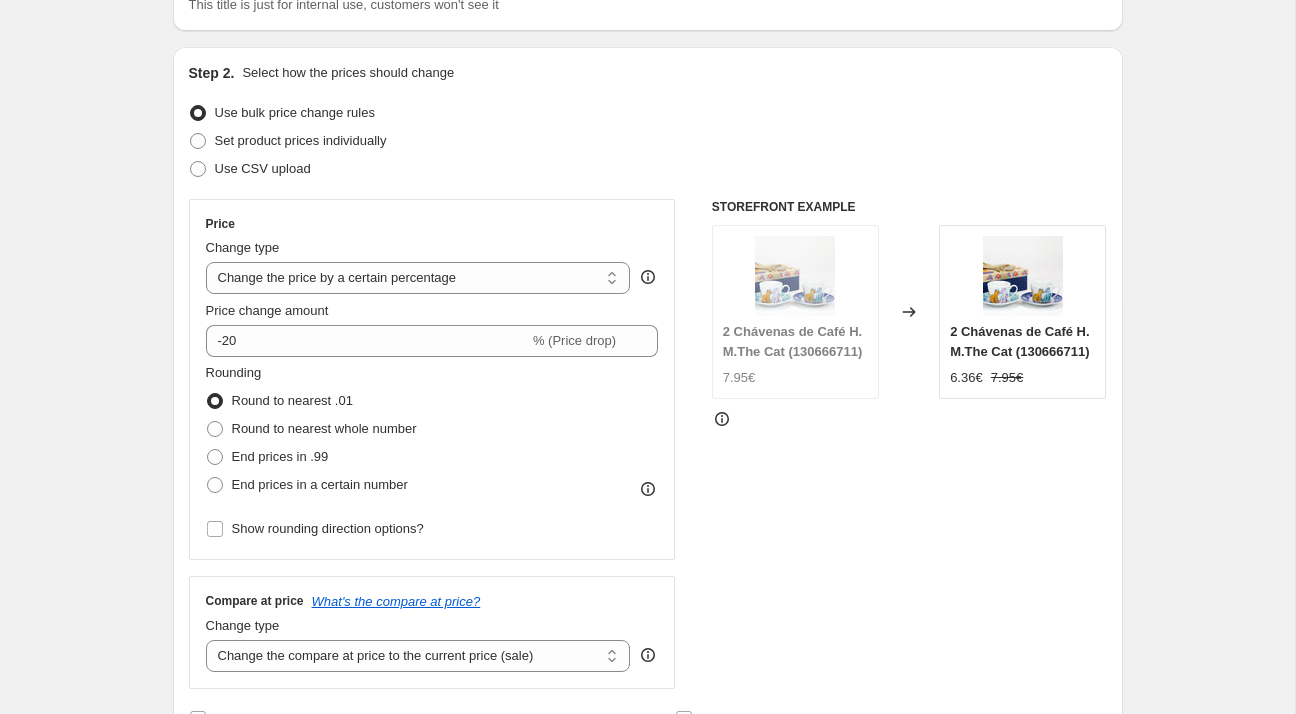 scroll, scrollTop: 464, scrollLeft: 0, axis: vertical 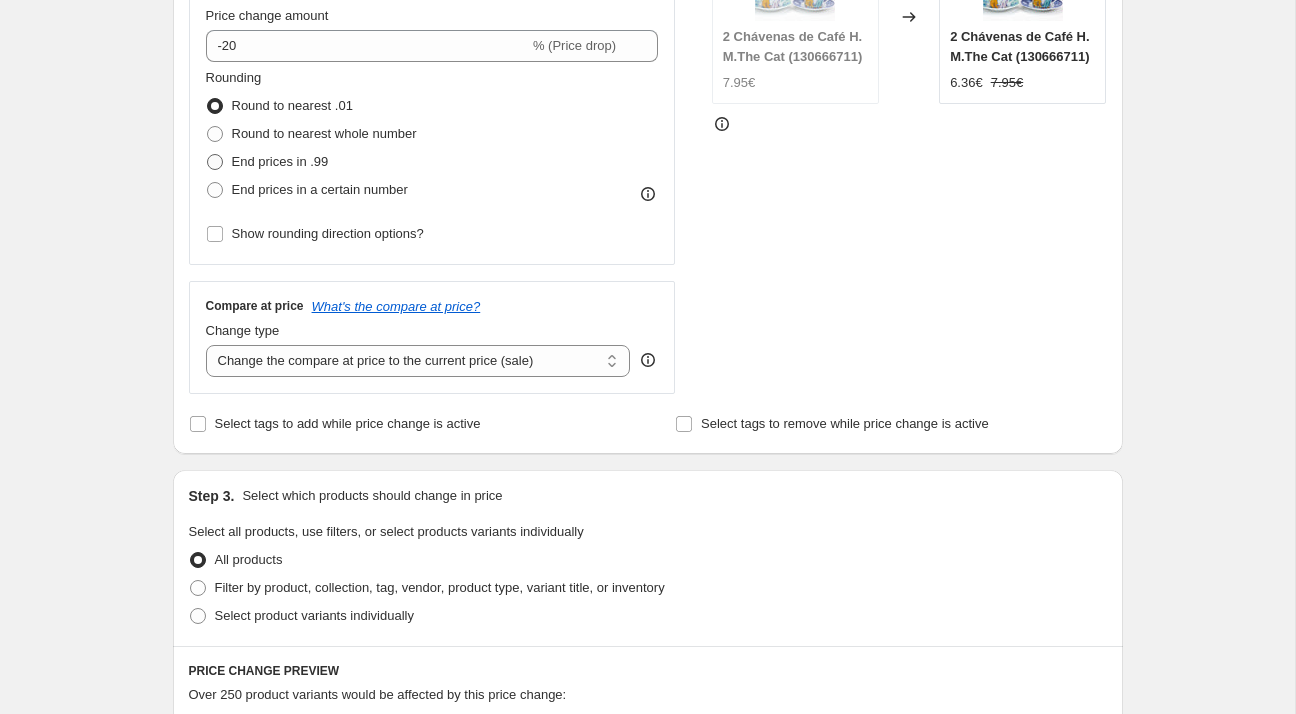 click on "End prices in .99" at bounding box center [280, 161] 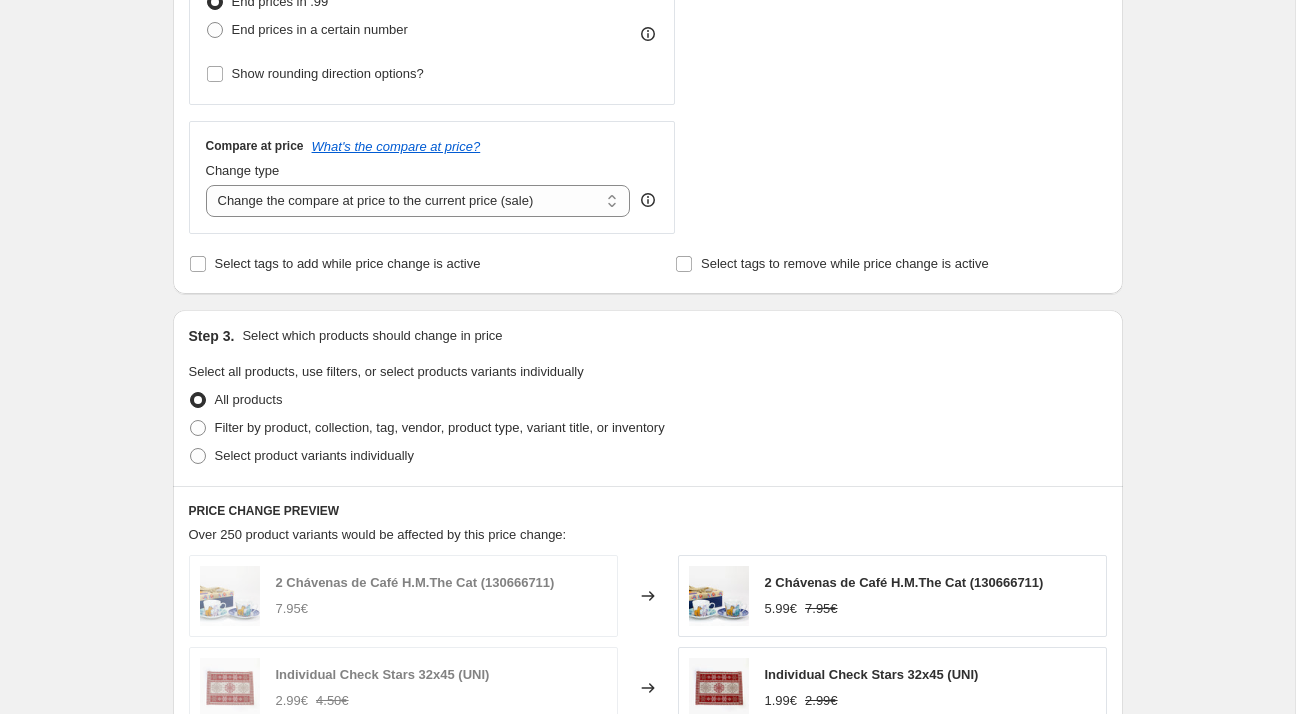 scroll, scrollTop: 654, scrollLeft: 0, axis: vertical 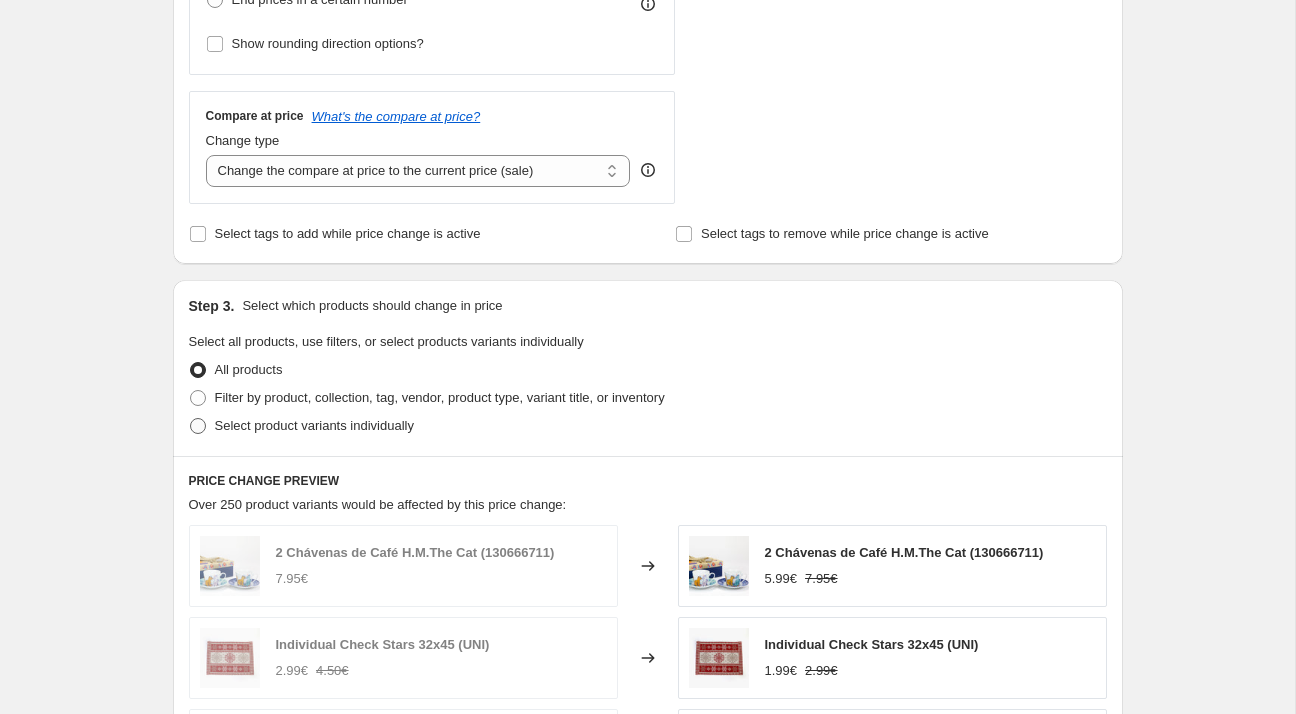 click on "Select product variants individually" at bounding box center (314, 426) 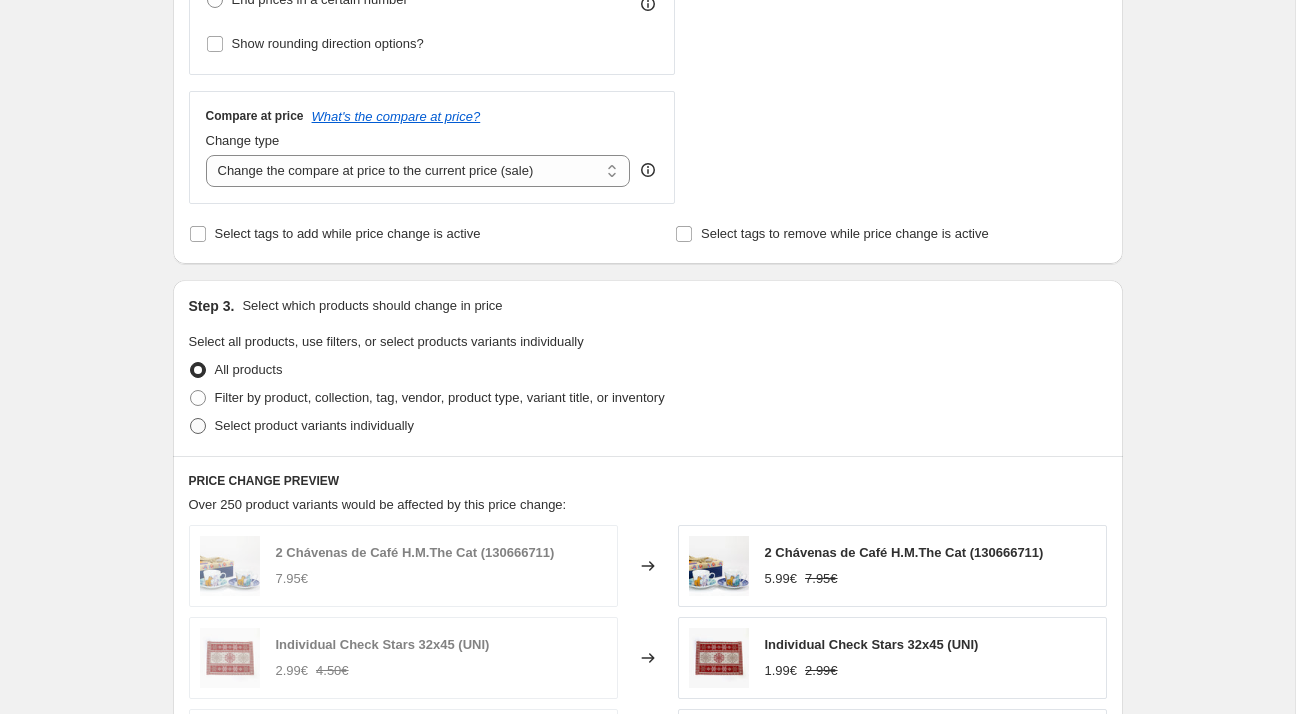 click on "Select product variants individually" at bounding box center [190, 418] 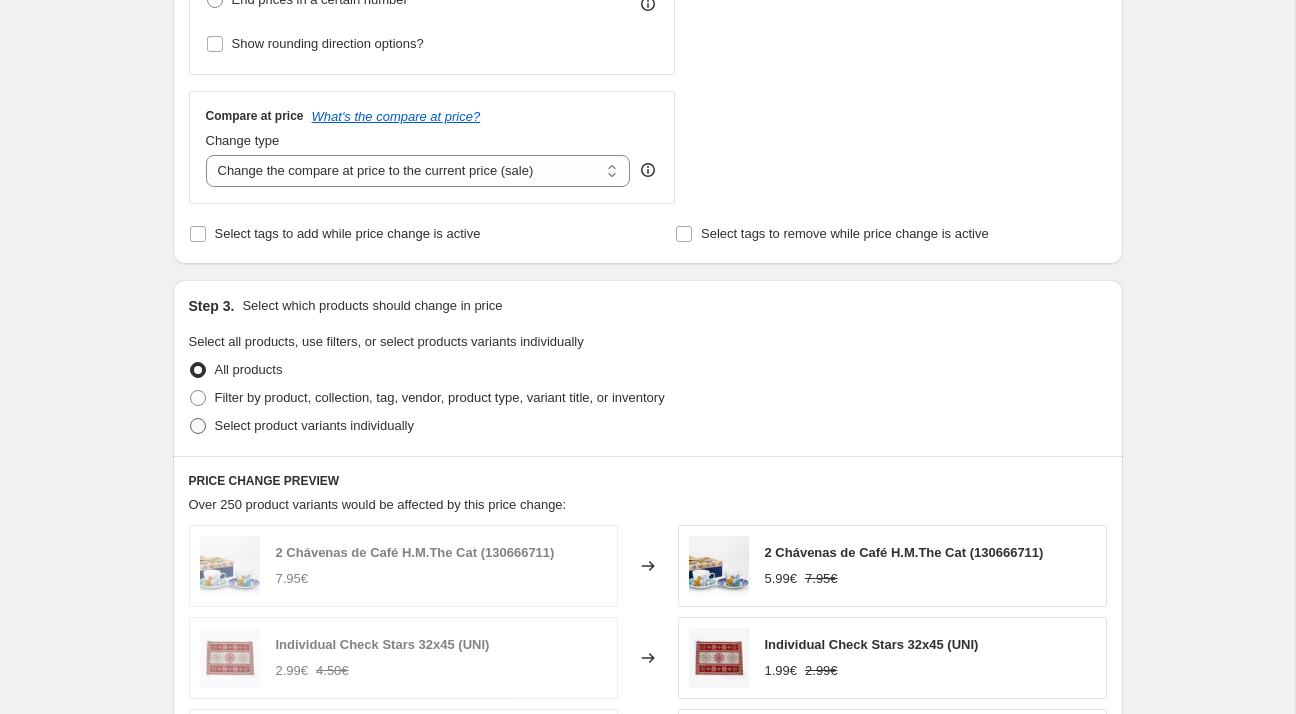 radio on "true" 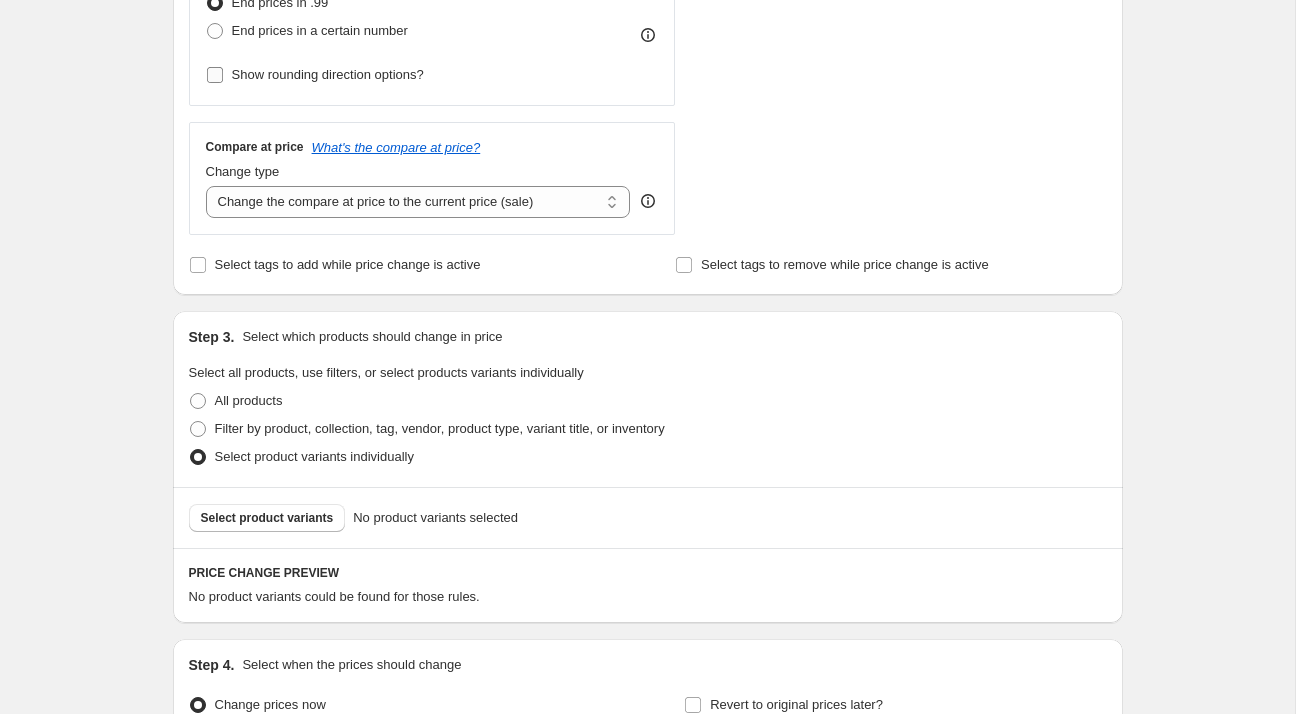 click on "Show rounding direction options?" at bounding box center (328, 74) 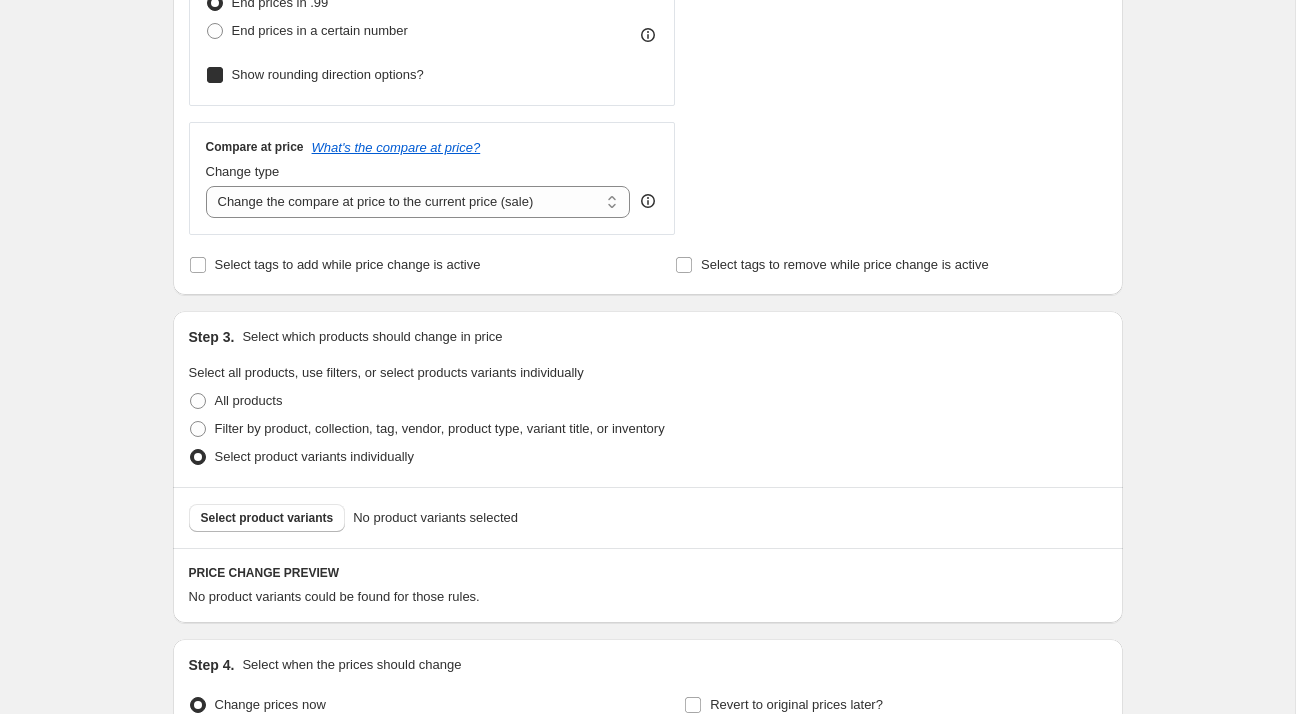 checkbox on "true" 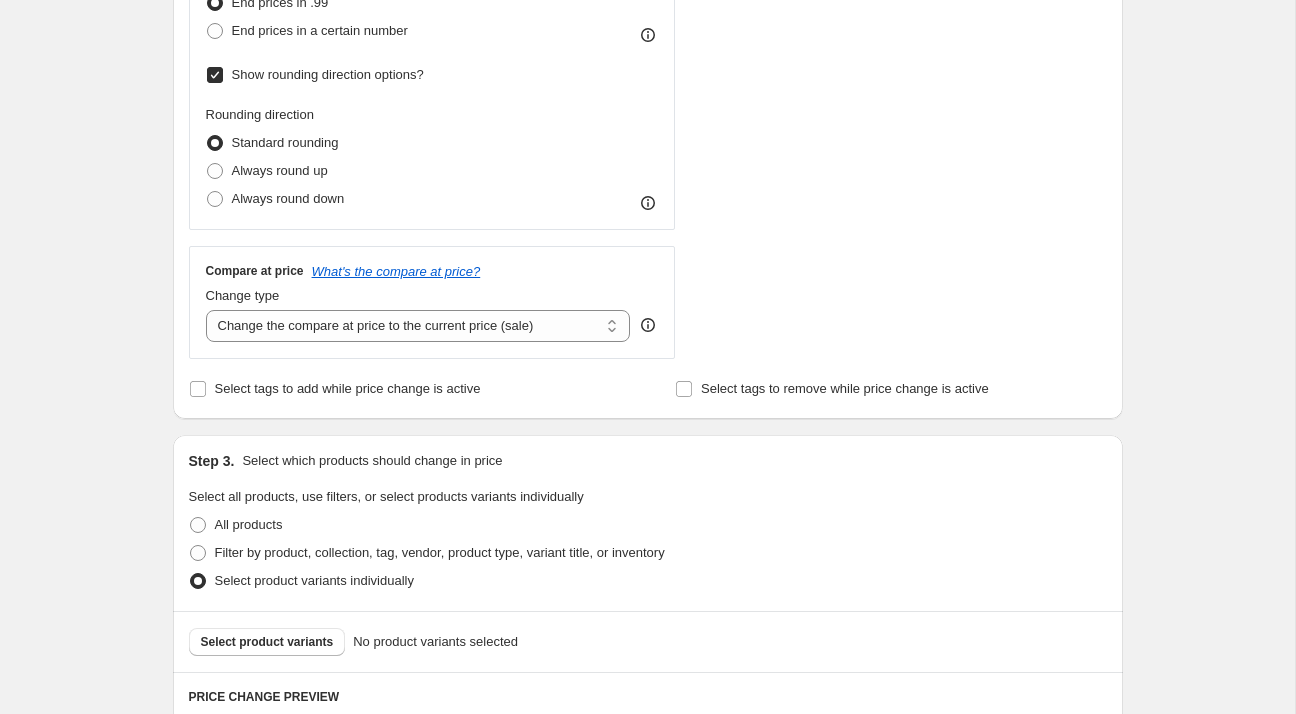 scroll, scrollTop: 964, scrollLeft: 0, axis: vertical 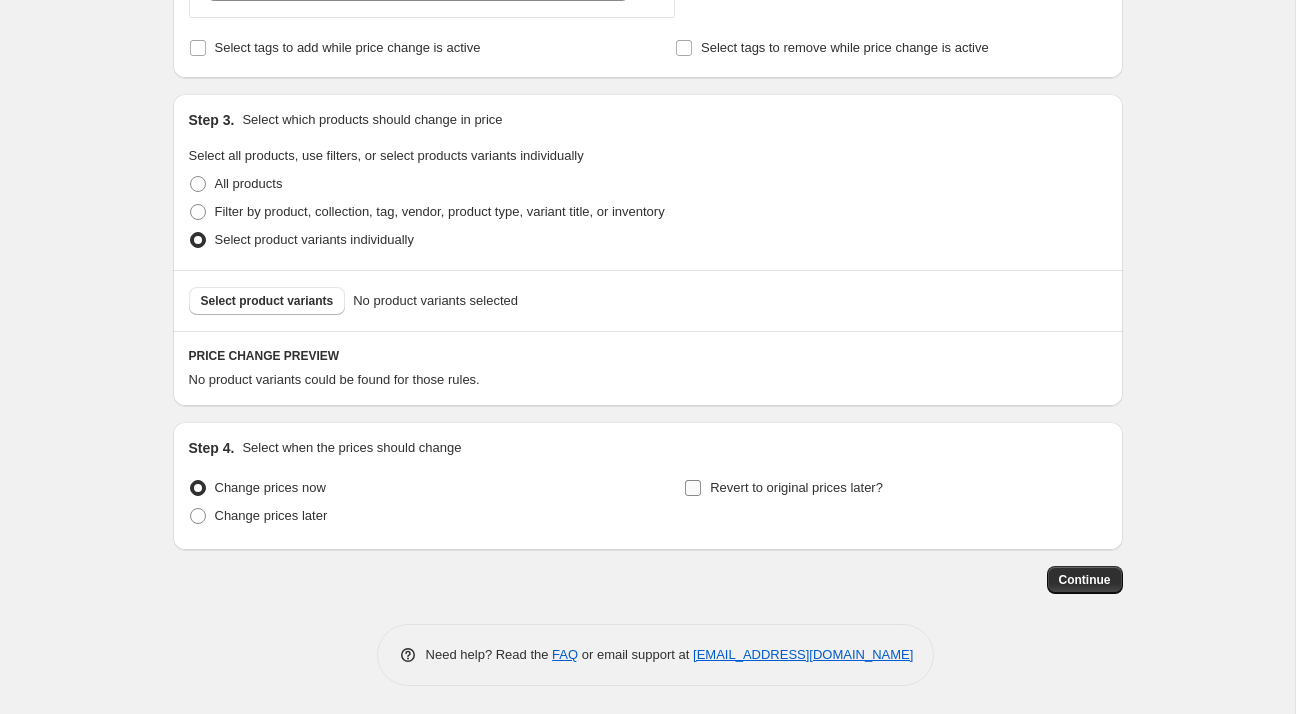 click on "Revert to original prices later?" at bounding box center [796, 487] 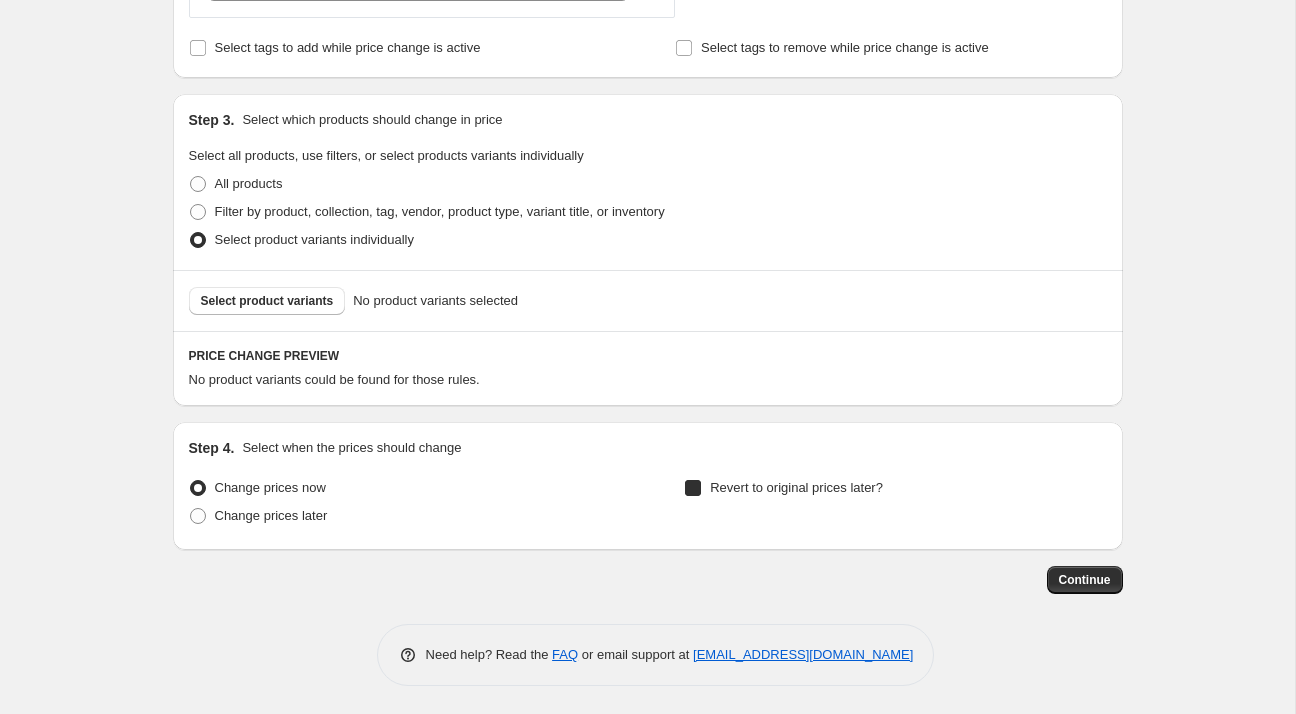 checkbox on "true" 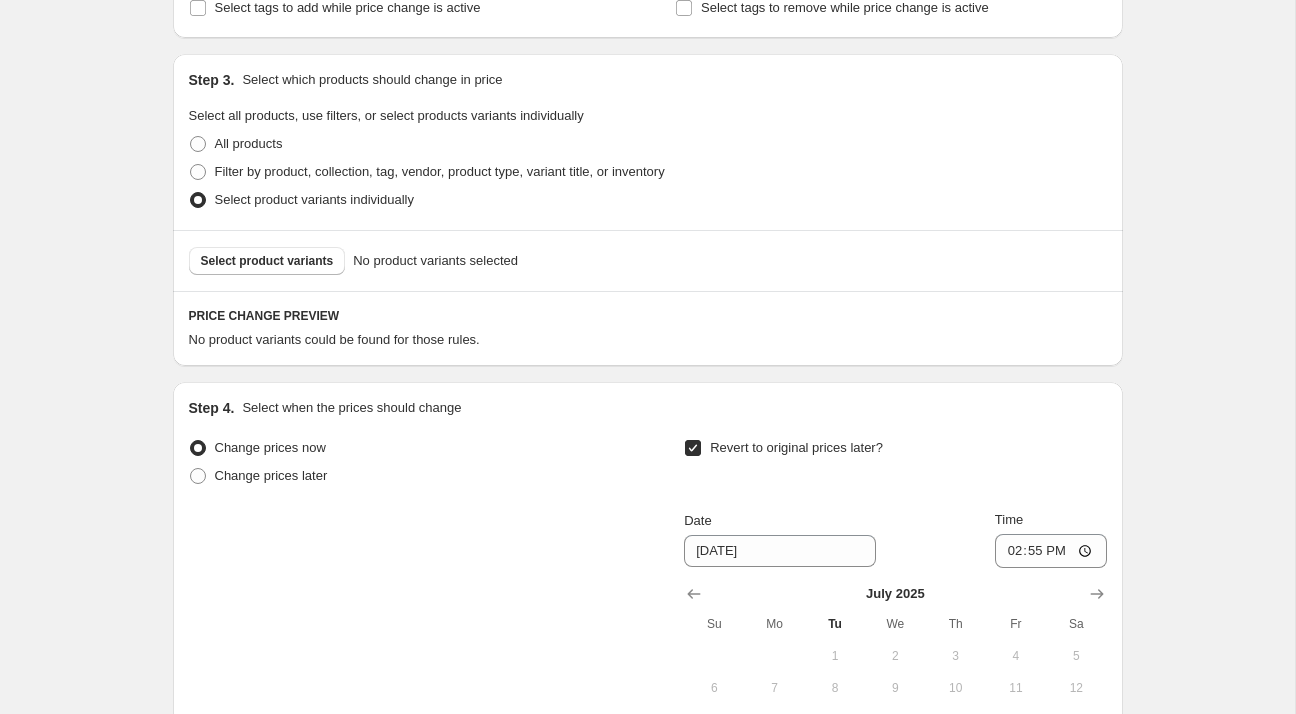 scroll, scrollTop: 1089, scrollLeft: 0, axis: vertical 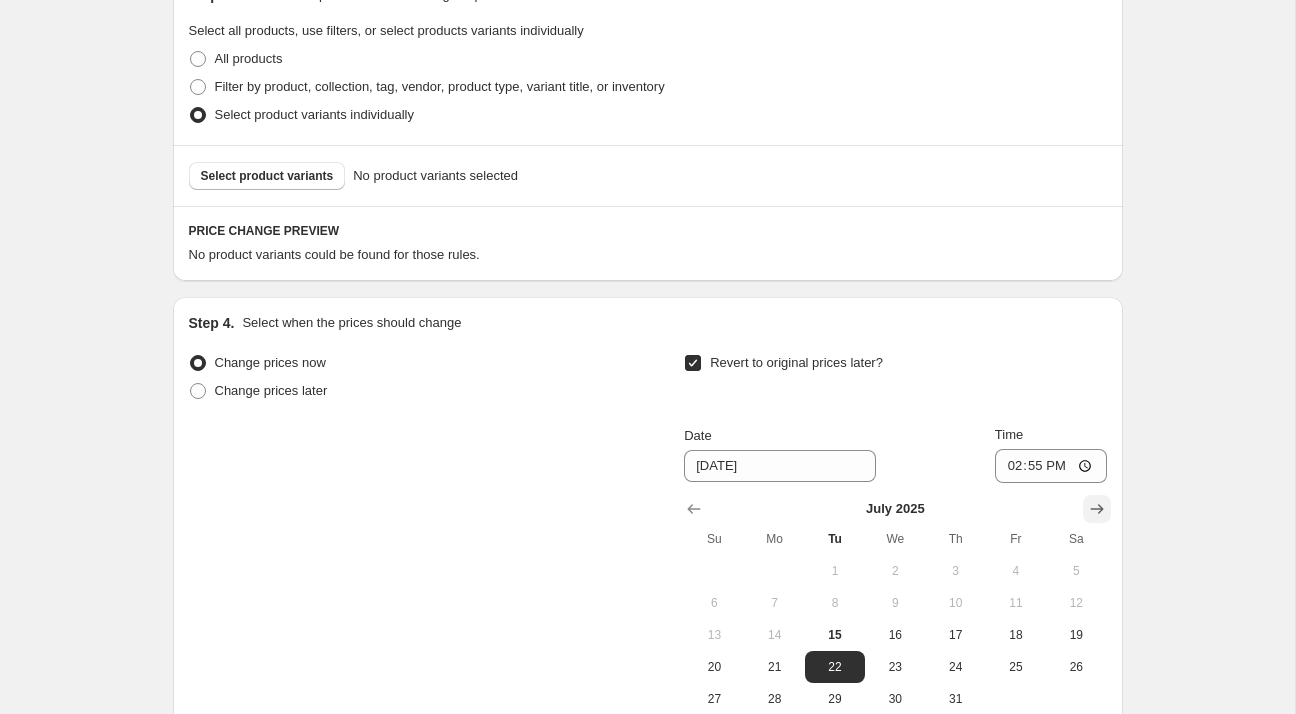 click at bounding box center [1097, 509] 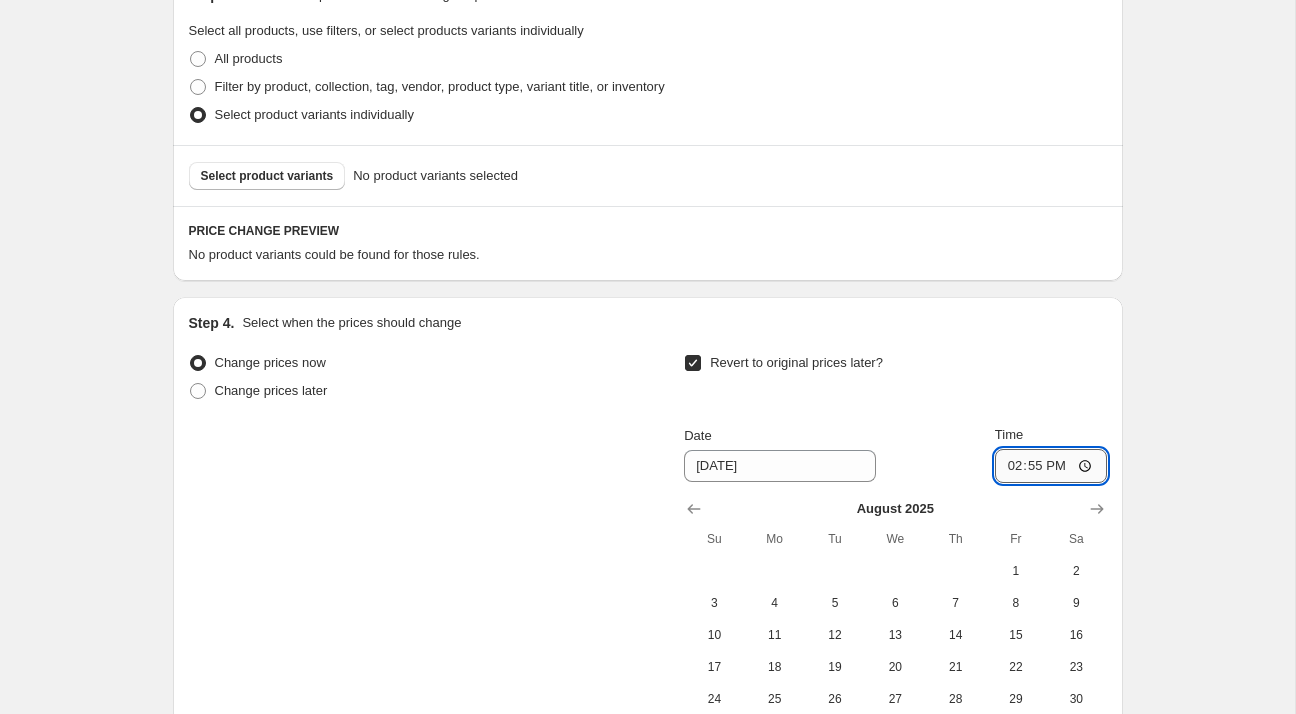 click on "14:55" at bounding box center (1051, 466) 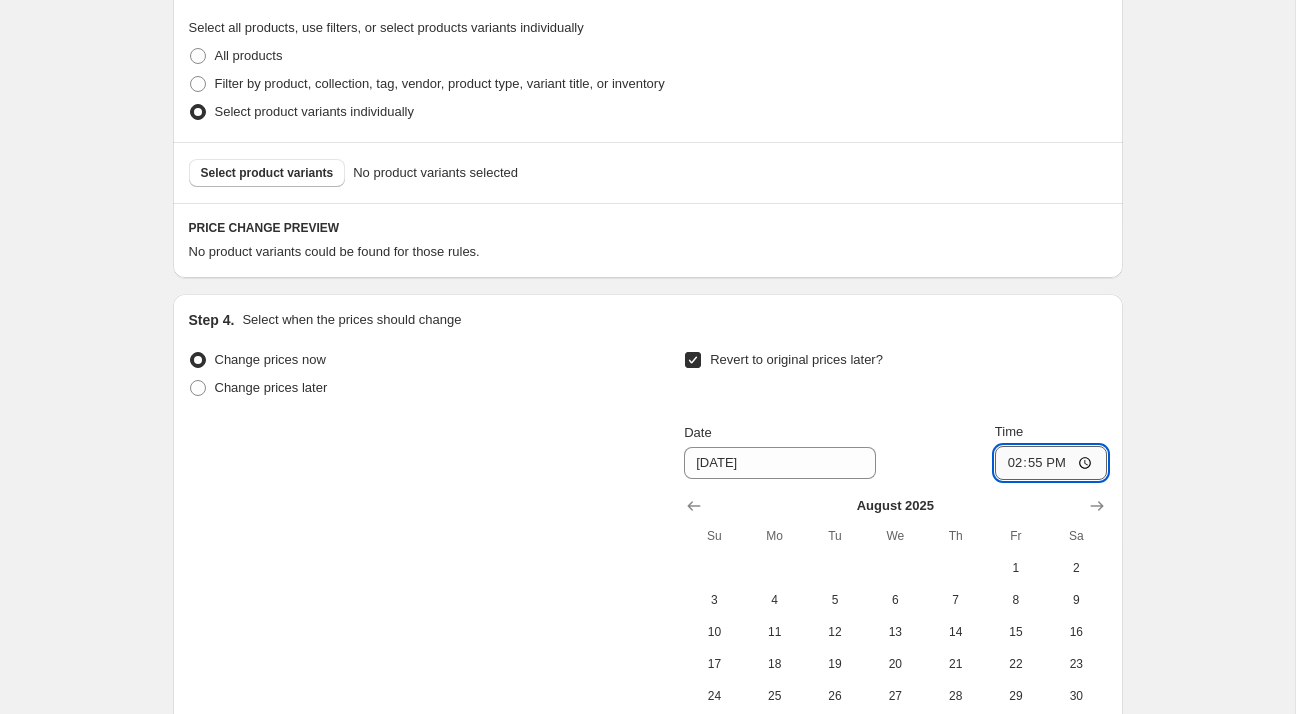 click on "14:55" at bounding box center [1051, 463] 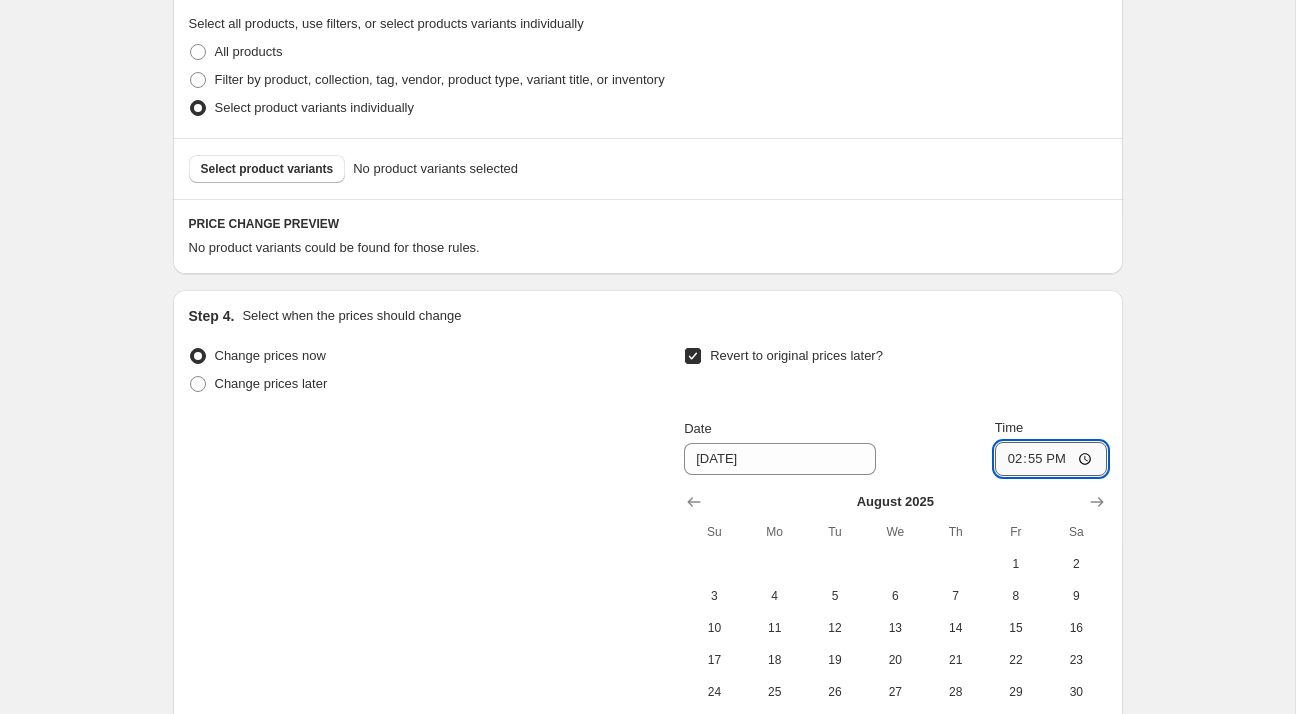 scroll, scrollTop: 1100, scrollLeft: 0, axis: vertical 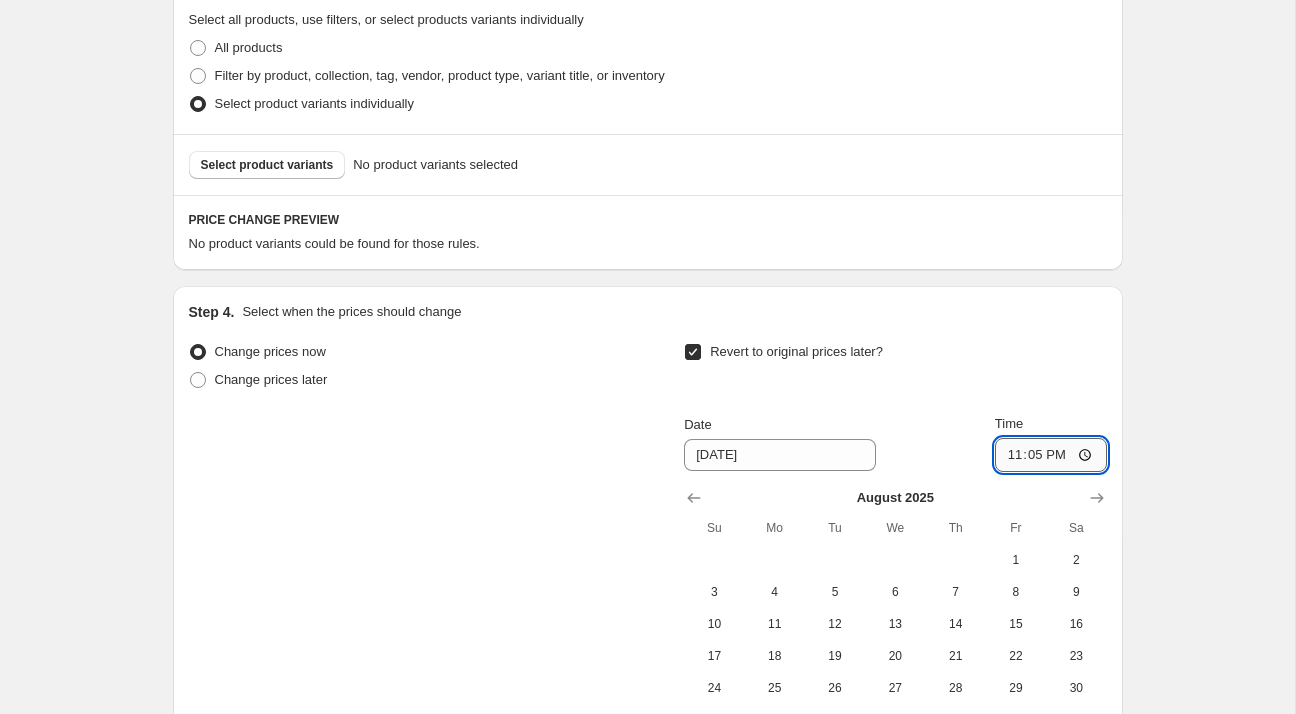 type on "23:59" 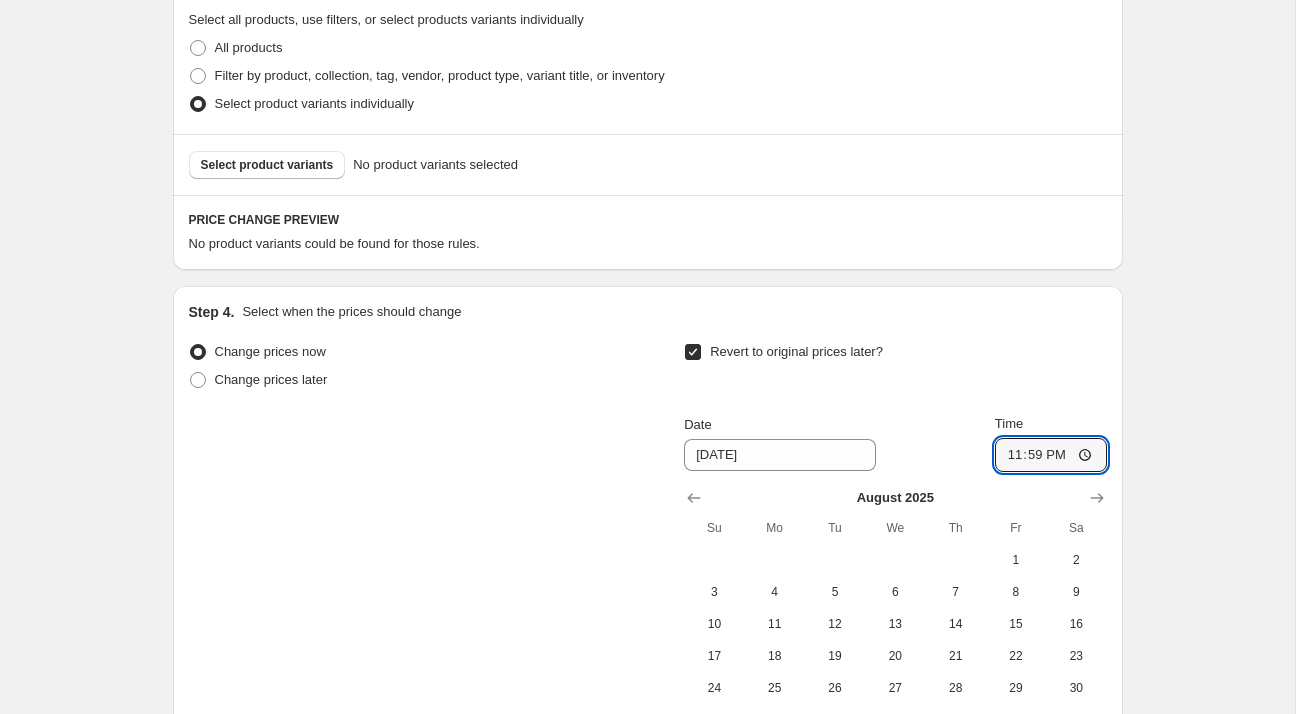 click on "Change prices now Change prices later Revert to original prices later? Date [DATE] Time 23:59 [DATE] Su Mo Tu We Th Fr Sa 1 2 3 4 5 6 7 8 9 10 11 12 13 14 15 16 17 18 19 20 21 22 23 24 25 26 27 28 29 30 31" at bounding box center (648, 537) 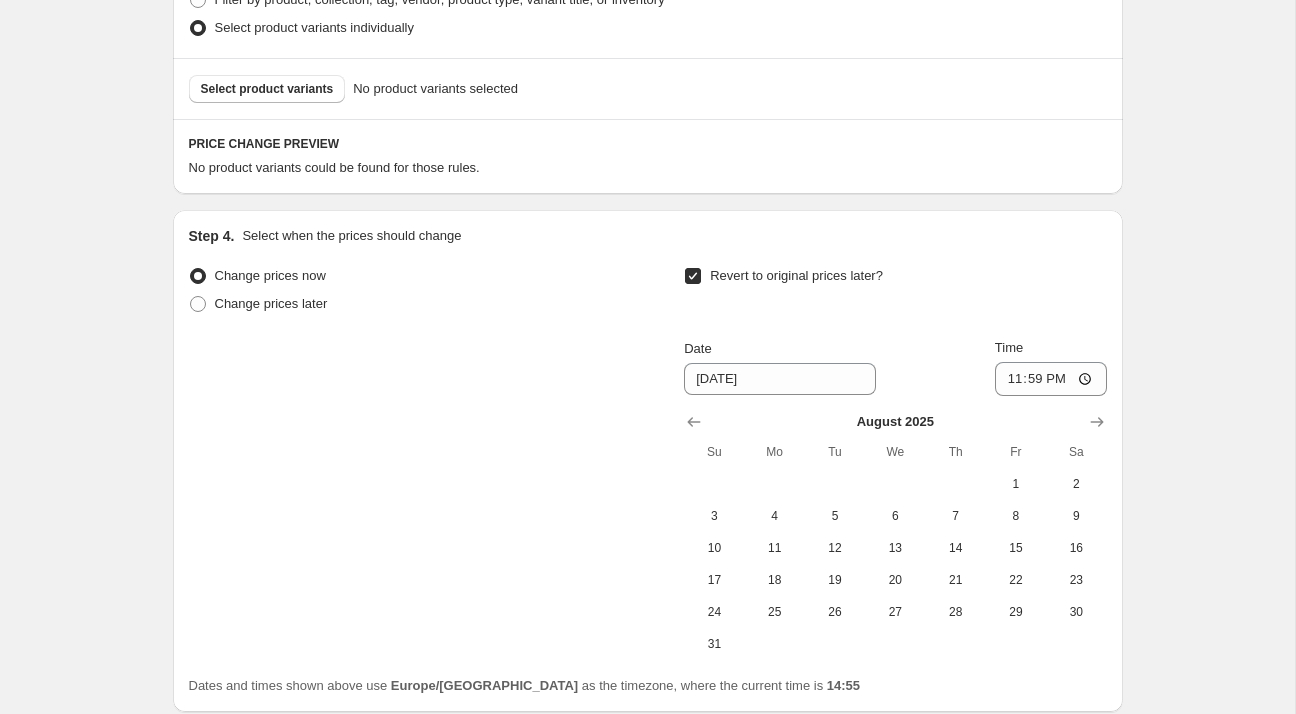 scroll, scrollTop: 1339, scrollLeft: 0, axis: vertical 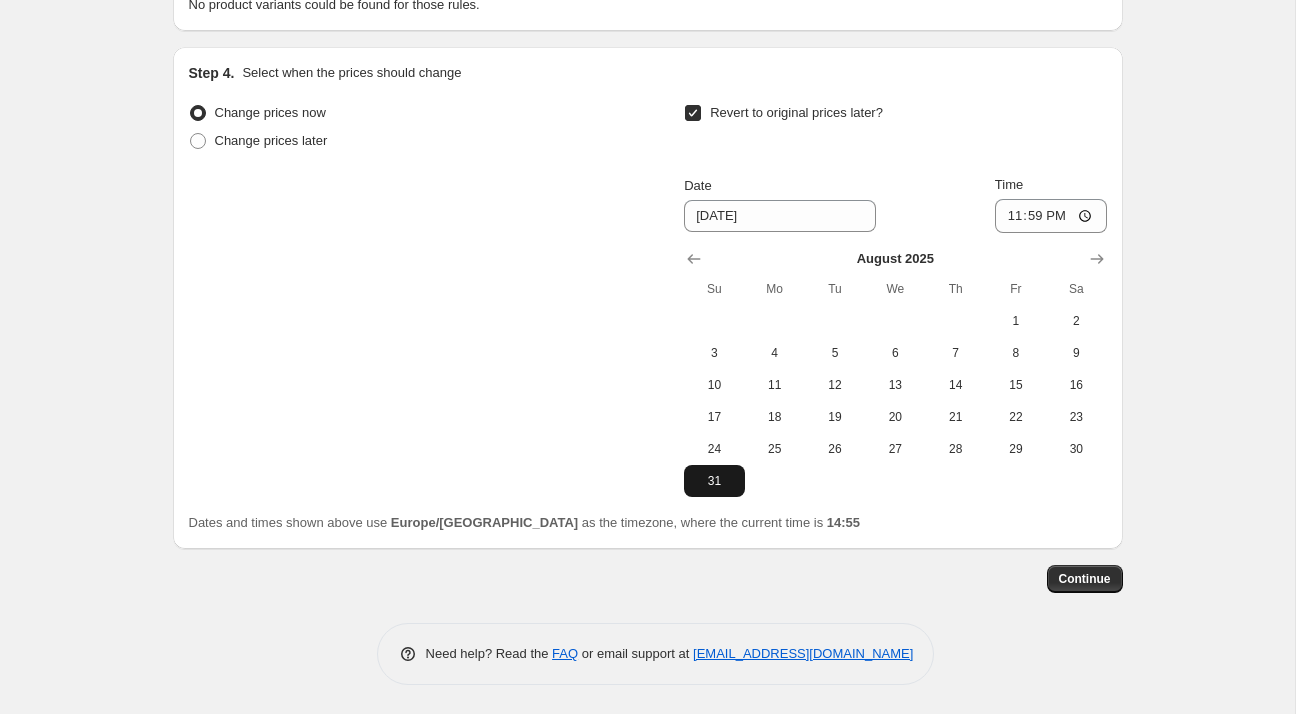 click on "31" at bounding box center [714, 481] 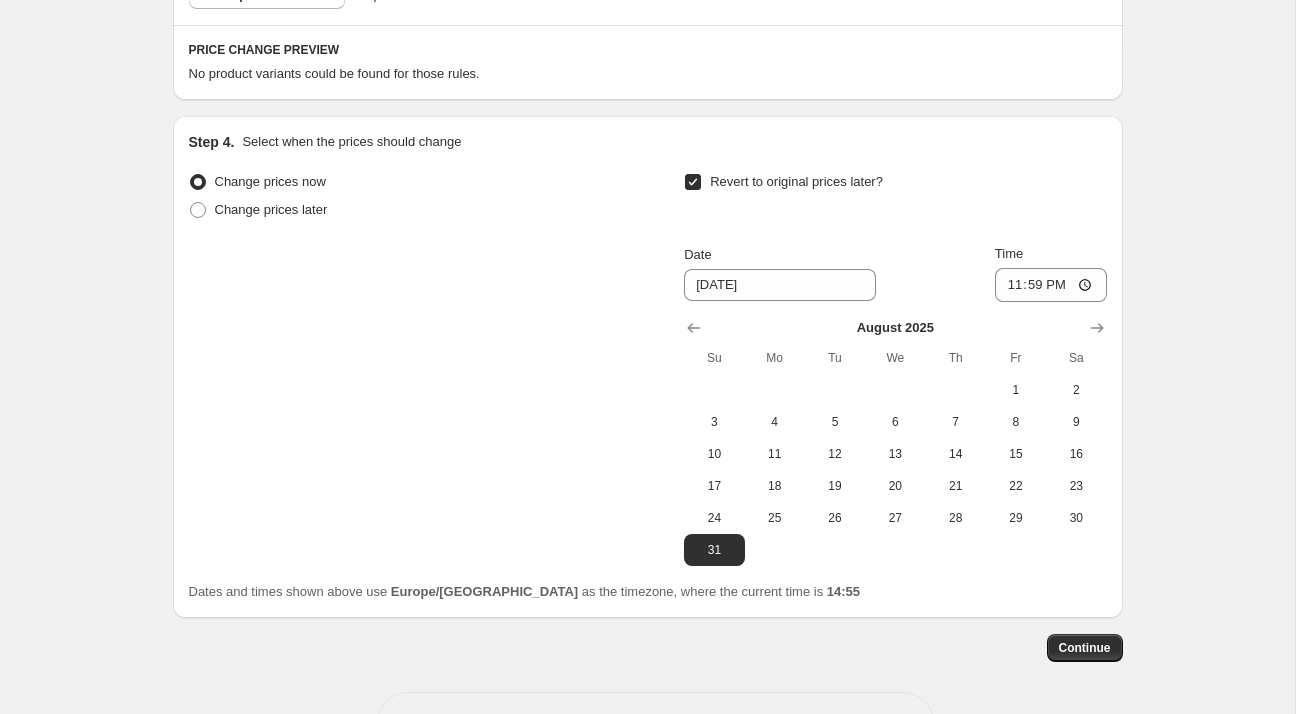 scroll, scrollTop: 1086, scrollLeft: 0, axis: vertical 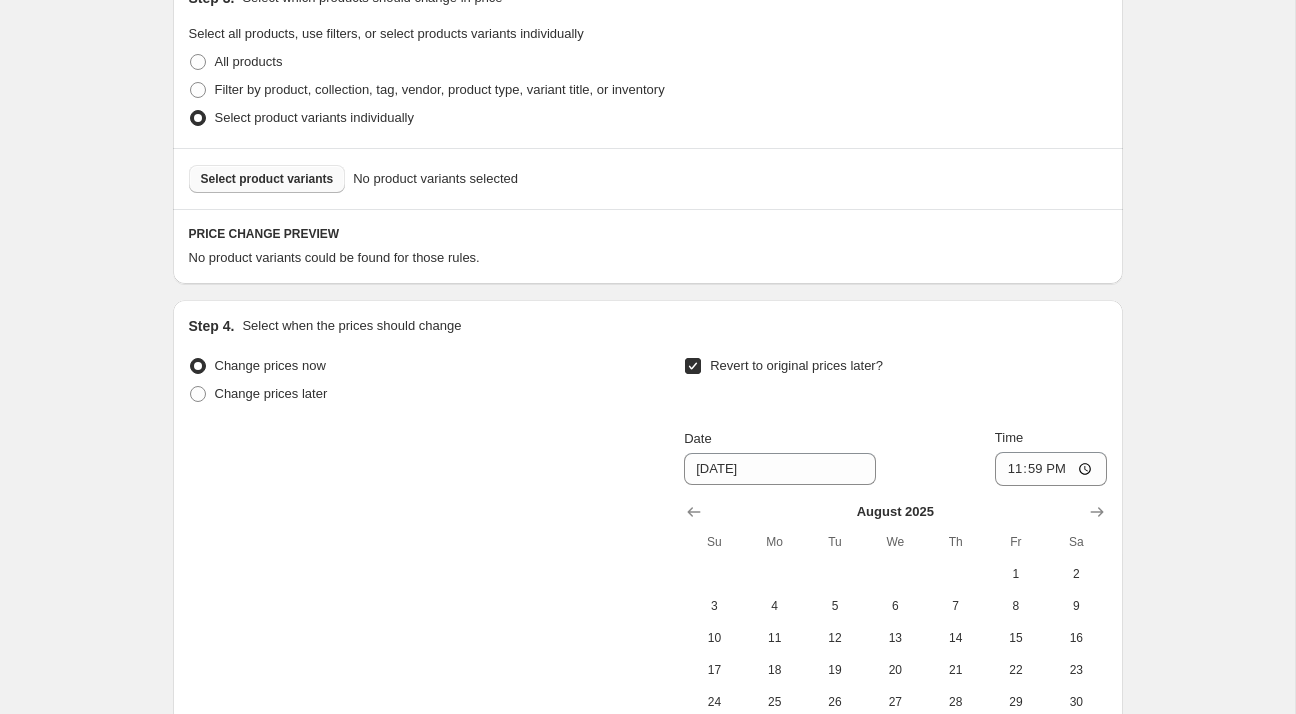 click on "Select product variants" at bounding box center [267, 179] 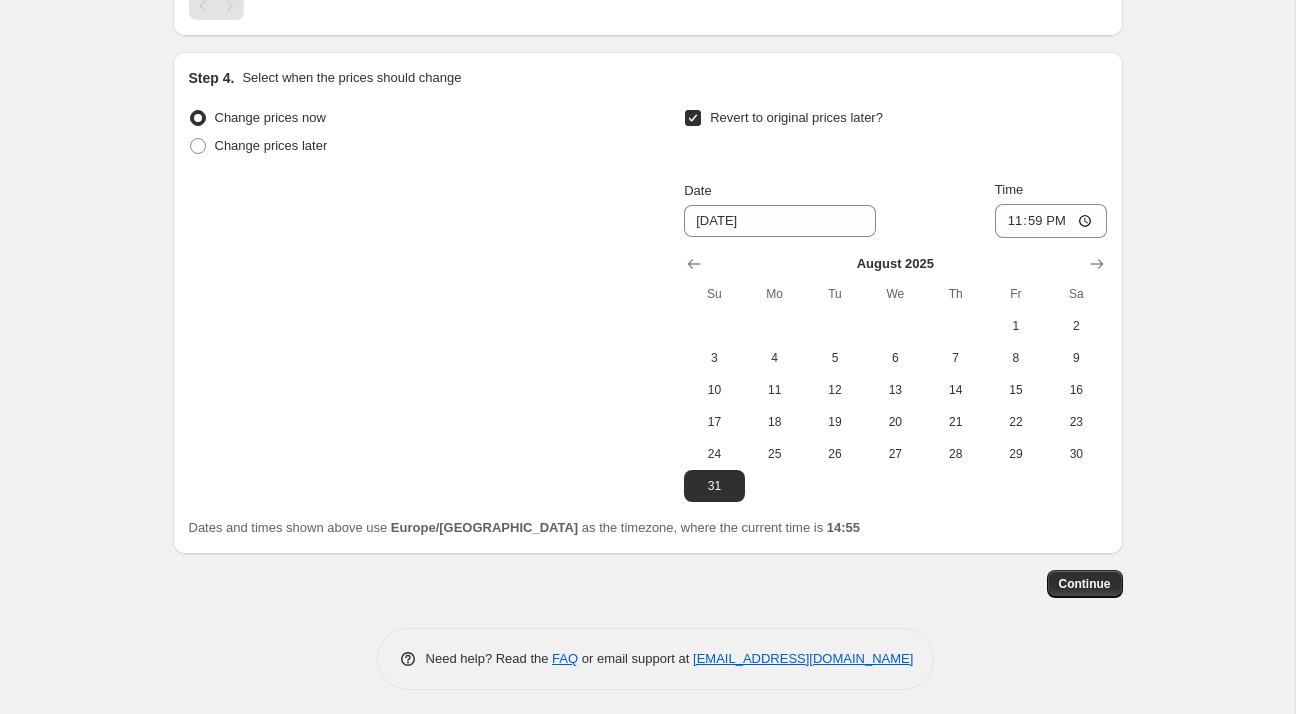 scroll, scrollTop: 1474, scrollLeft: 0, axis: vertical 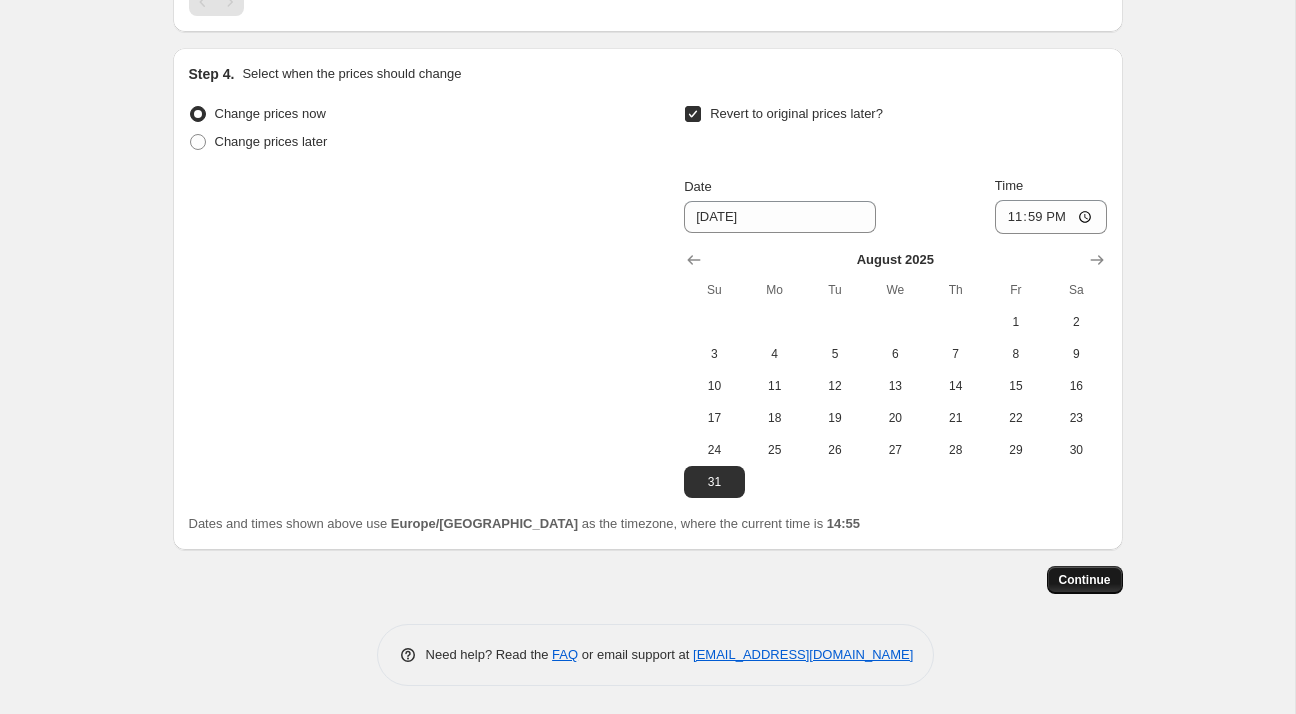 click on "Continue" at bounding box center [1085, 580] 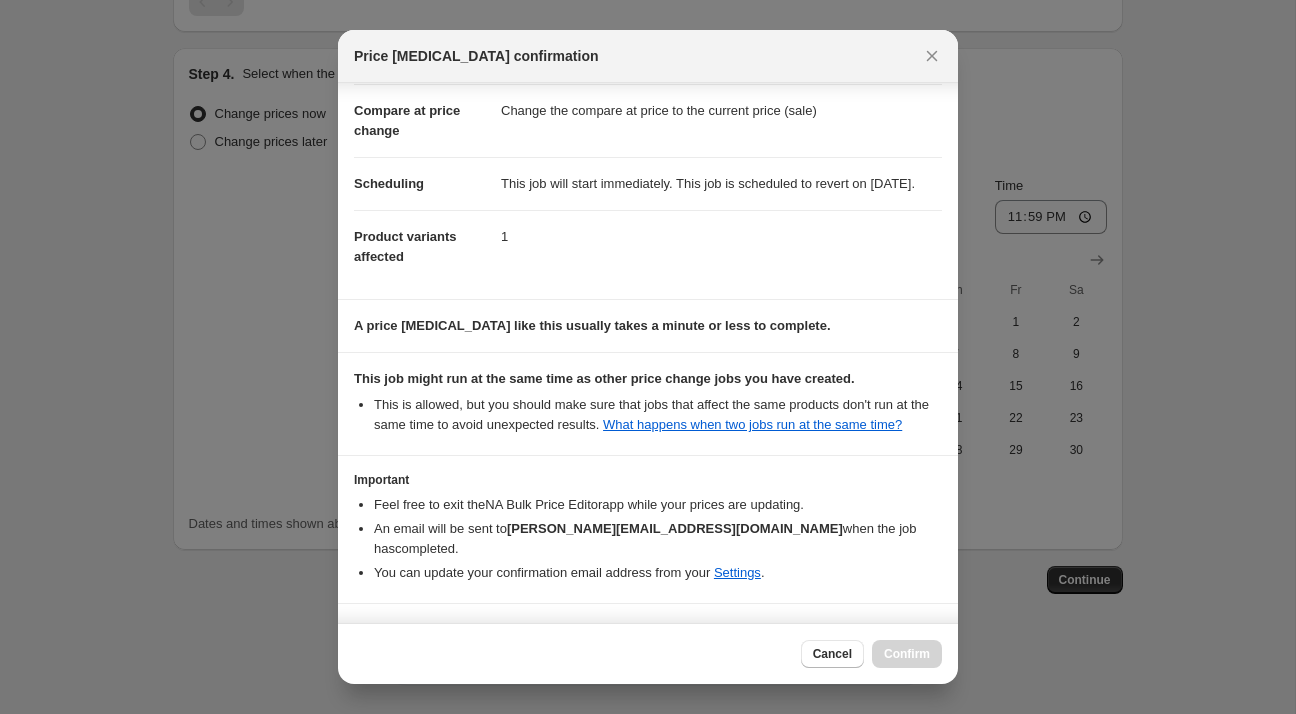scroll, scrollTop: 146, scrollLeft: 0, axis: vertical 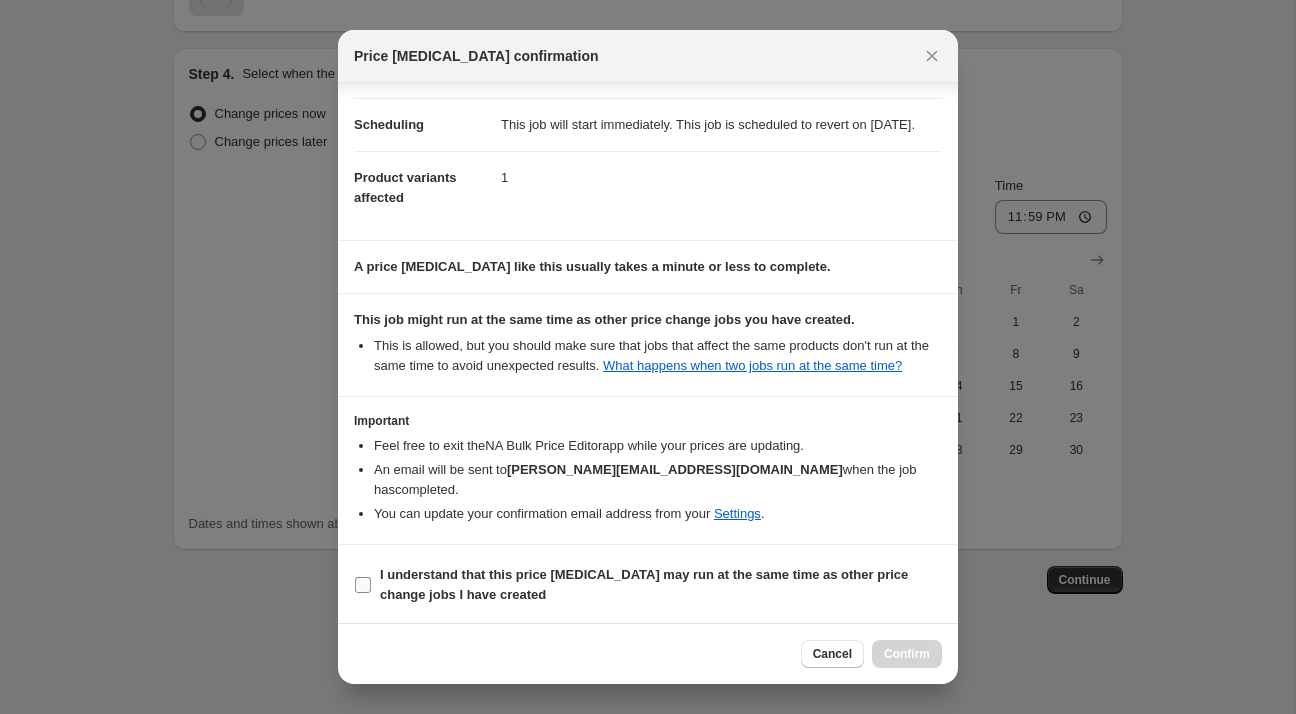 click on "I understand that this price [MEDICAL_DATA] may run at the same time as other price change jobs I have created" at bounding box center [644, 584] 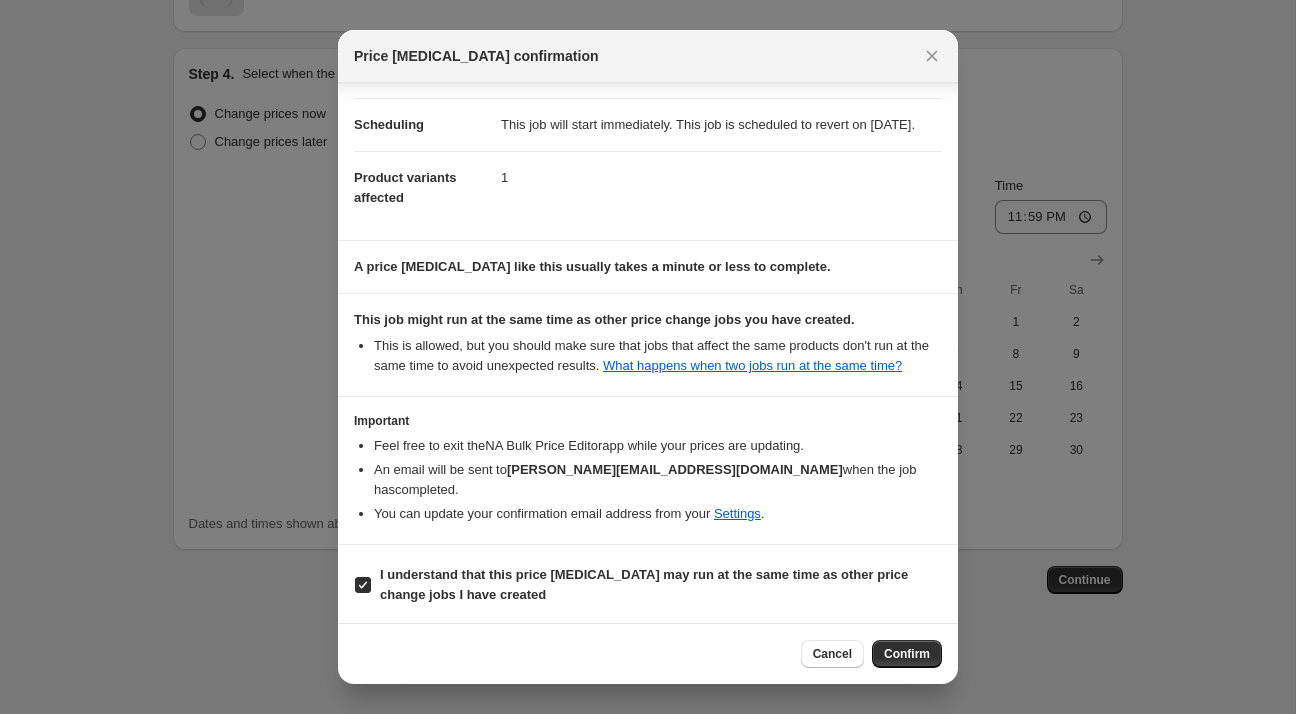 click on "Cancel Confirm" at bounding box center (648, 653) 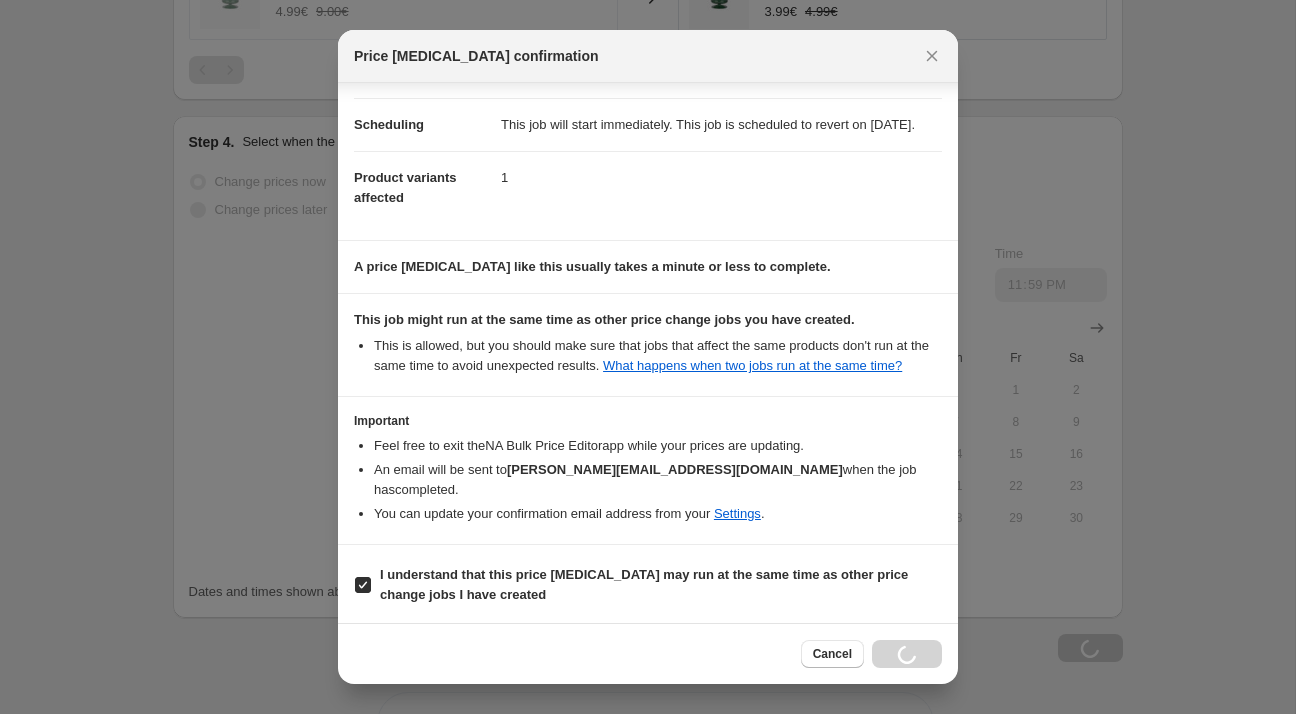 scroll, scrollTop: 1542, scrollLeft: 0, axis: vertical 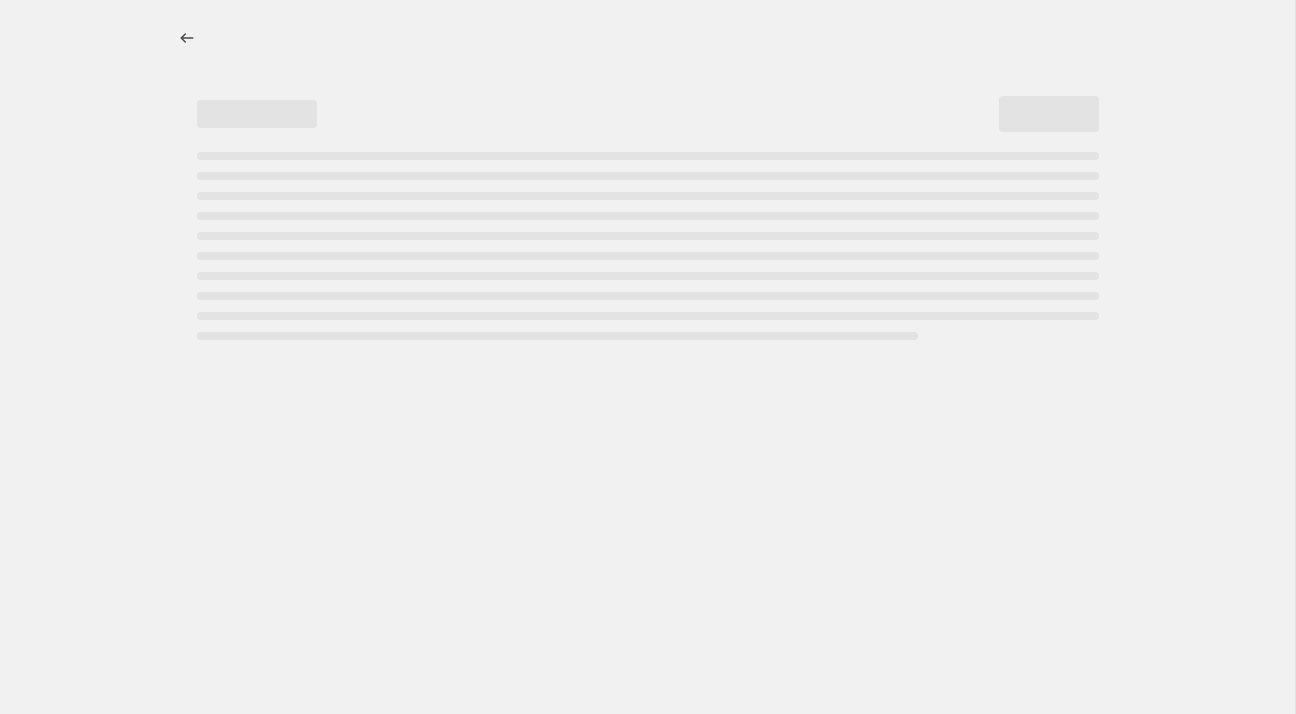 select on "percentage" 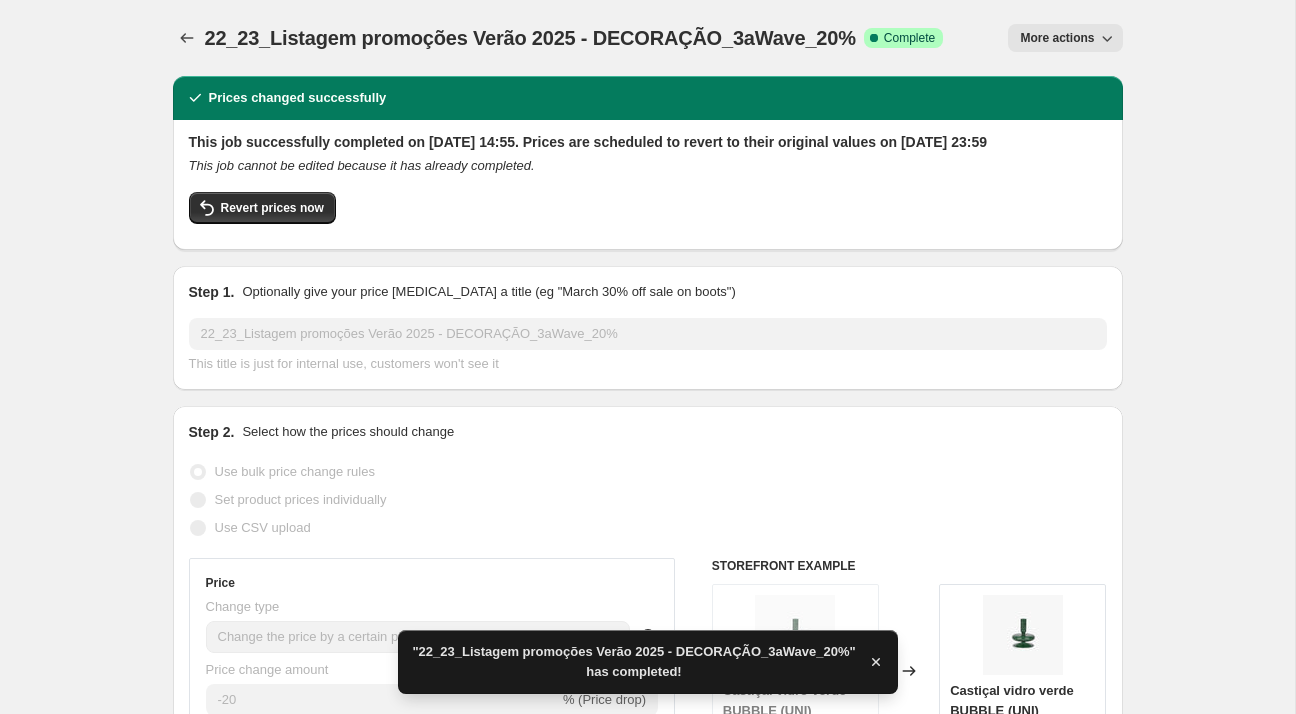 click on "22_23_Listagem promoções Verão 2025 - DECORAÇÃO_3aWave_20%" at bounding box center (530, 38) 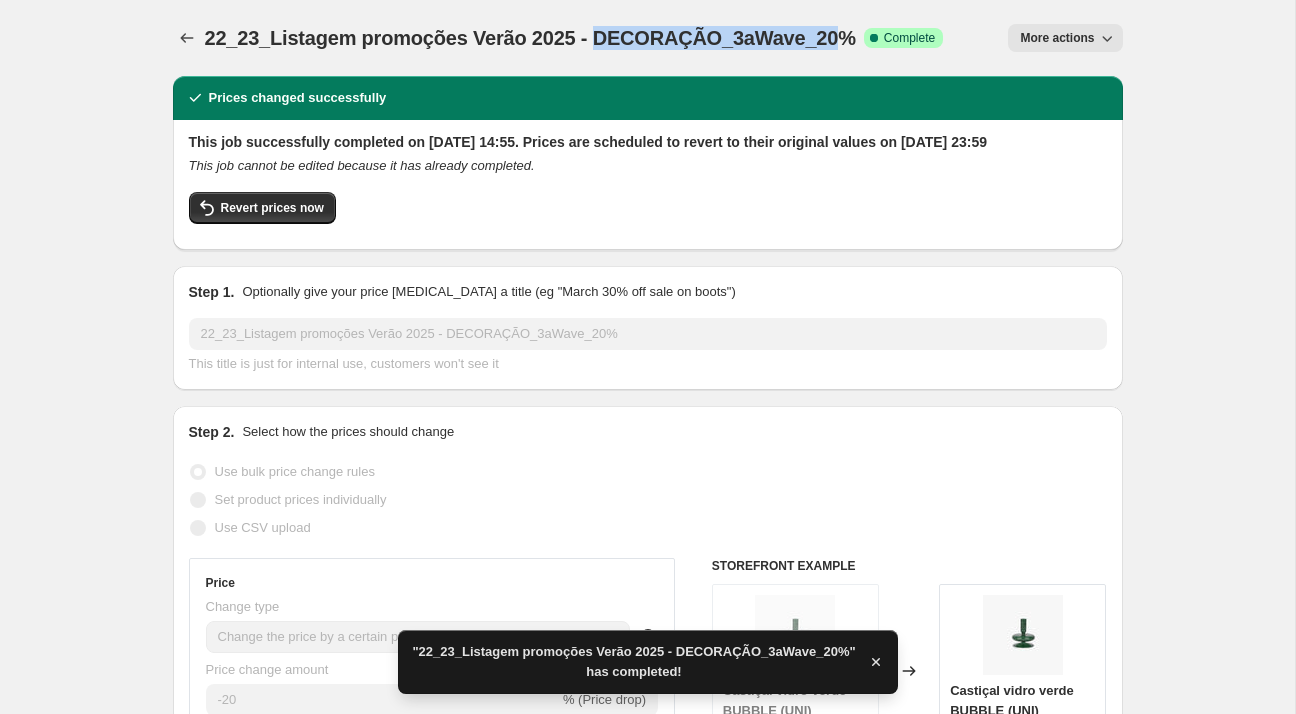 click on "22_23_Listagem promoções Verão 2025 - DECORAÇÃO_3aWave_20%" at bounding box center [530, 38] 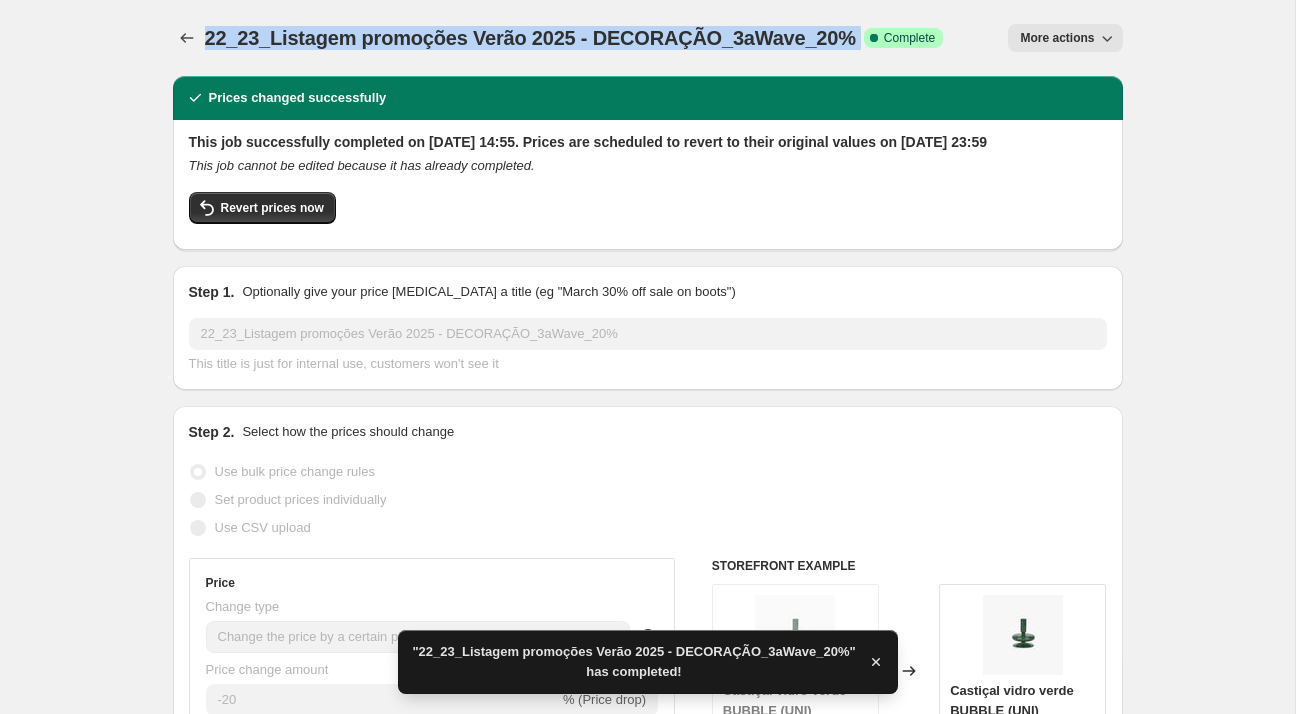 click on "22_23_Listagem promoções Verão 2025 - DECORAÇÃO_3aWave_20%" at bounding box center (530, 38) 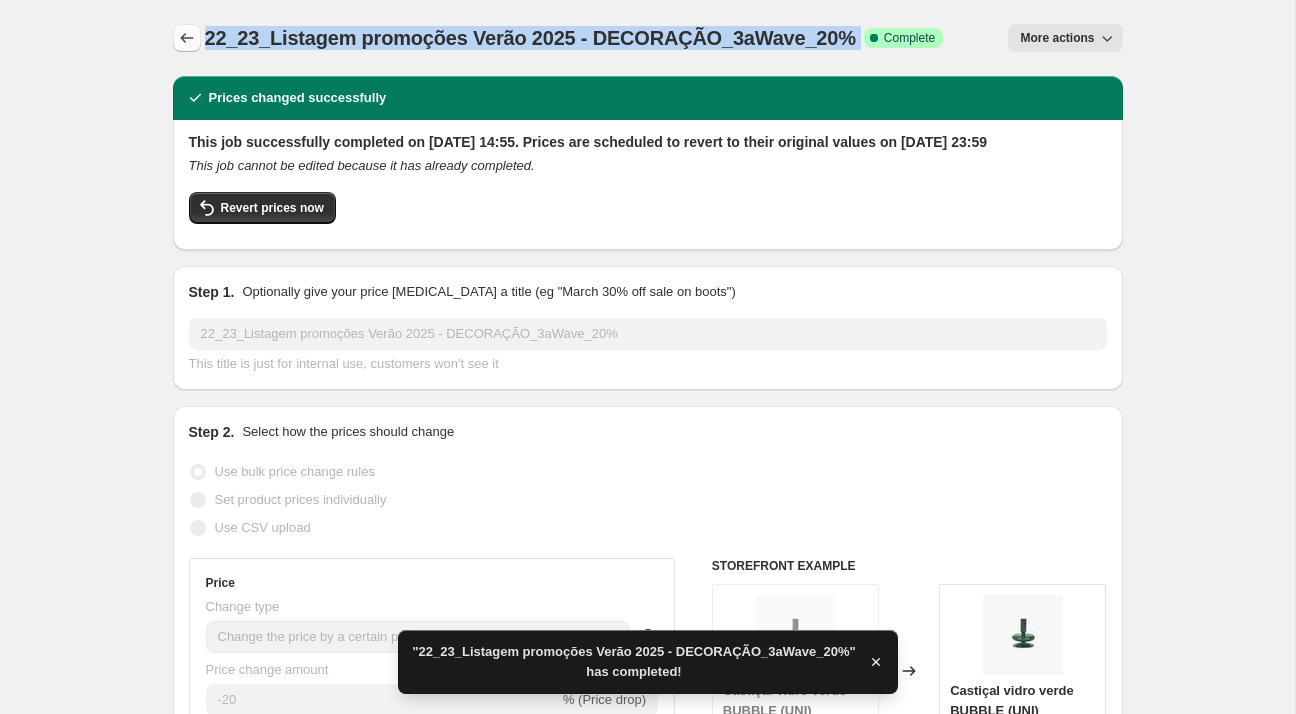click 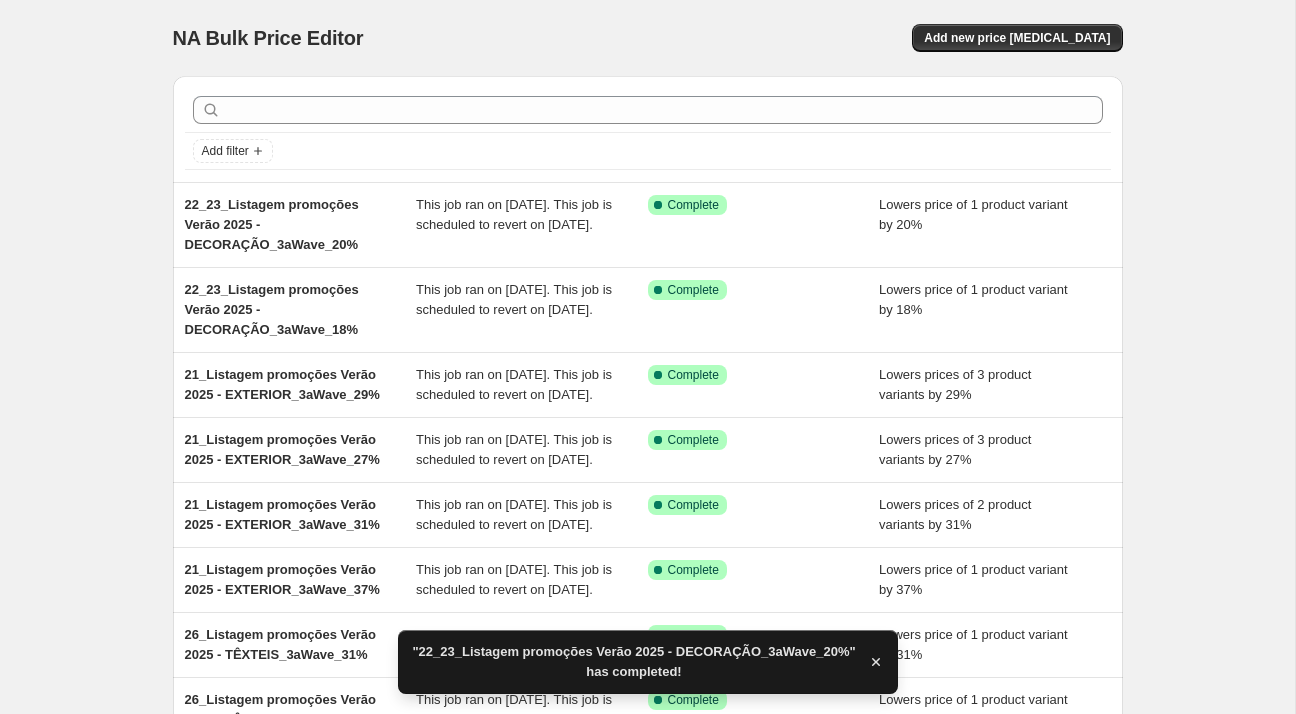 click on "NA Bulk Price Editor. This page is ready NA Bulk Price Editor Add new price [MEDICAL_DATA]" at bounding box center [648, 38] 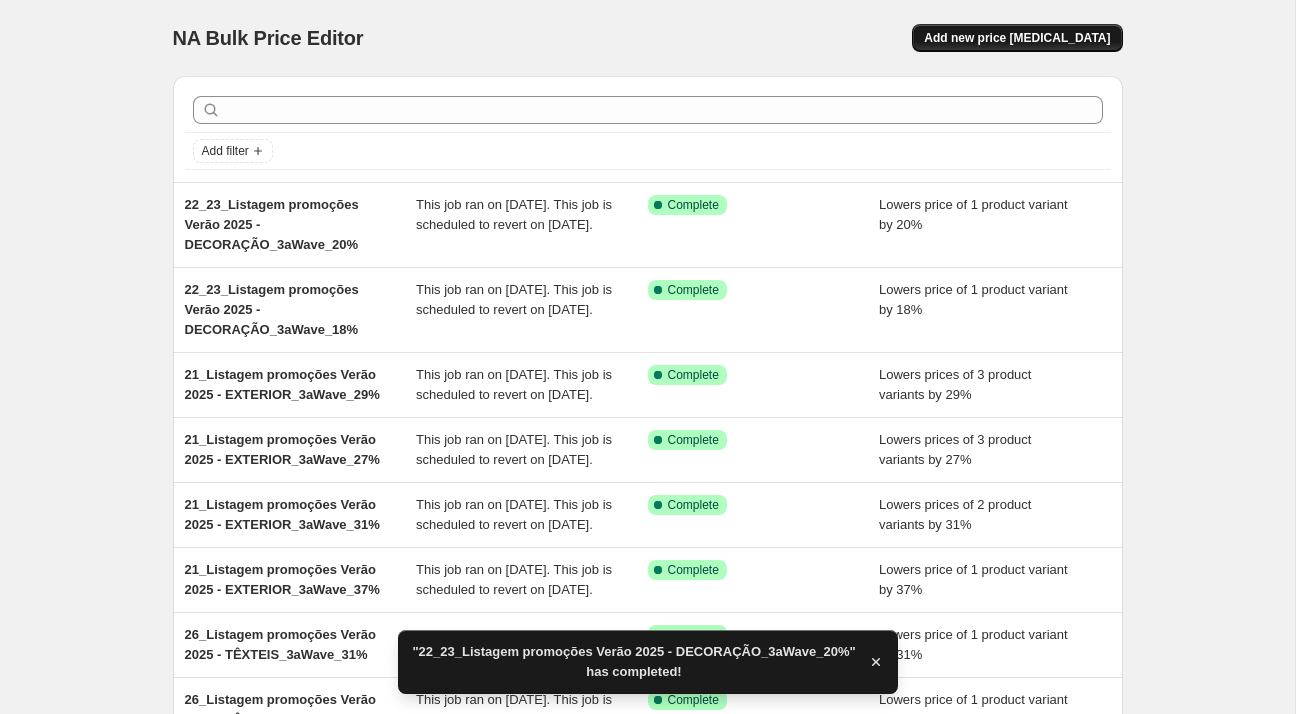click on "Add new price [MEDICAL_DATA]" at bounding box center [1017, 38] 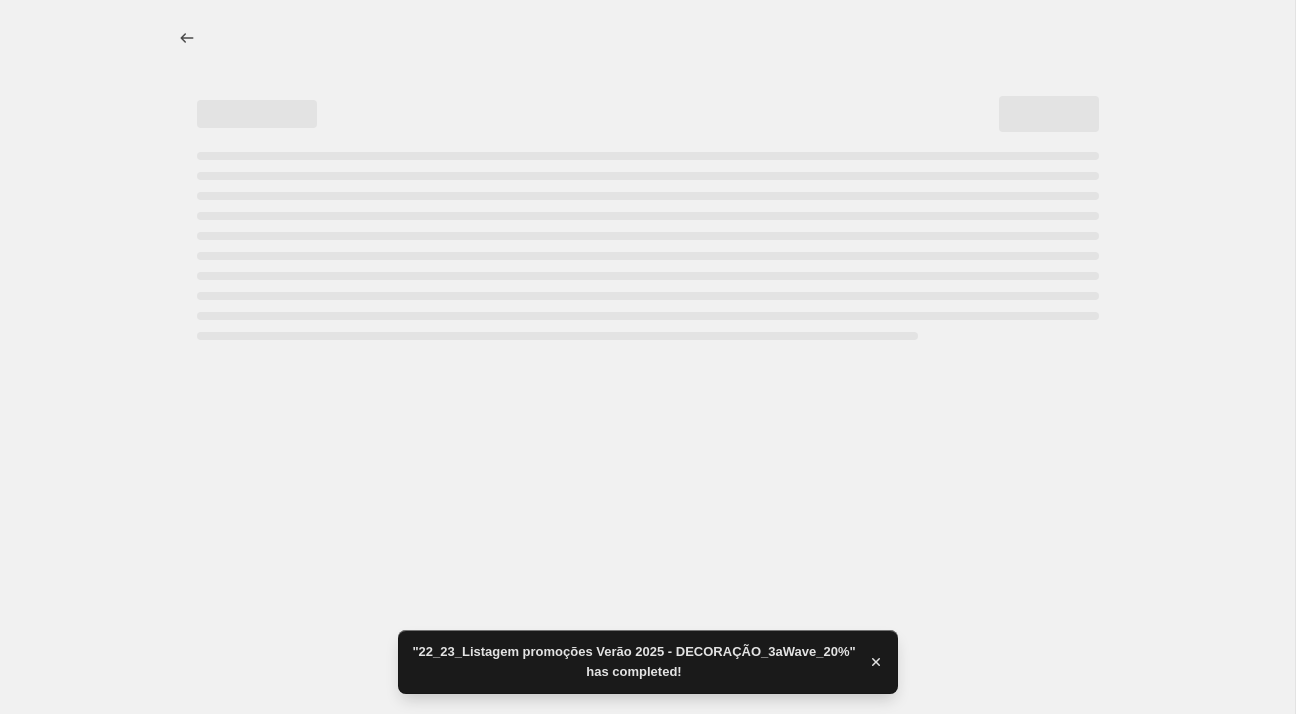 select on "percentage" 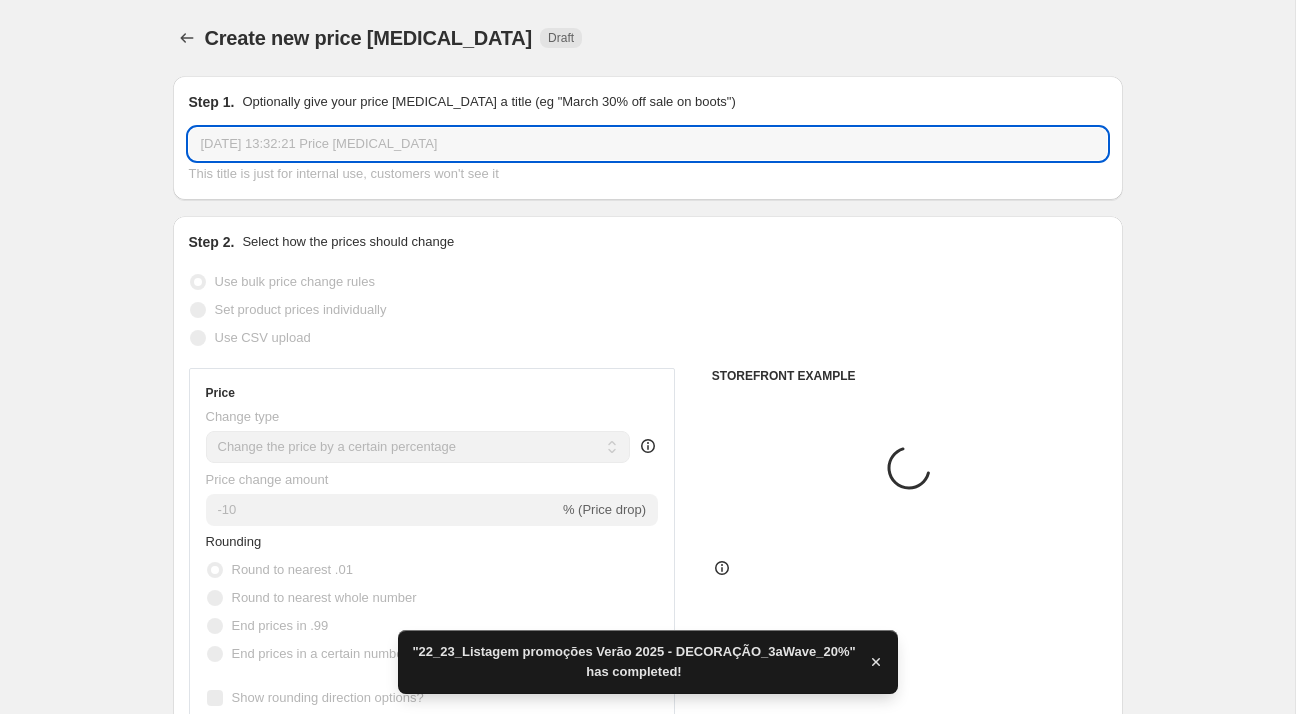 click on "[DATE] 13:32:21 Price [MEDICAL_DATA]" at bounding box center [648, 144] 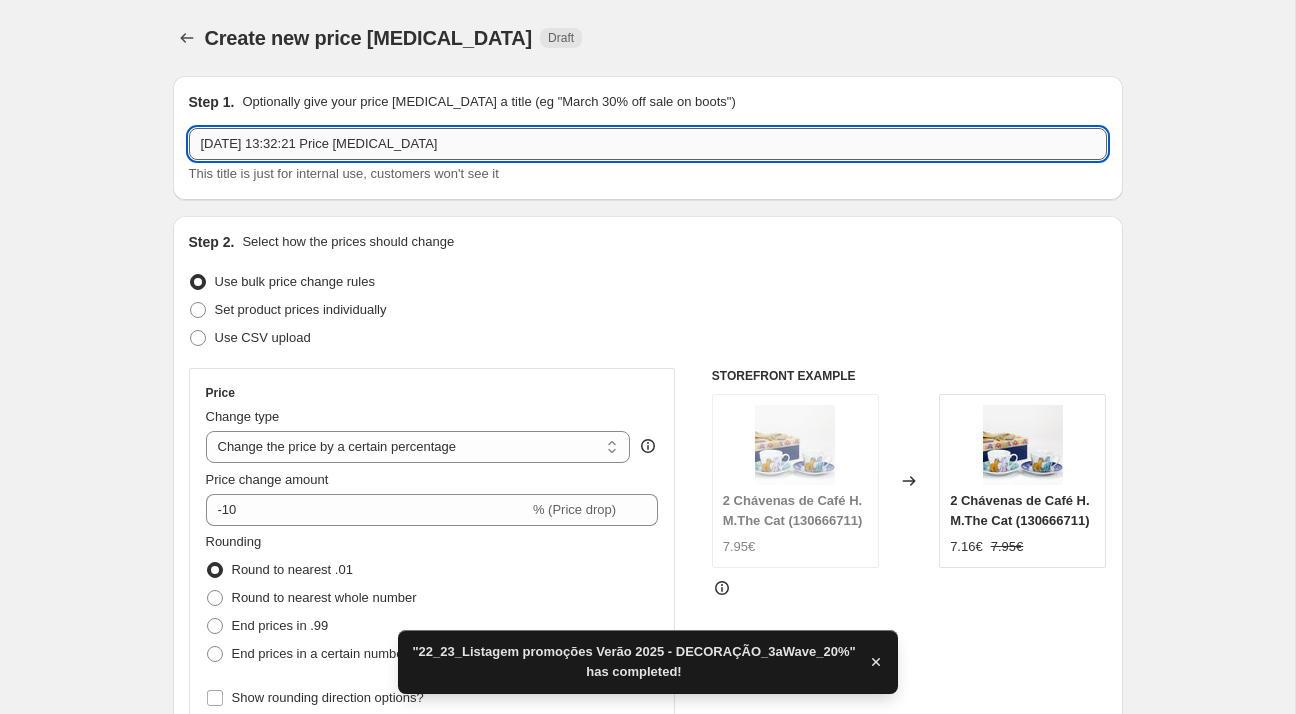 click on "[DATE] 13:32:21 Price [MEDICAL_DATA]" at bounding box center [648, 144] 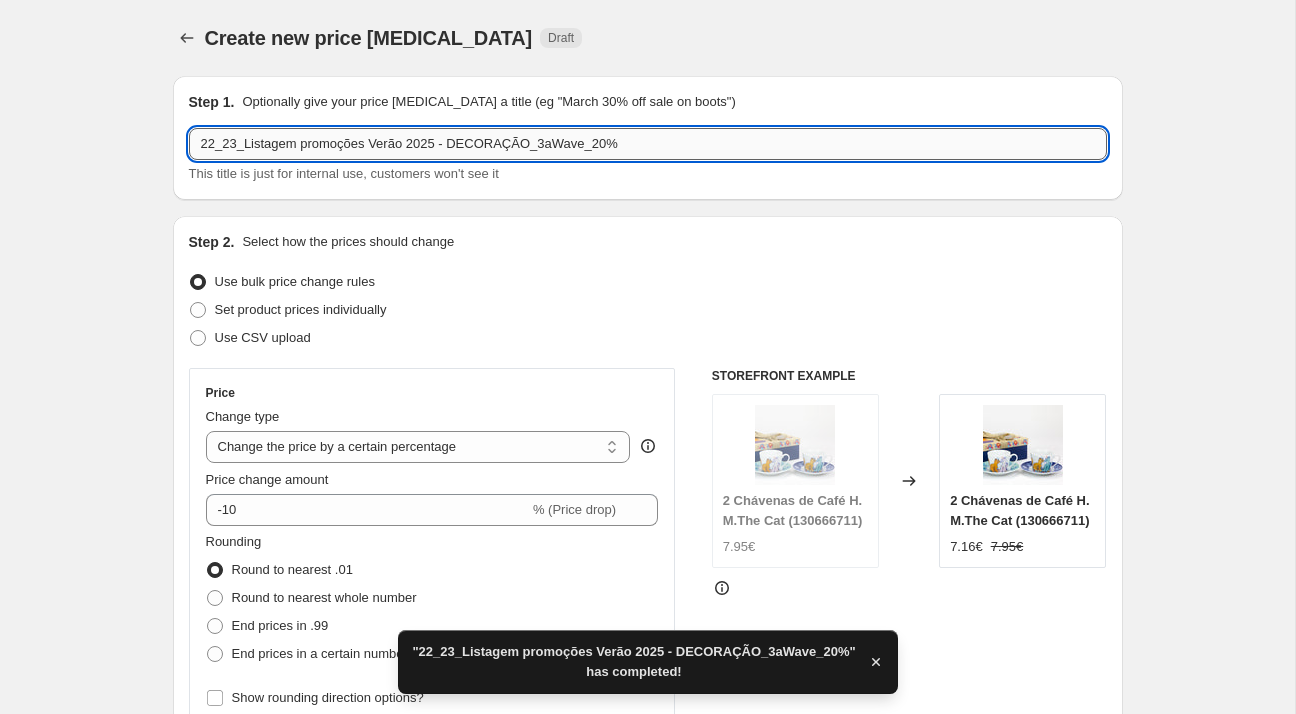 click on "22_23_Listagem promoções Verão 2025 - DECORAÇÃO_3aWave_20%" at bounding box center (648, 144) 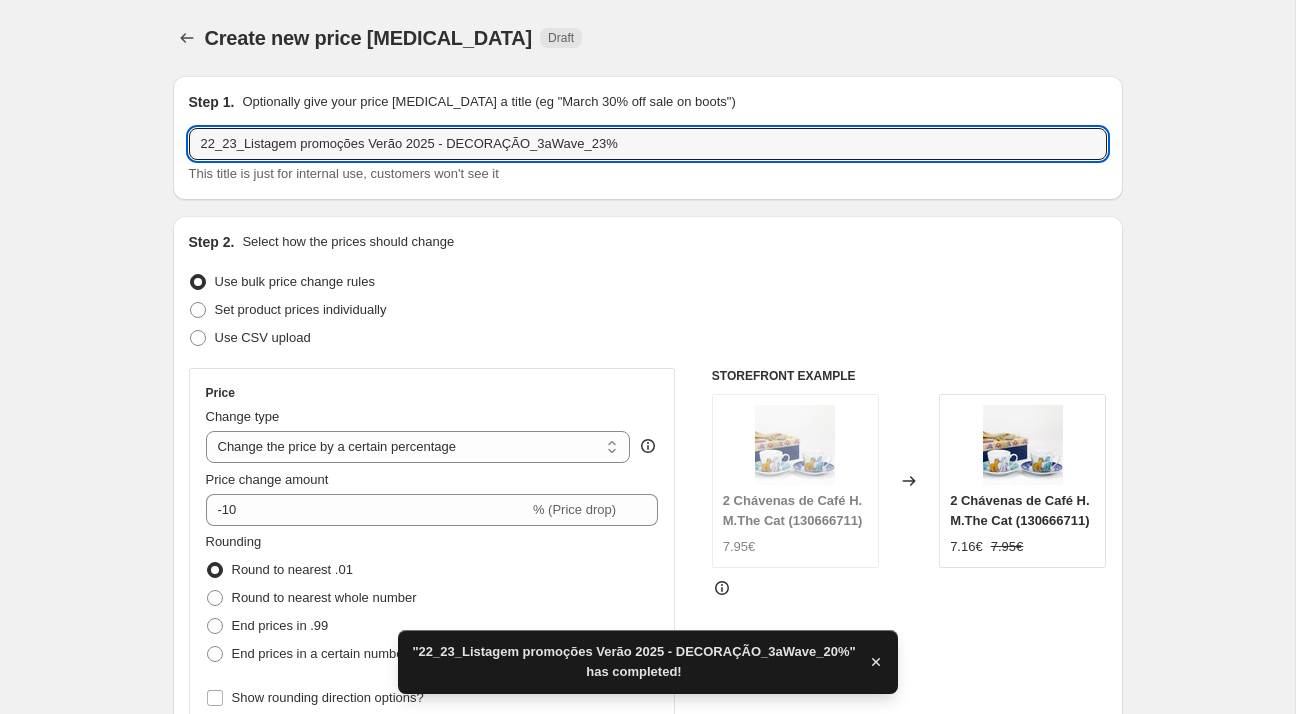 type on "22_23_Listagem promoções Verão 2025 - DECORAÇÃO_3aWave_23%" 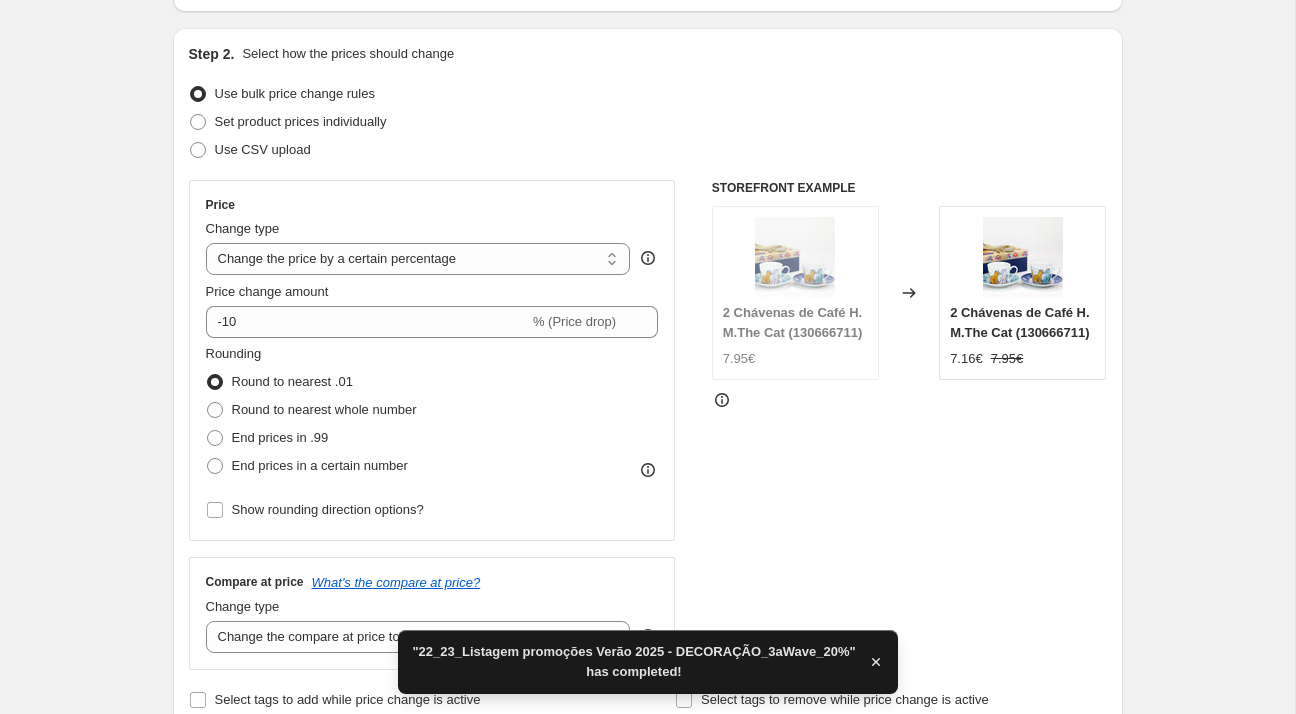 scroll, scrollTop: 200, scrollLeft: 0, axis: vertical 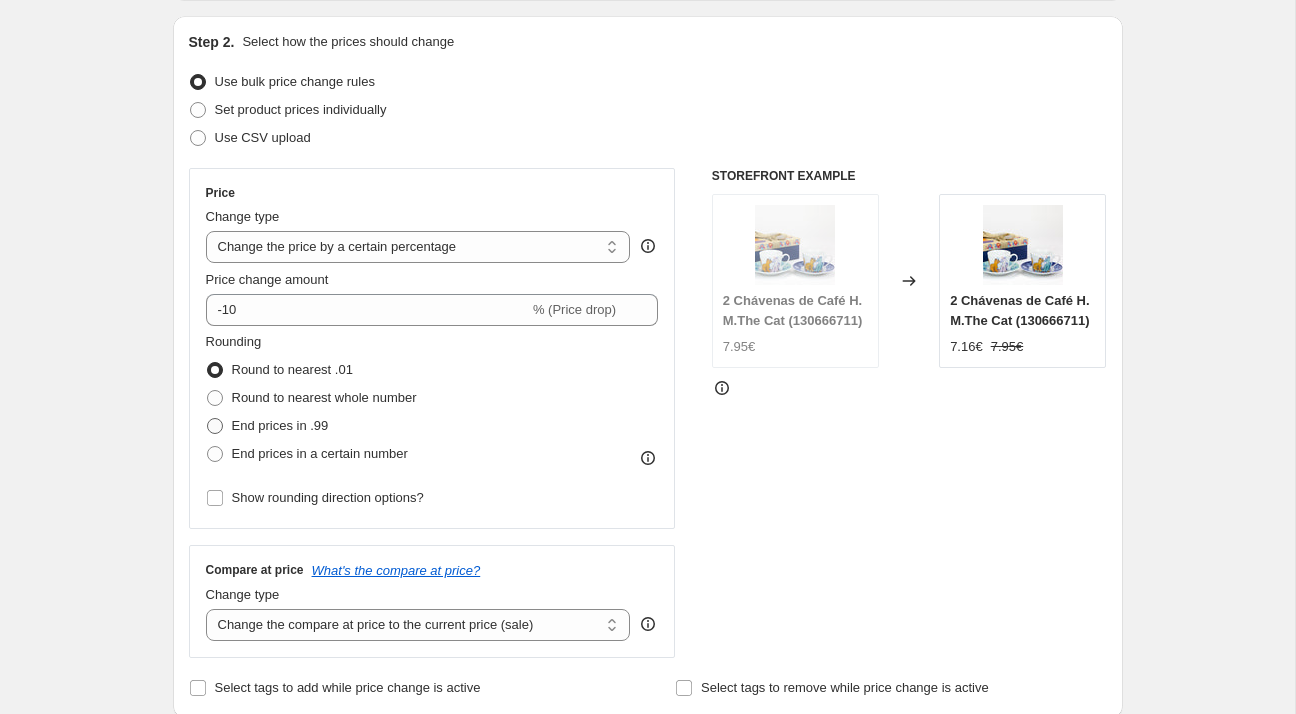 click on "End prices in .99" at bounding box center [280, 426] 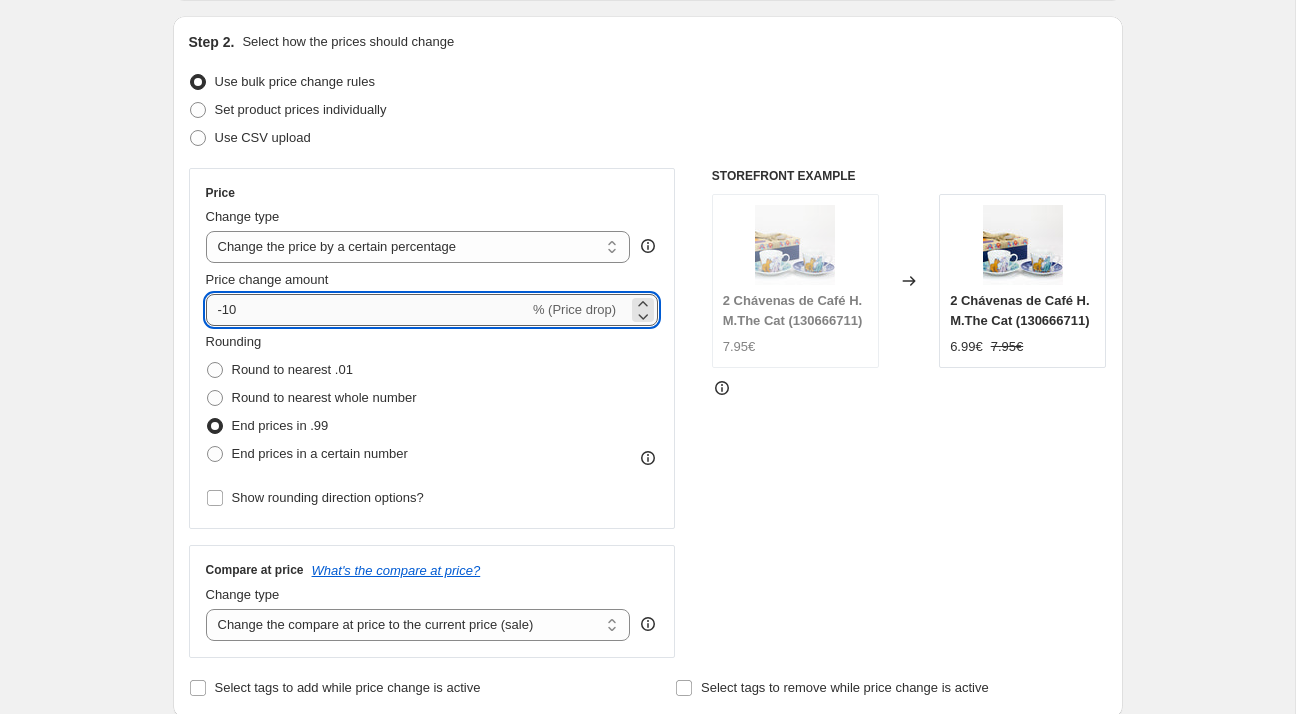 click on "-10" at bounding box center [367, 310] 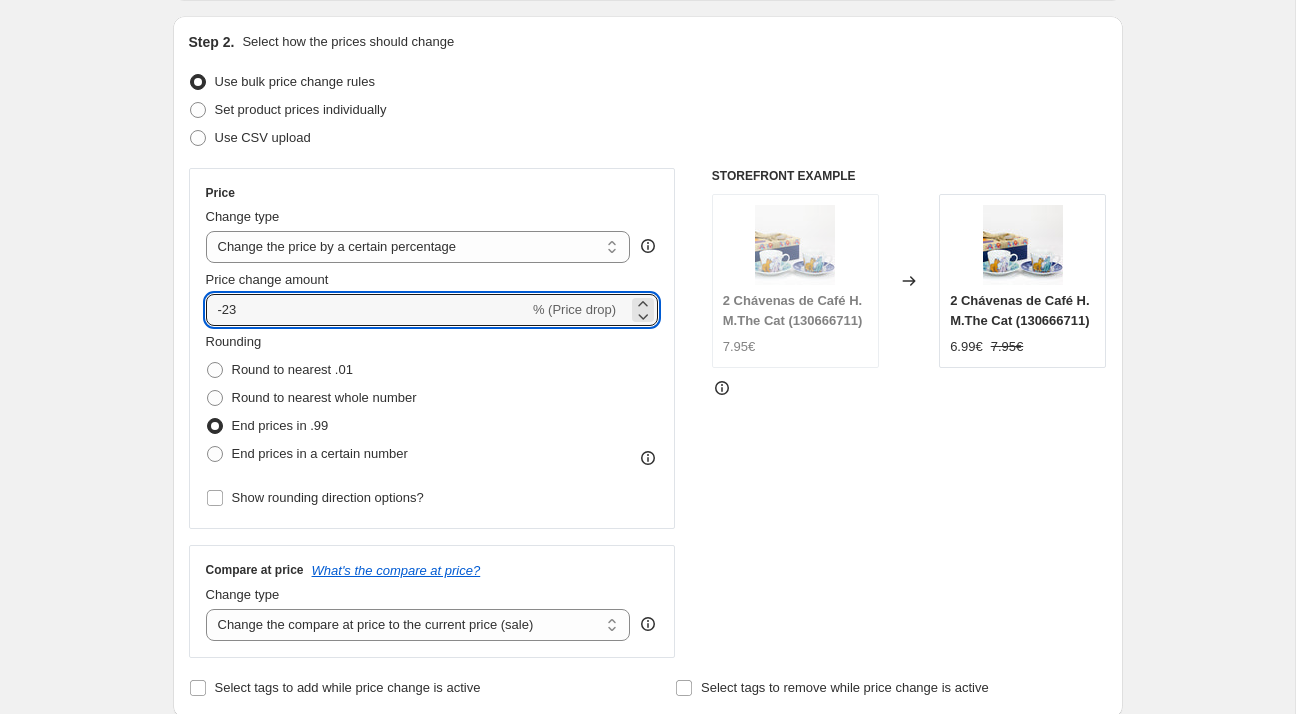 type on "-23" 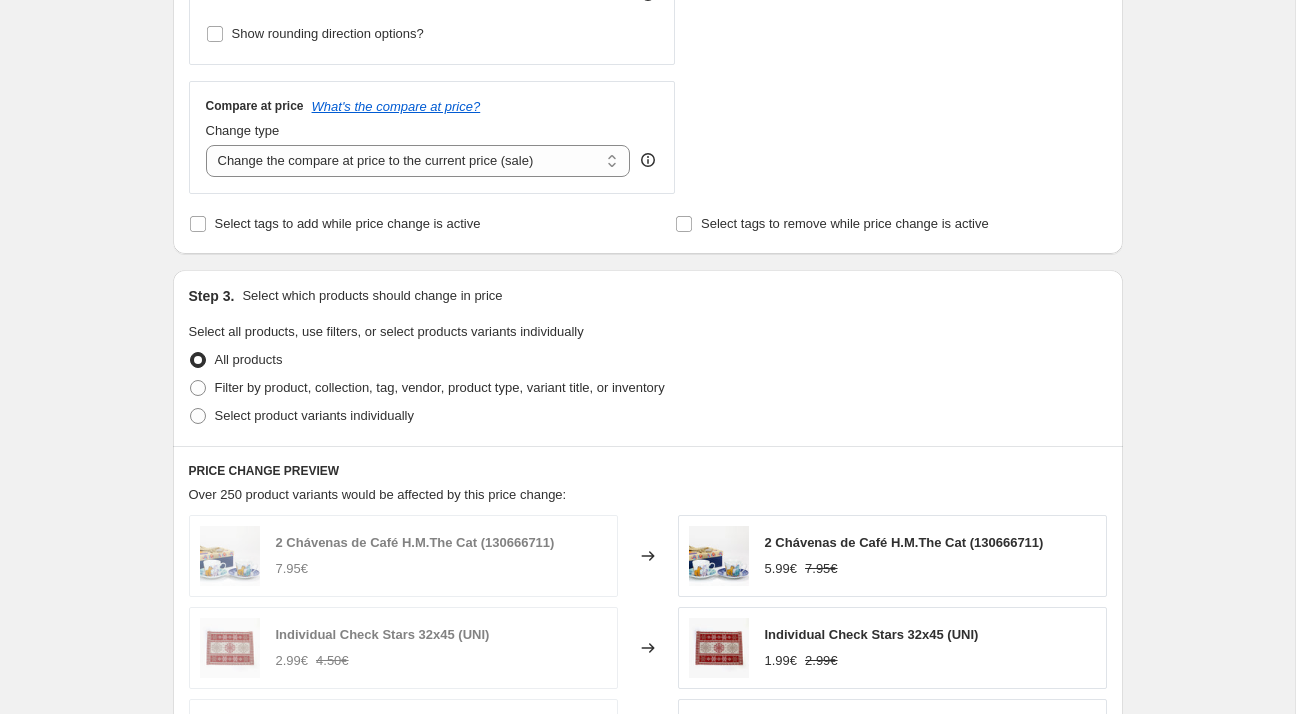 scroll, scrollTop: 715, scrollLeft: 0, axis: vertical 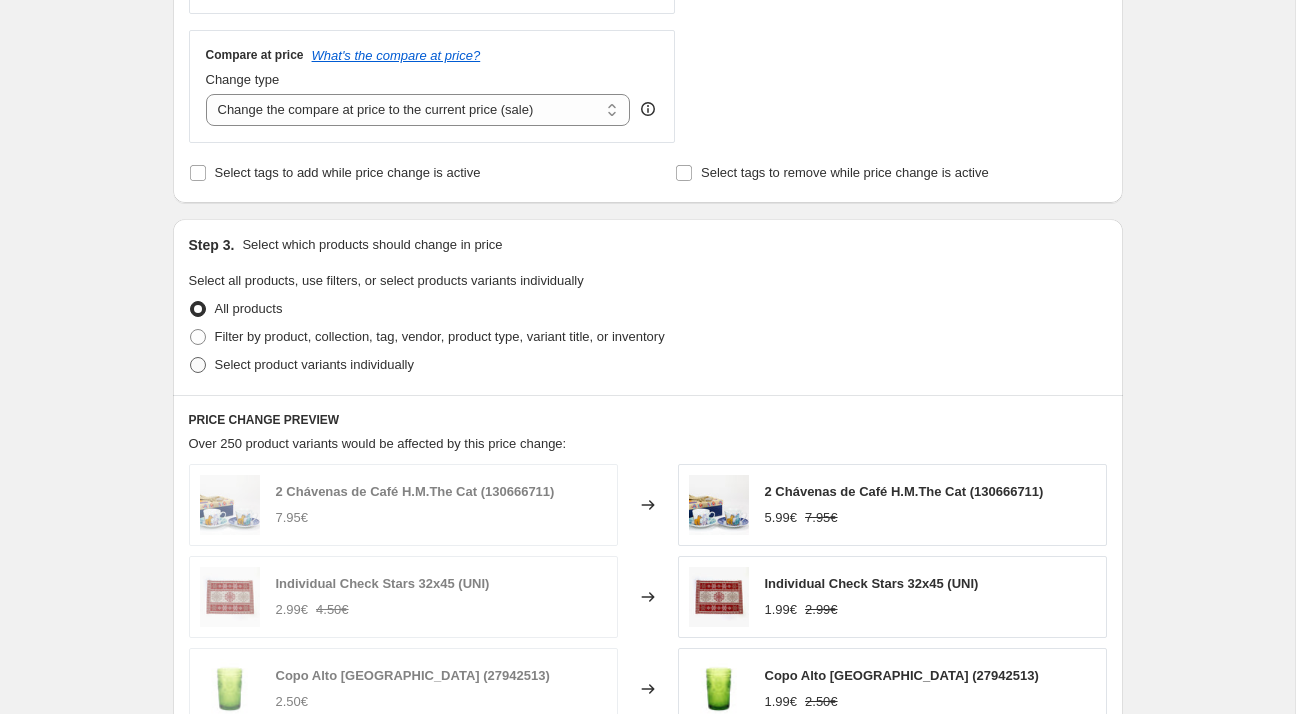 click on "Select product variants individually" at bounding box center [314, 365] 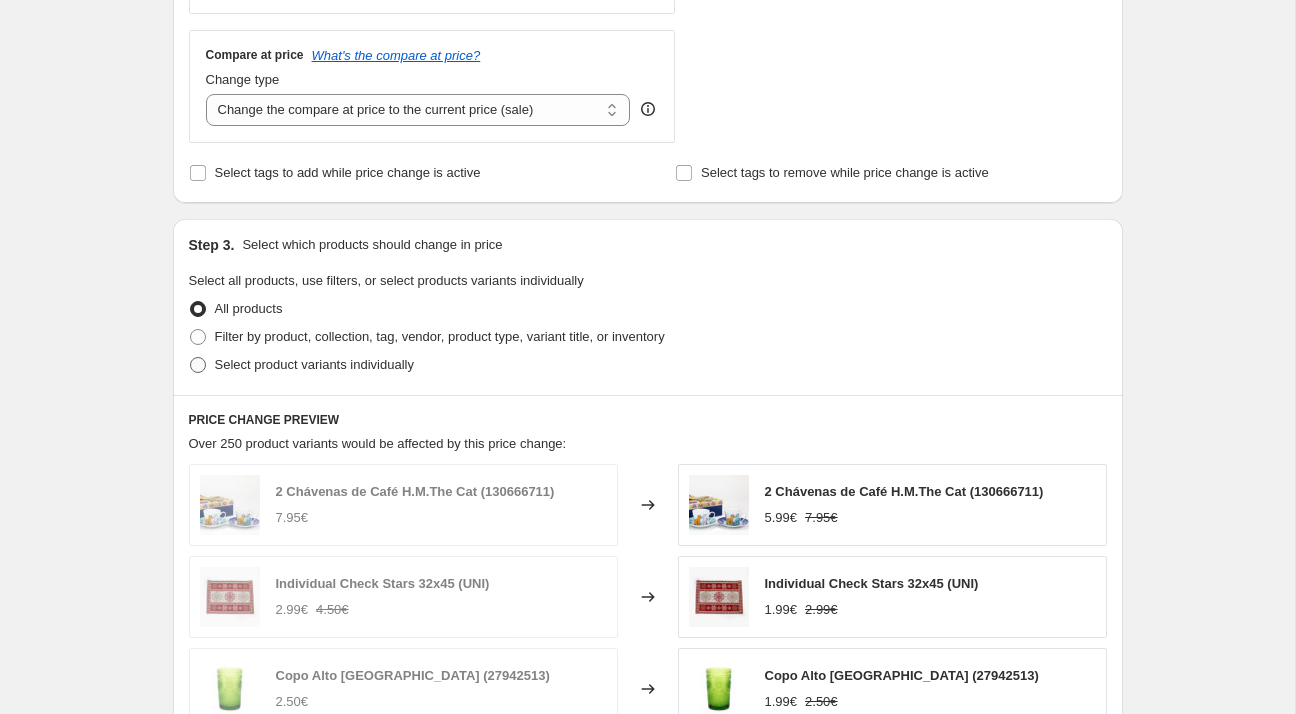 radio on "true" 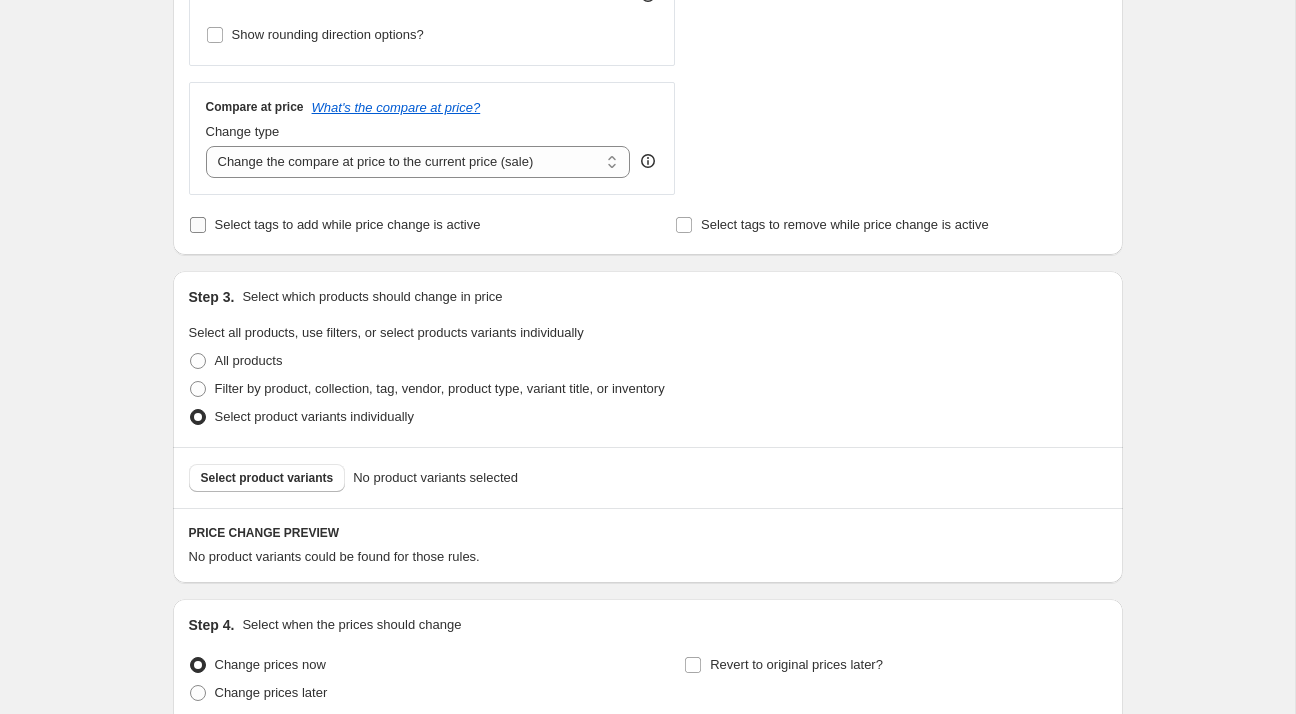 scroll, scrollTop: 594, scrollLeft: 0, axis: vertical 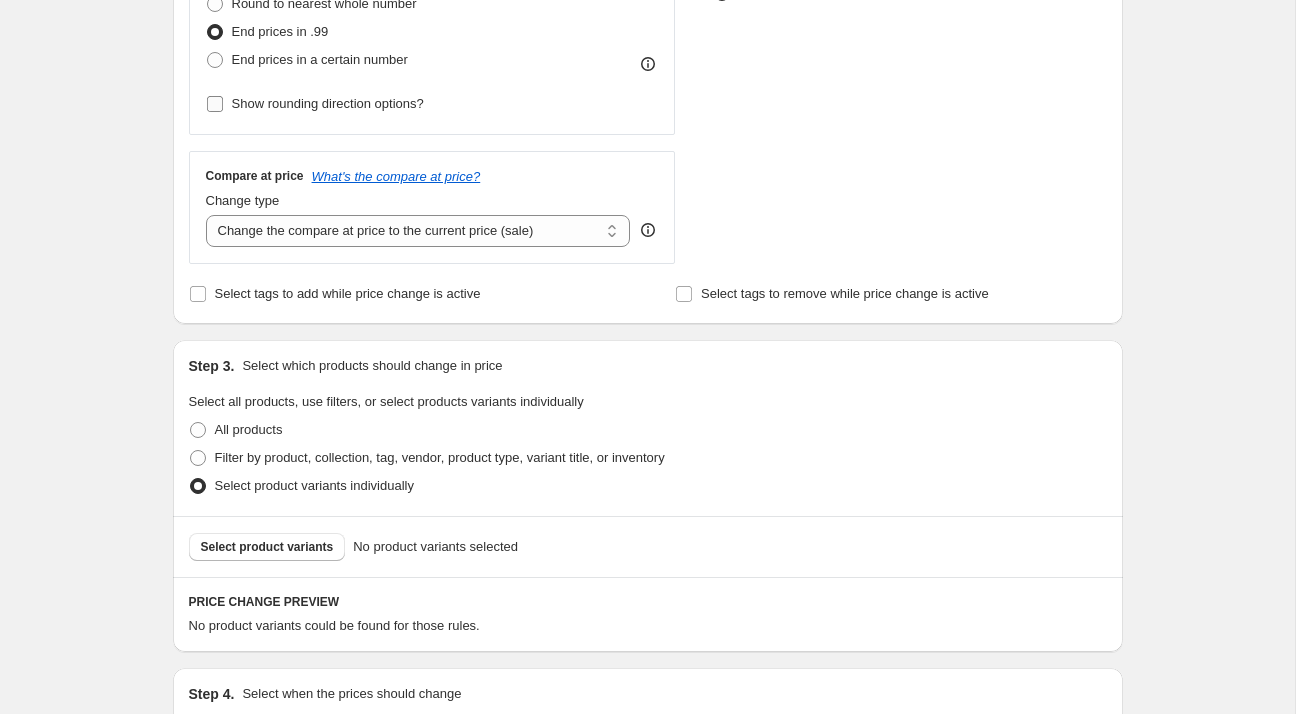 click on "Show rounding direction options?" at bounding box center [328, 103] 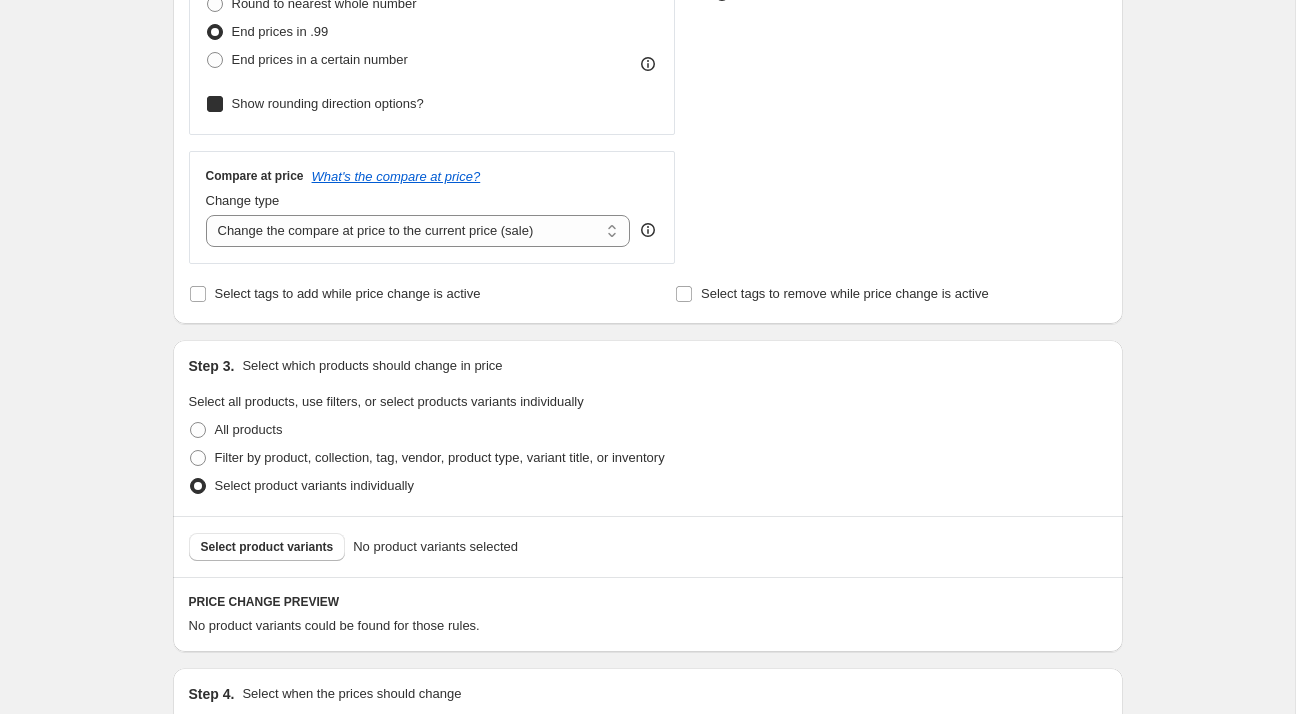 checkbox on "true" 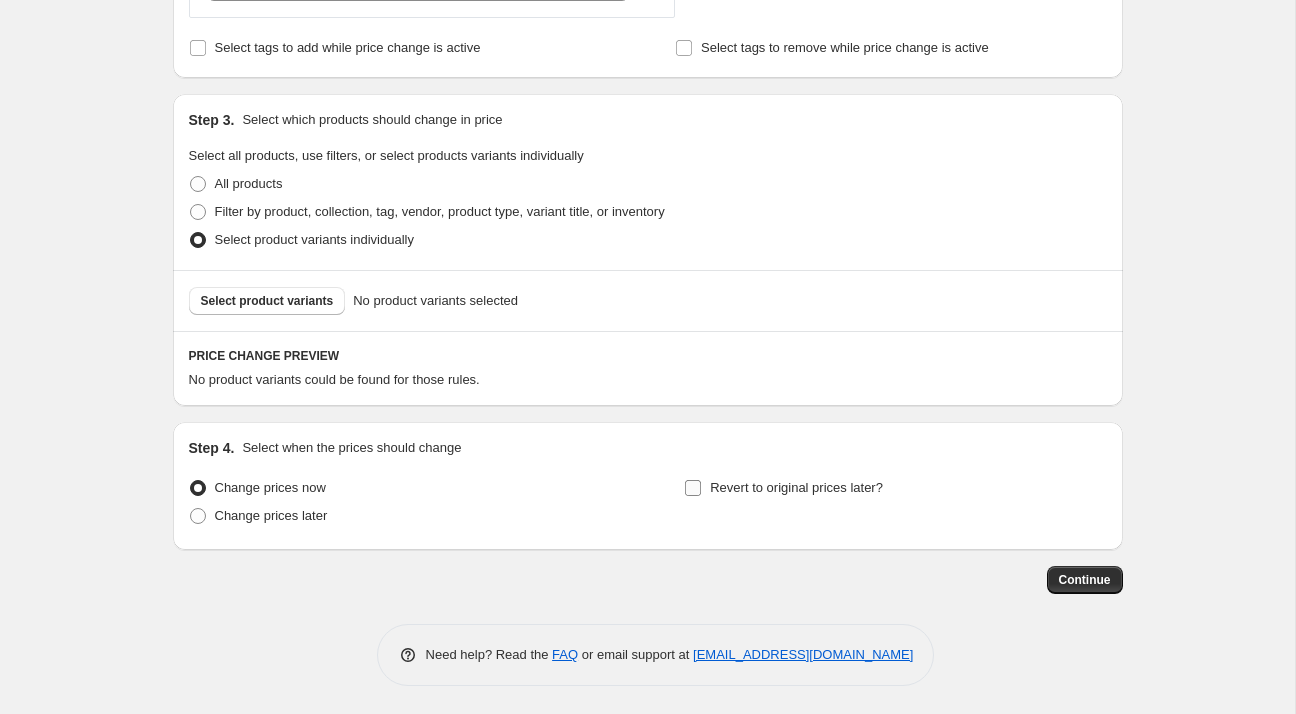 click on "Revert to original prices later?" at bounding box center [796, 488] 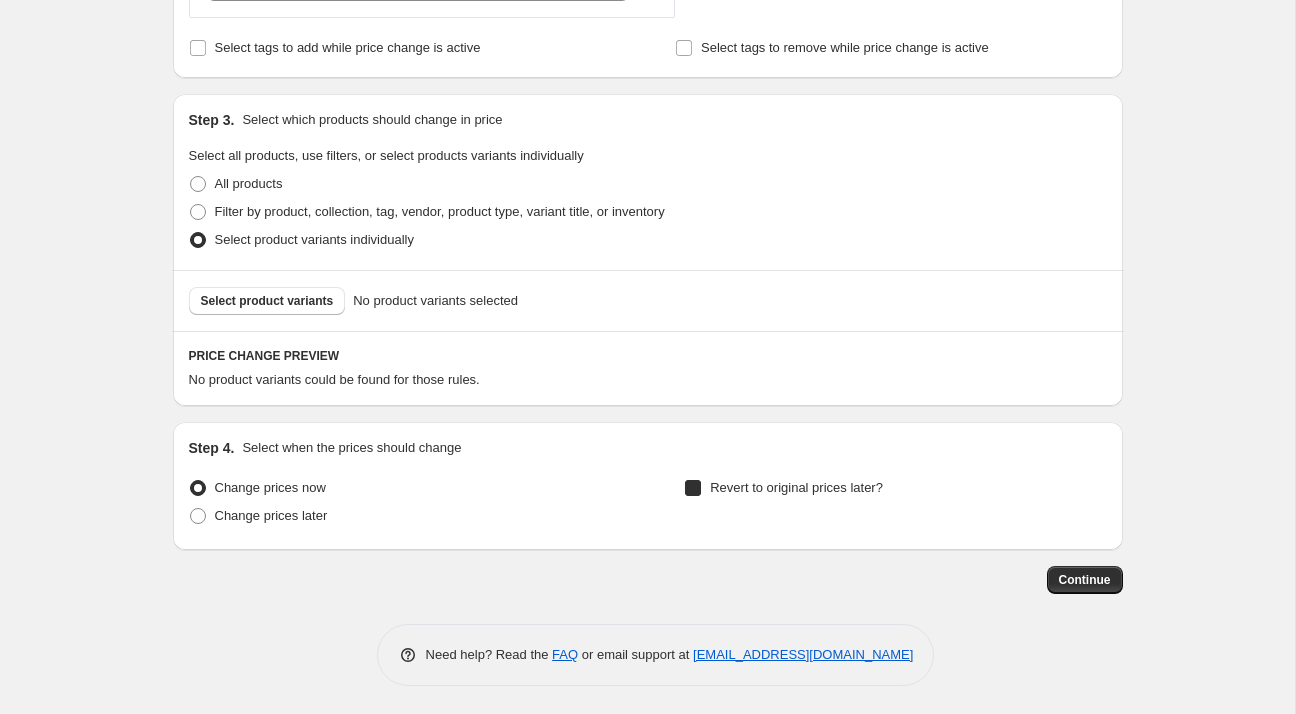 checkbox on "true" 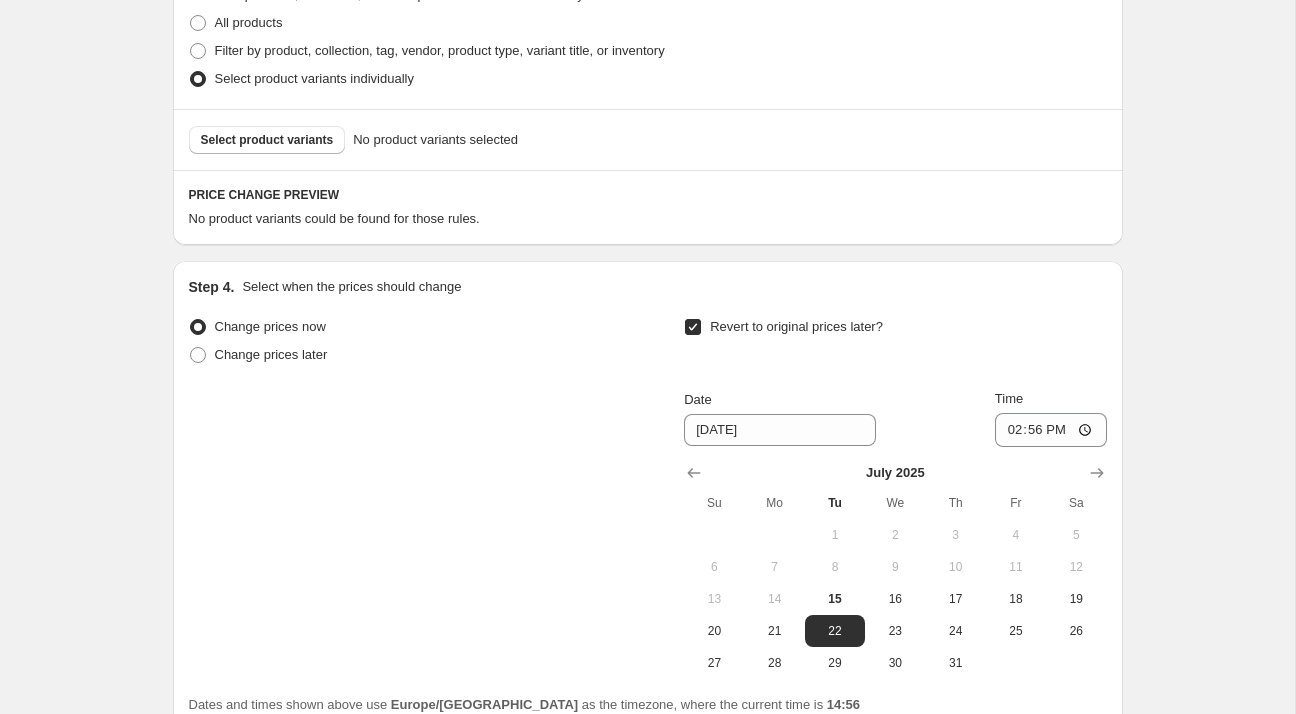 scroll, scrollTop: 1147, scrollLeft: 0, axis: vertical 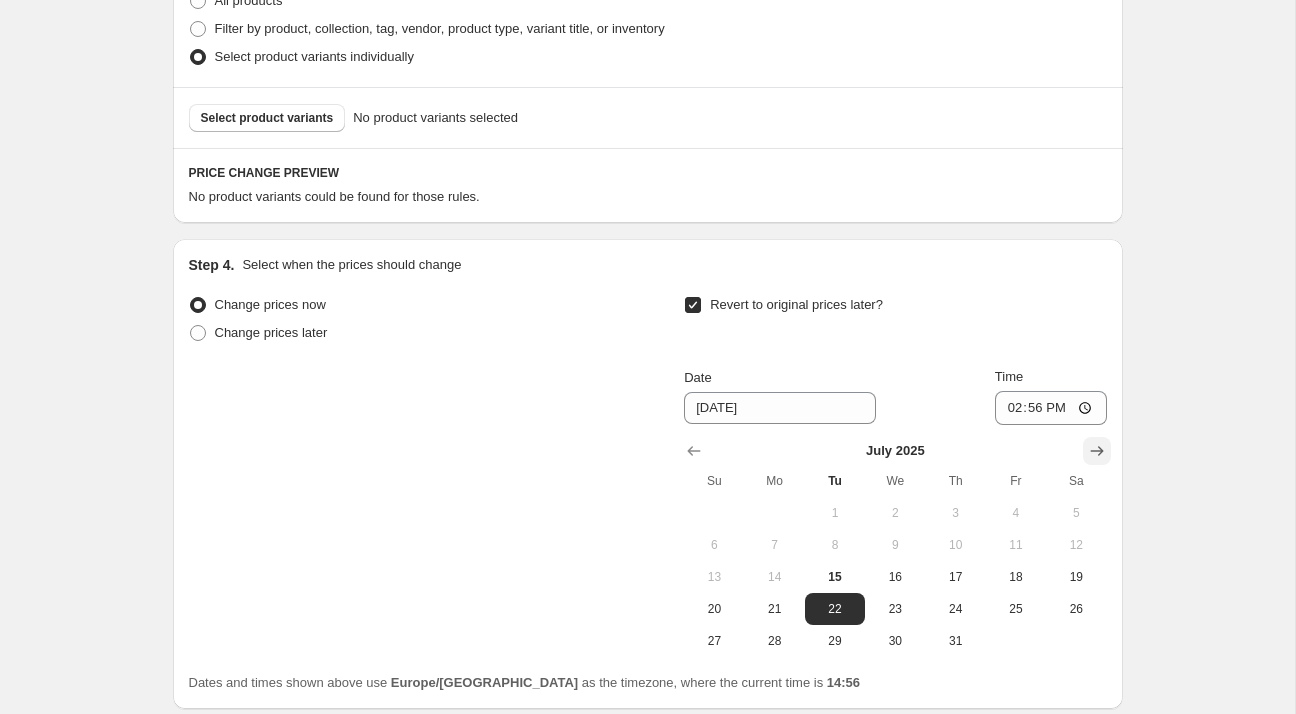 click 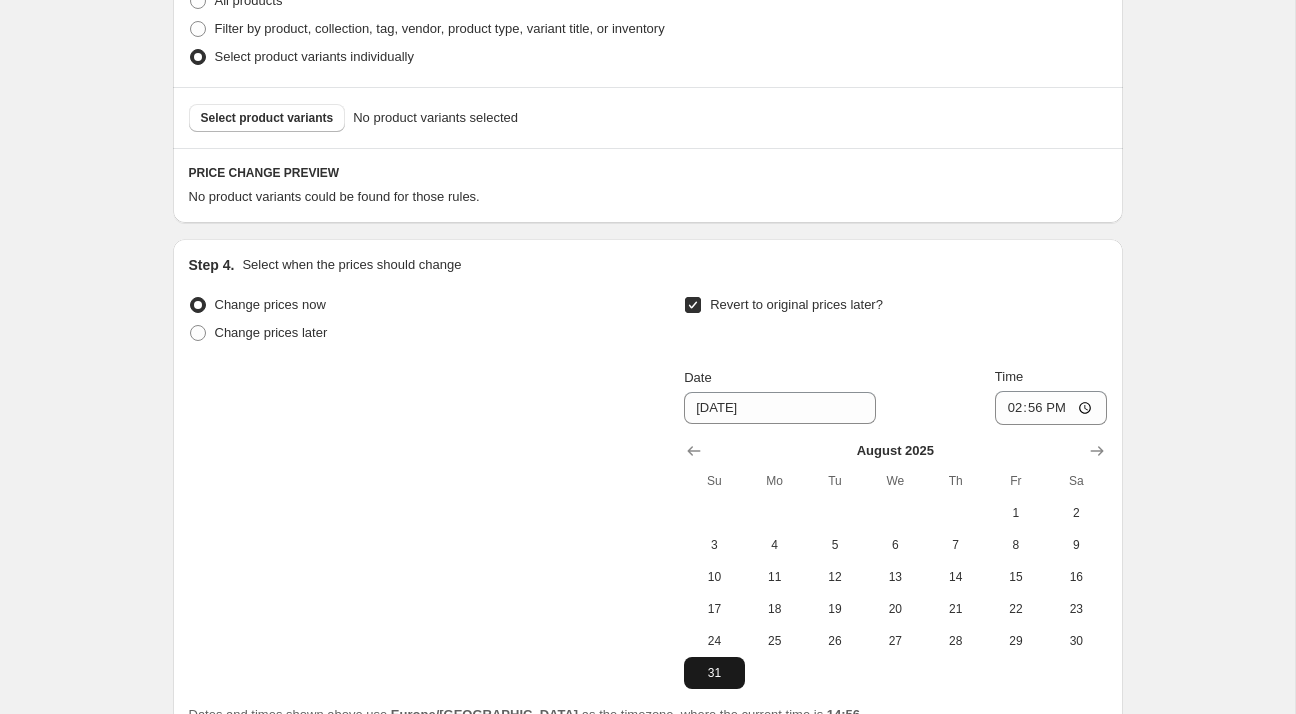 click on "31" at bounding box center (714, 673) 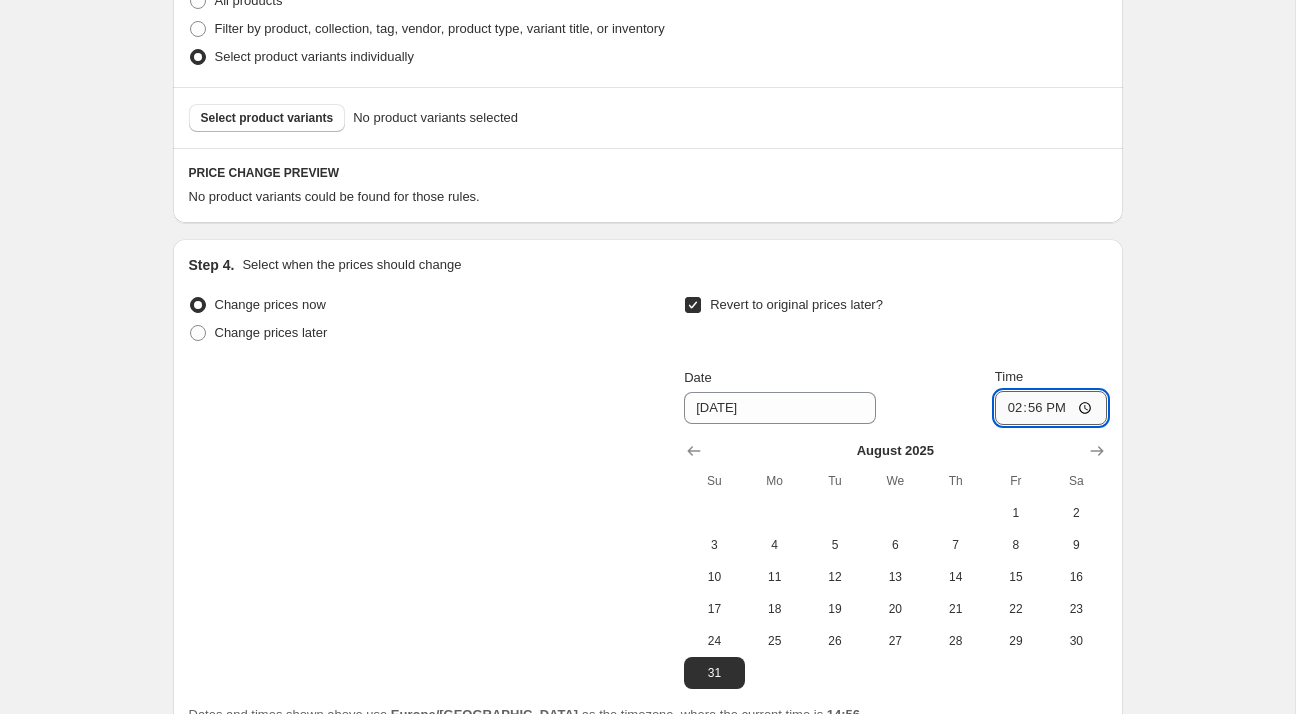 click on "14:56" at bounding box center [1051, 408] 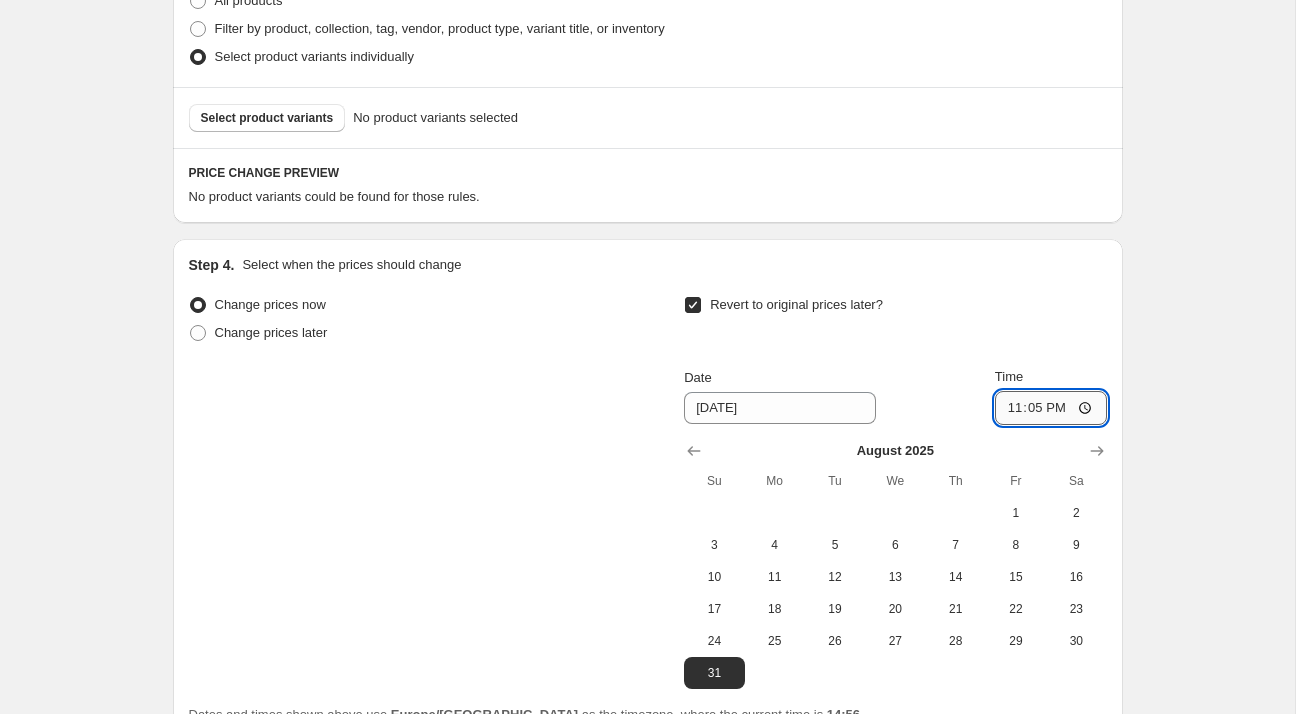 type on "23:59" 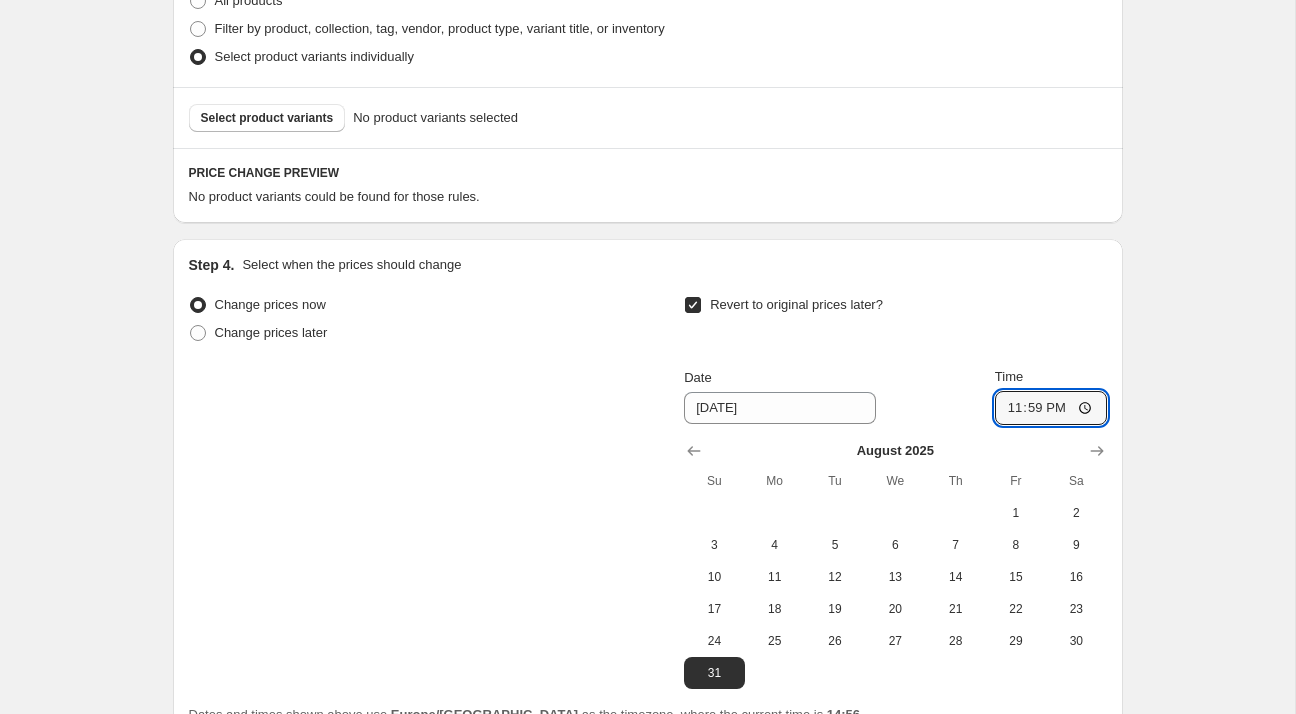 click on "Change prices now Change prices later Revert to original prices later? Date [DATE] Time 23:59 [DATE] Su Mo Tu We Th Fr Sa 1 2 3 4 5 6 7 8 9 10 11 12 13 14 15 16 17 18 19 20 21 22 23 24 25 26 27 28 29 30 31" at bounding box center (648, 490) 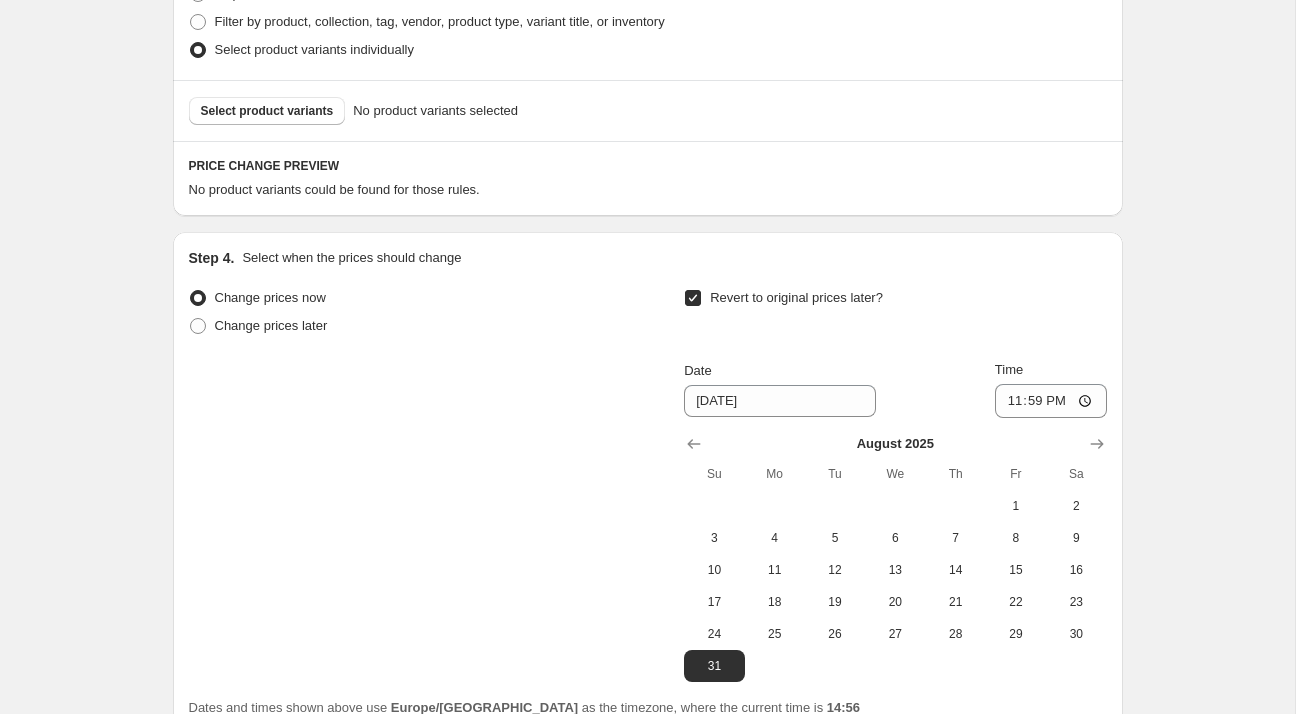 scroll, scrollTop: 1140, scrollLeft: 0, axis: vertical 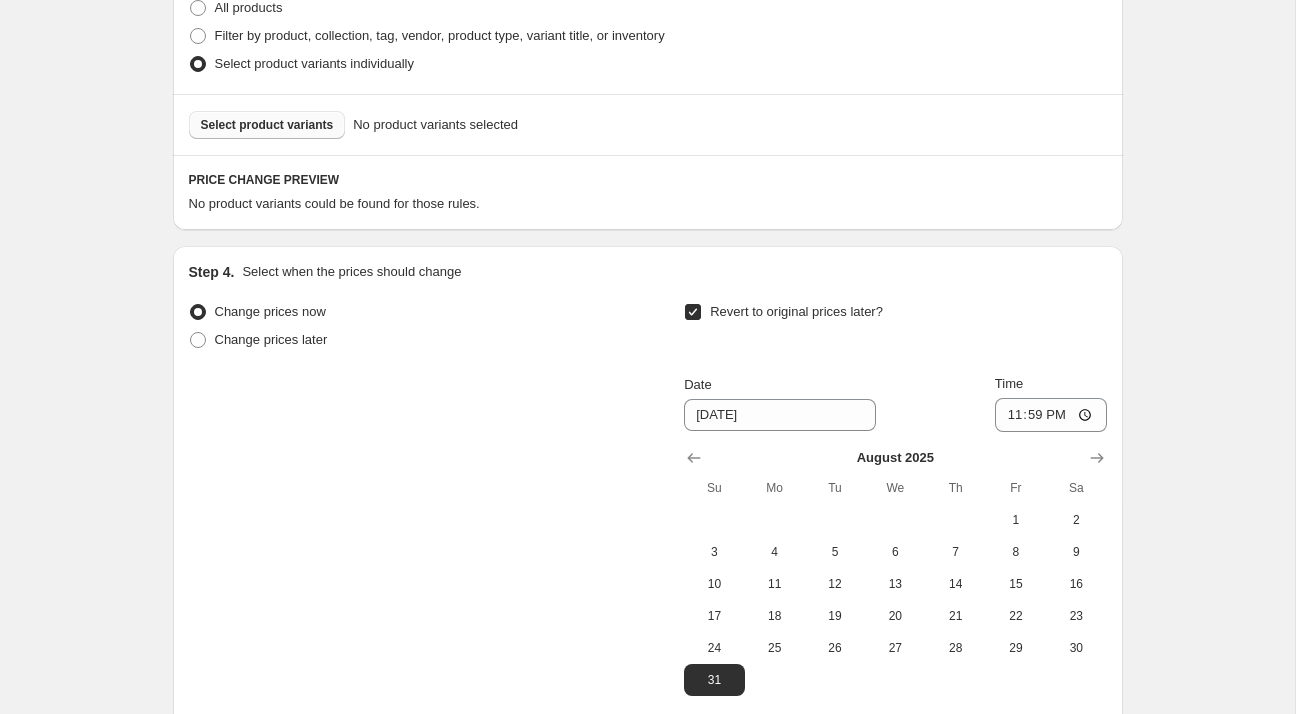 click on "Select product variants" at bounding box center [267, 125] 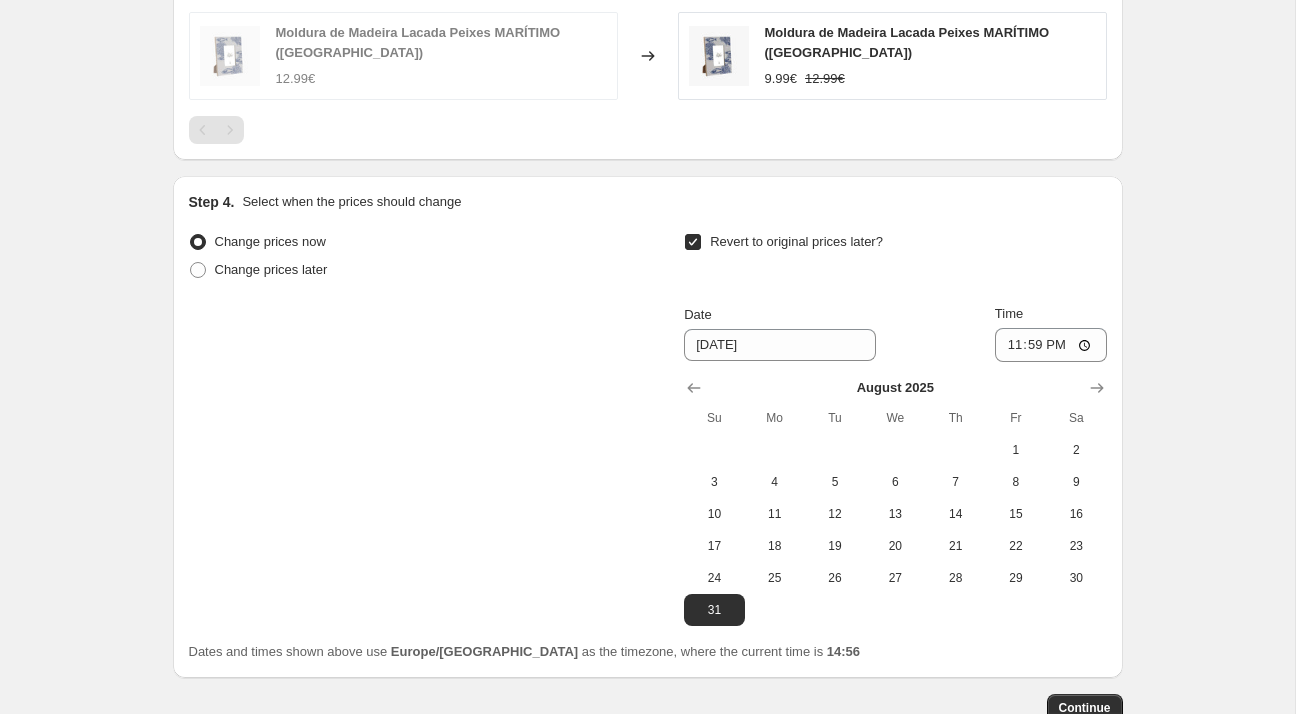 scroll, scrollTop: 1474, scrollLeft: 0, axis: vertical 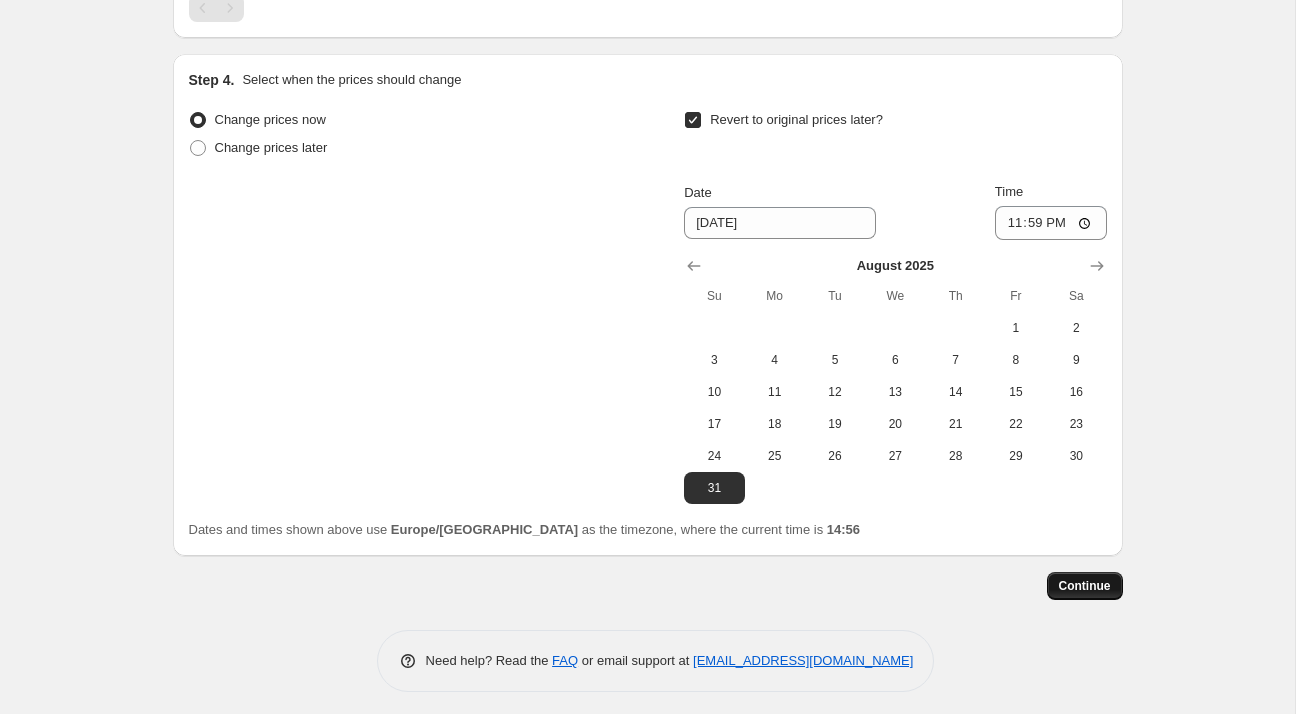 click on "Continue" at bounding box center (1085, 586) 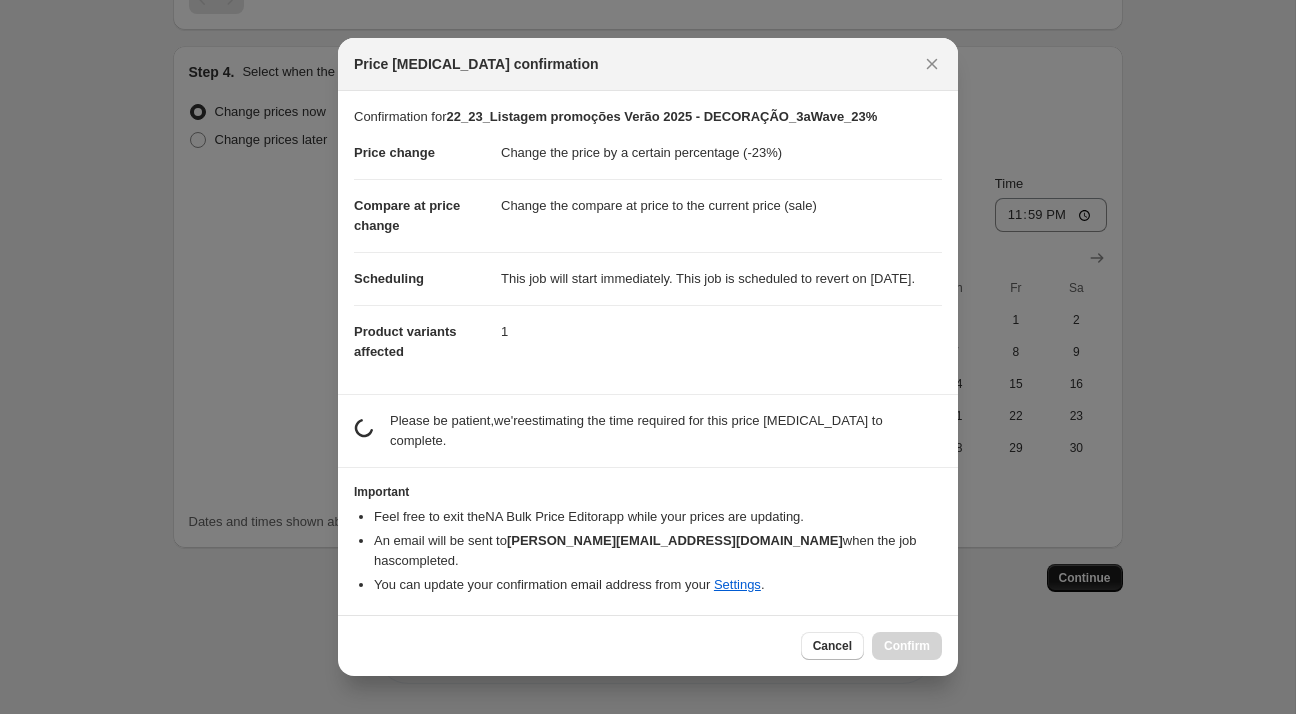 scroll, scrollTop: 0, scrollLeft: 0, axis: both 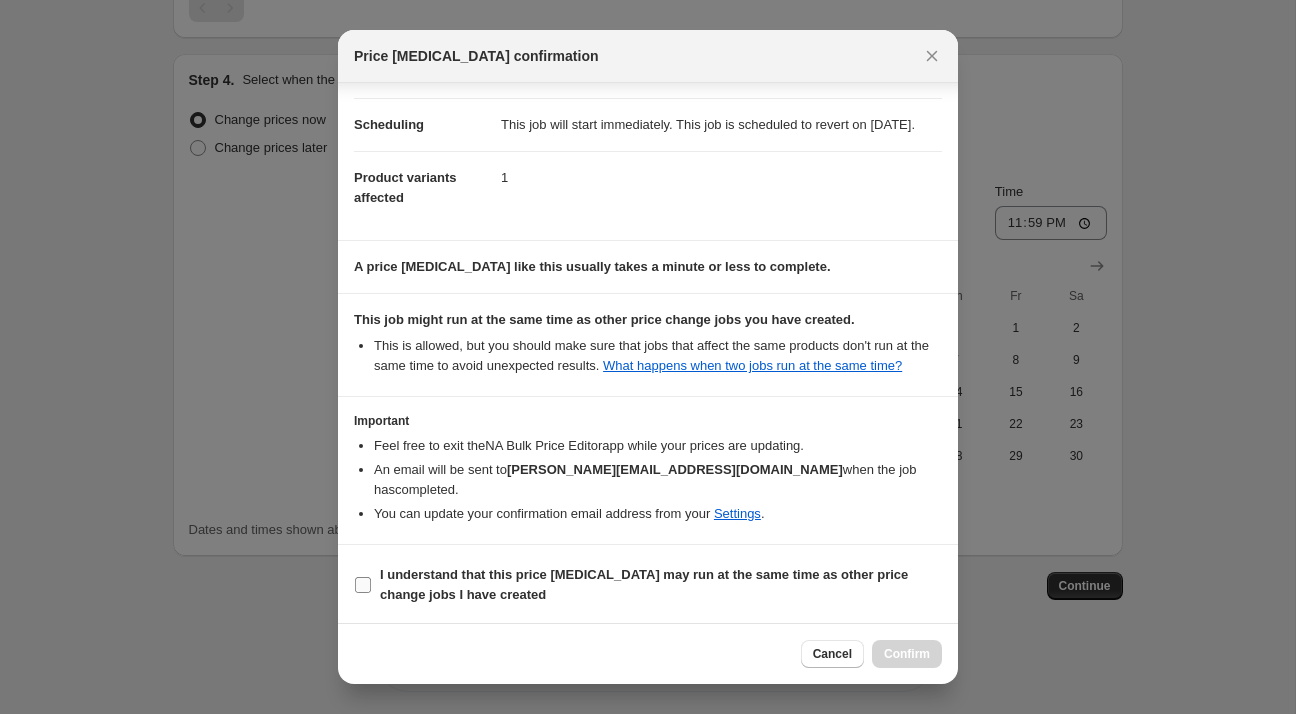 click on "I understand that this price [MEDICAL_DATA] may run at the same time as other price change jobs I have created" at bounding box center (648, 585) 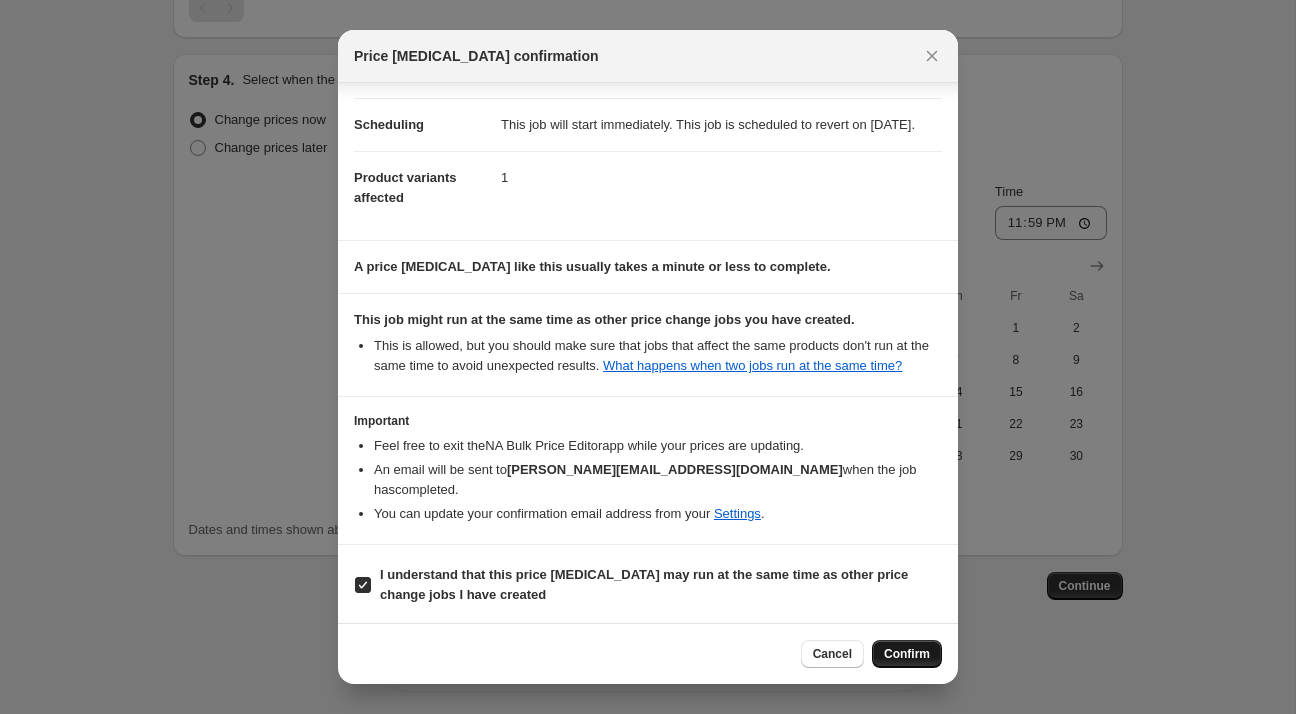 click on "Confirm" at bounding box center [907, 654] 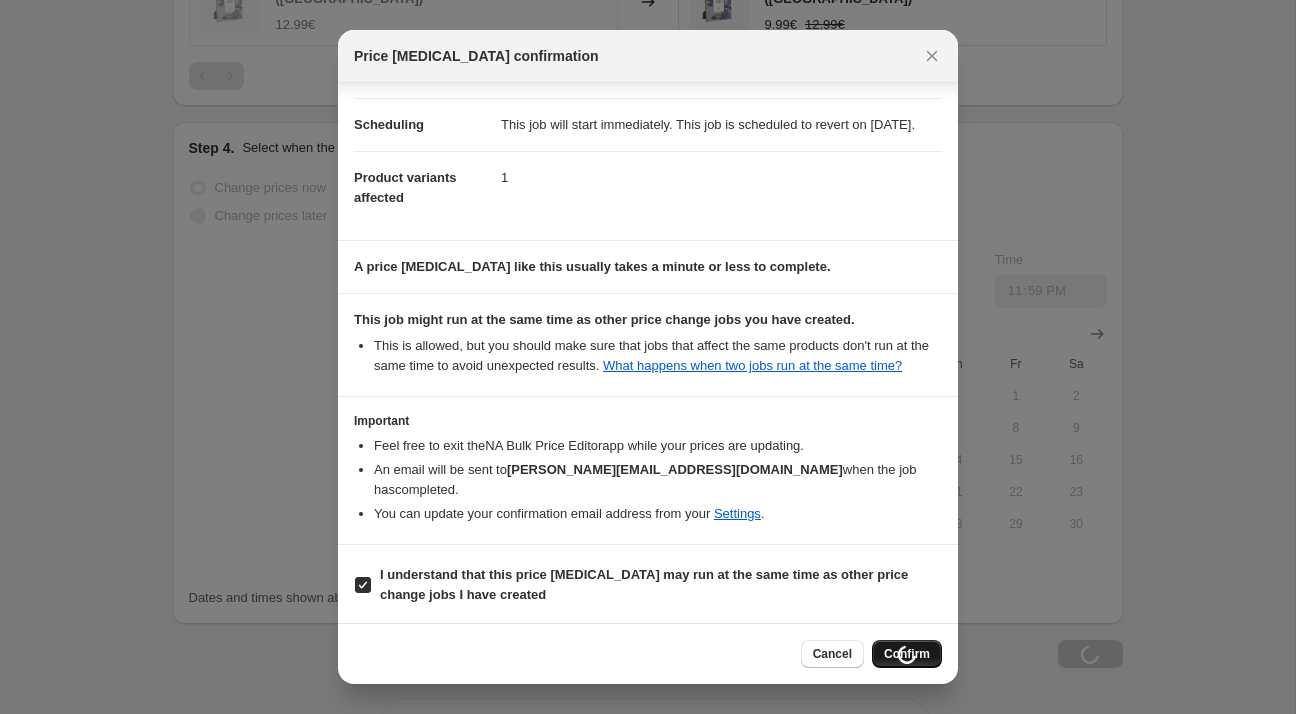 scroll, scrollTop: 1542, scrollLeft: 0, axis: vertical 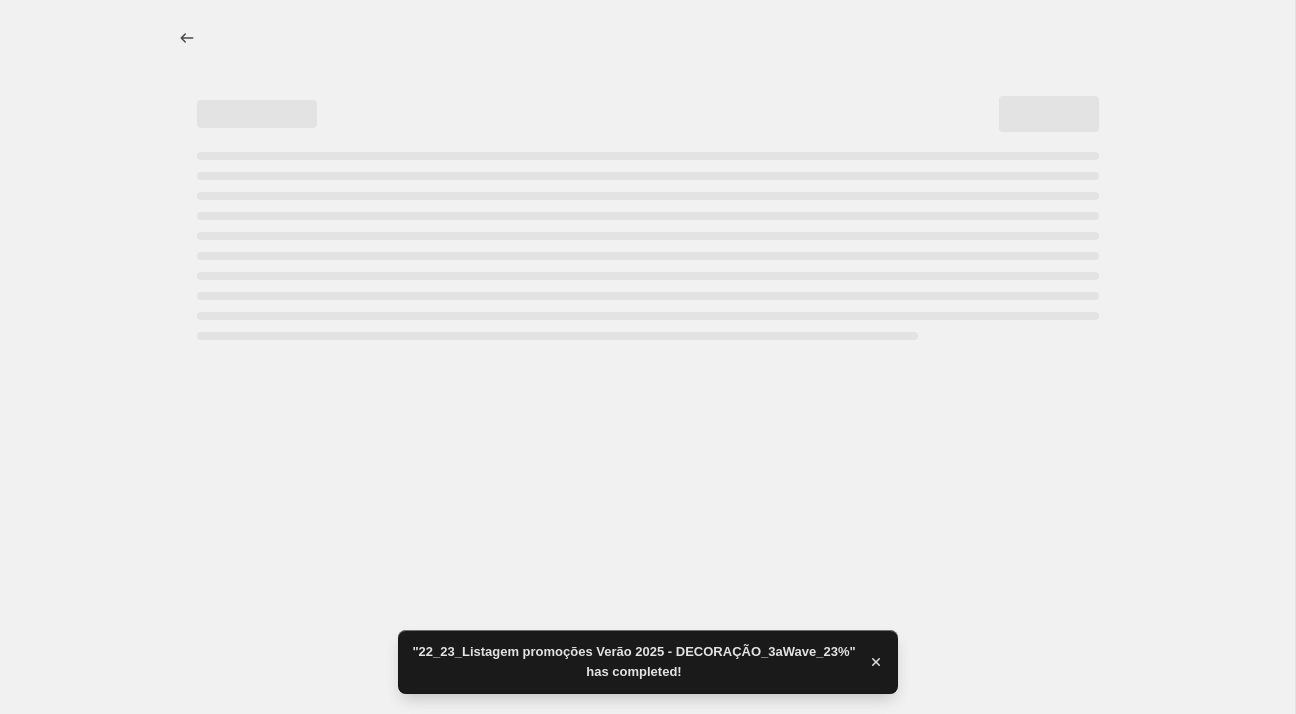 select on "percentage" 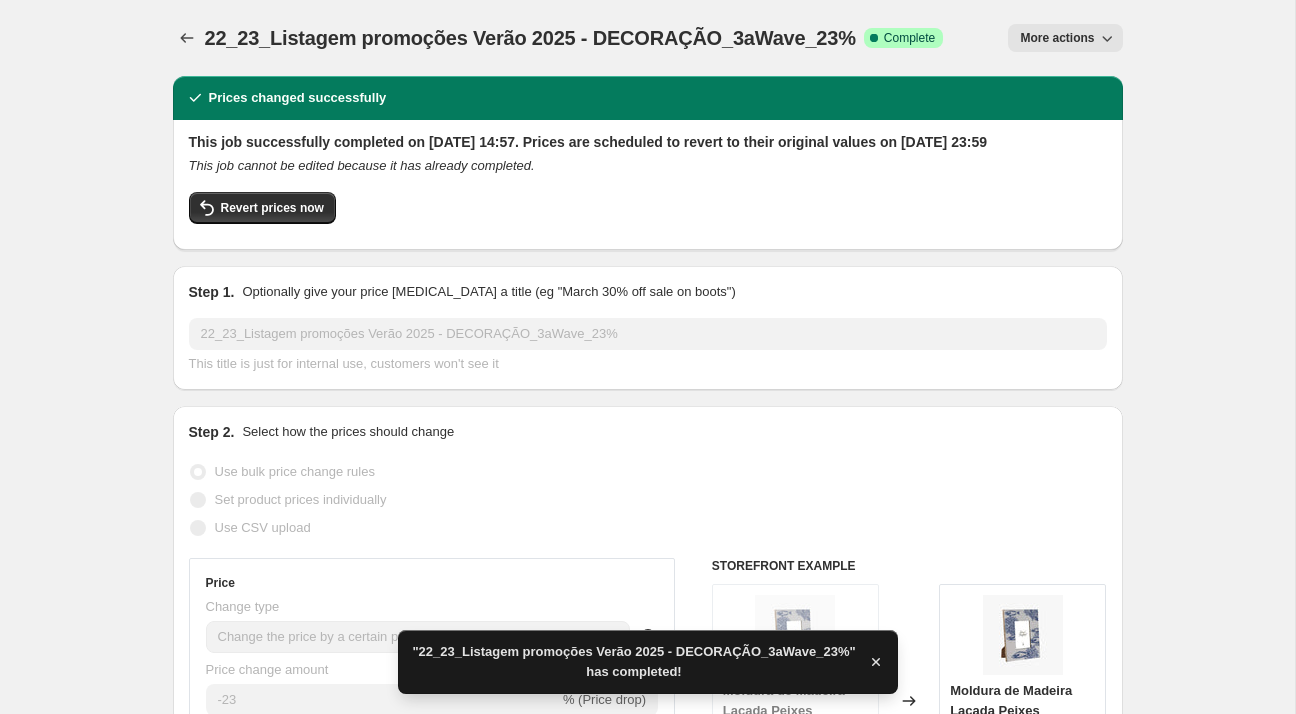 click on "22_23_Listagem promoções Verão 2025 - DECORAÇÃO_3aWave_23%" at bounding box center (530, 38) 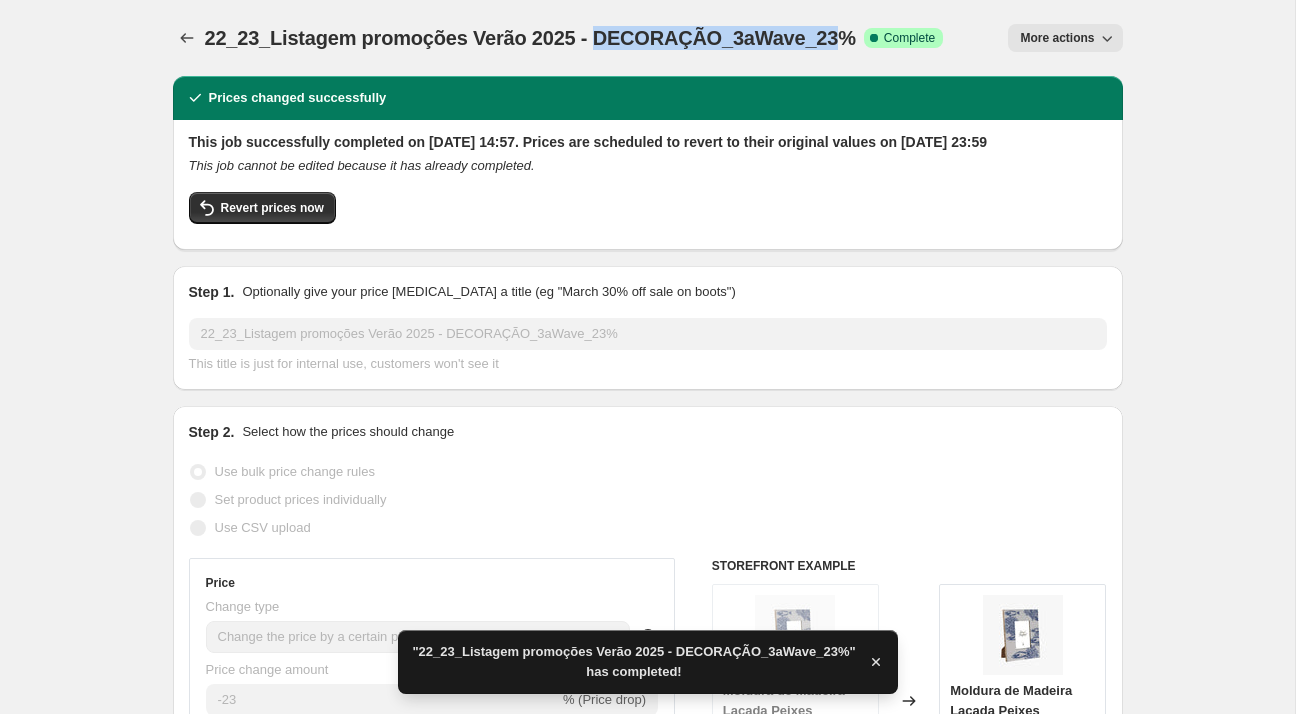 click on "22_23_Listagem promoções Verão 2025 - DECORAÇÃO_3aWave_23%" at bounding box center [530, 38] 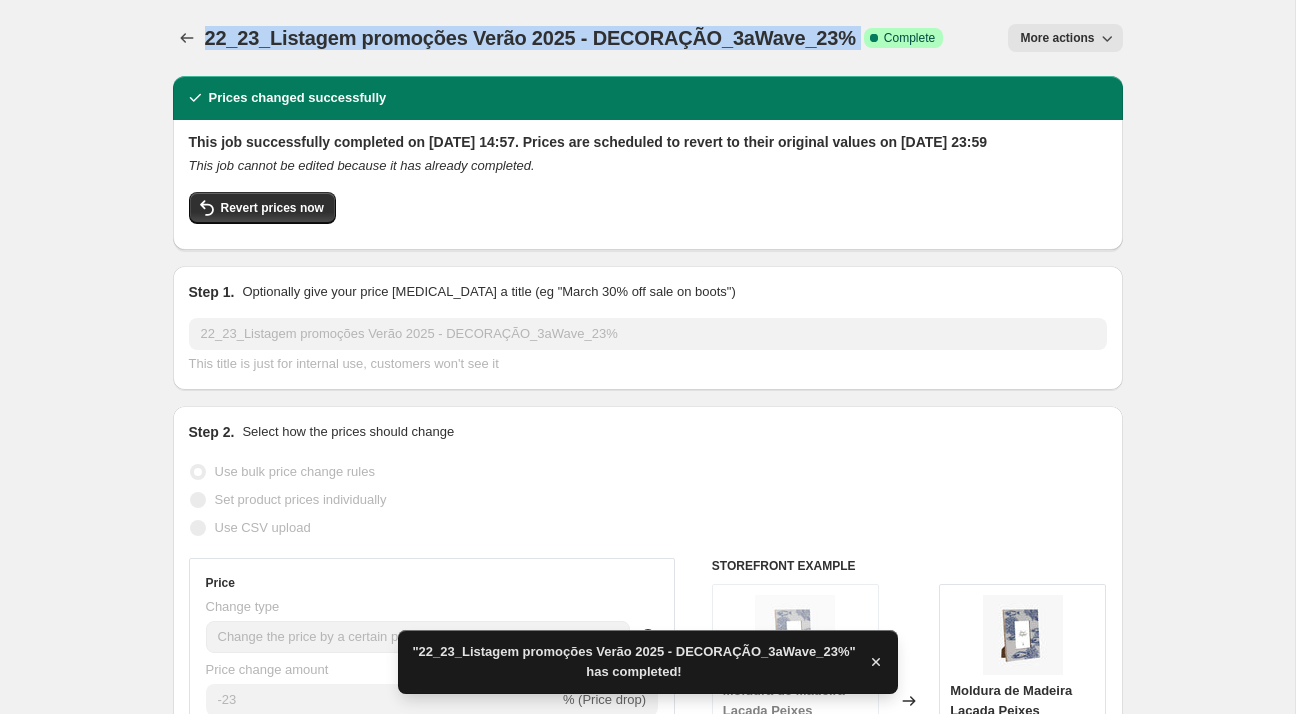 click on "22_23_Listagem promoções Verão 2025 - DECORAÇÃO_3aWave_23%" at bounding box center [530, 38] 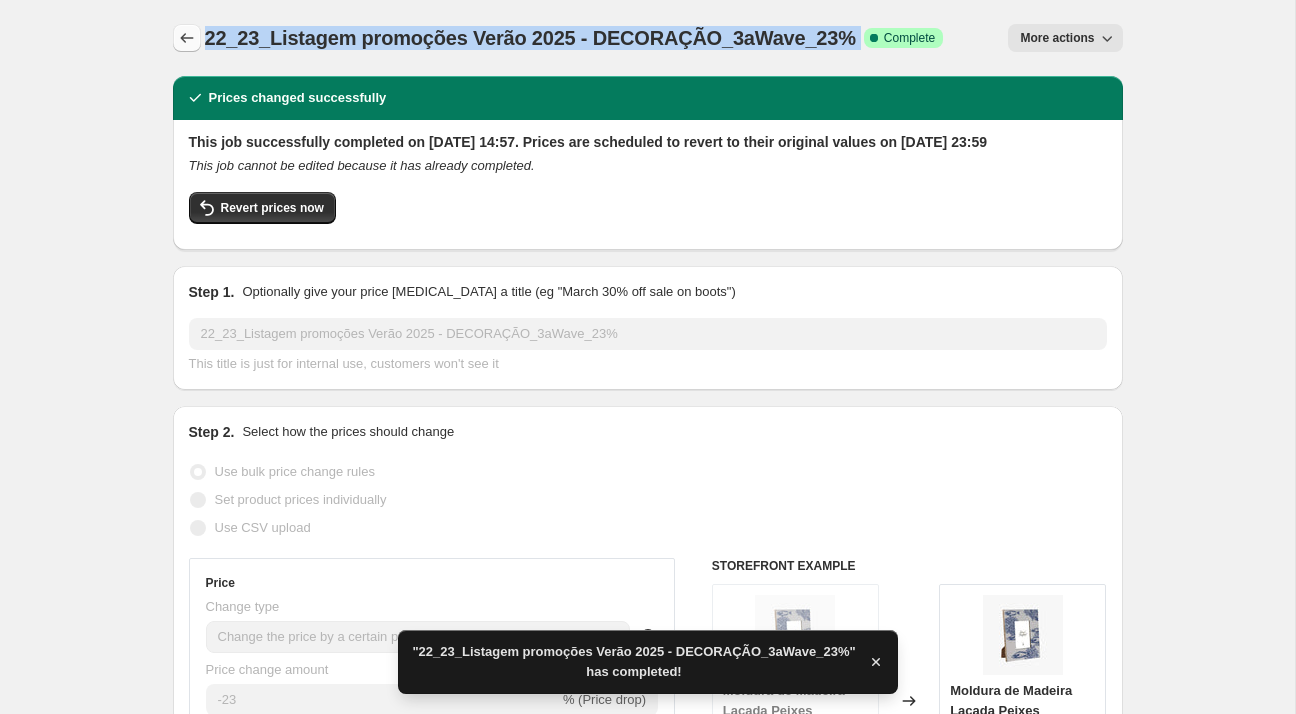 click 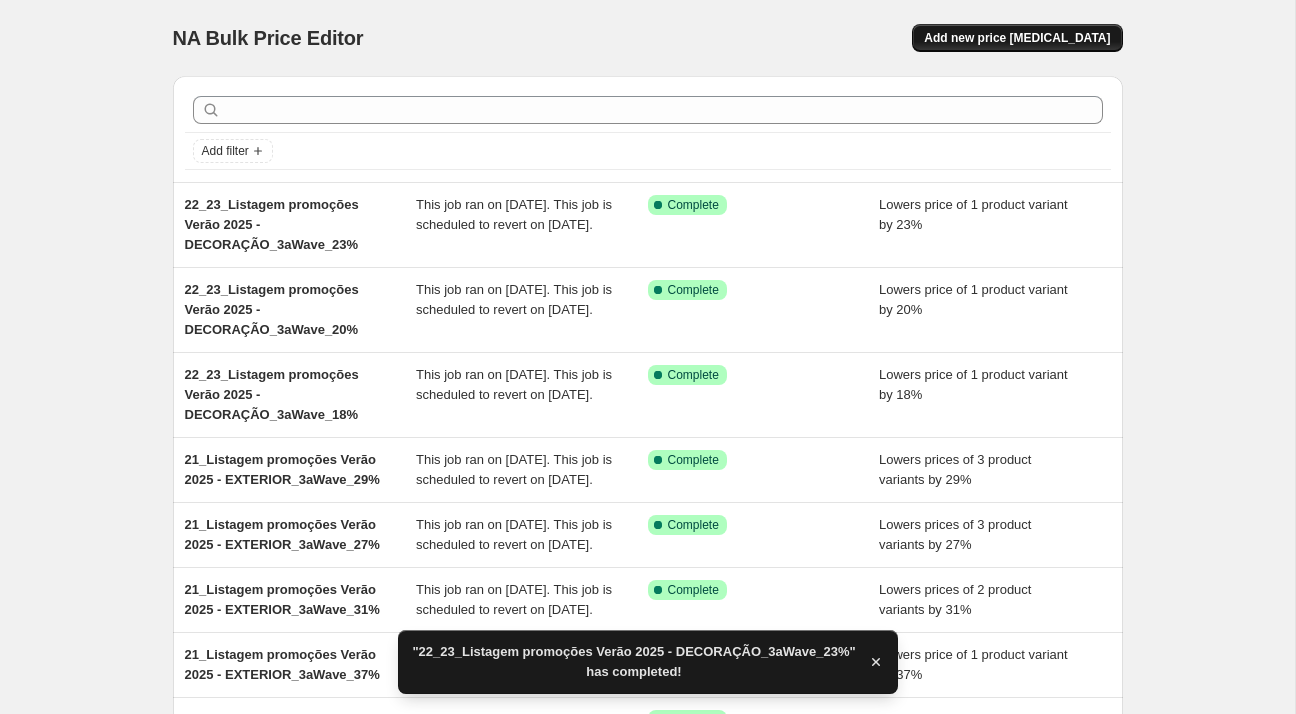 click on "Add new price [MEDICAL_DATA]" at bounding box center [1017, 38] 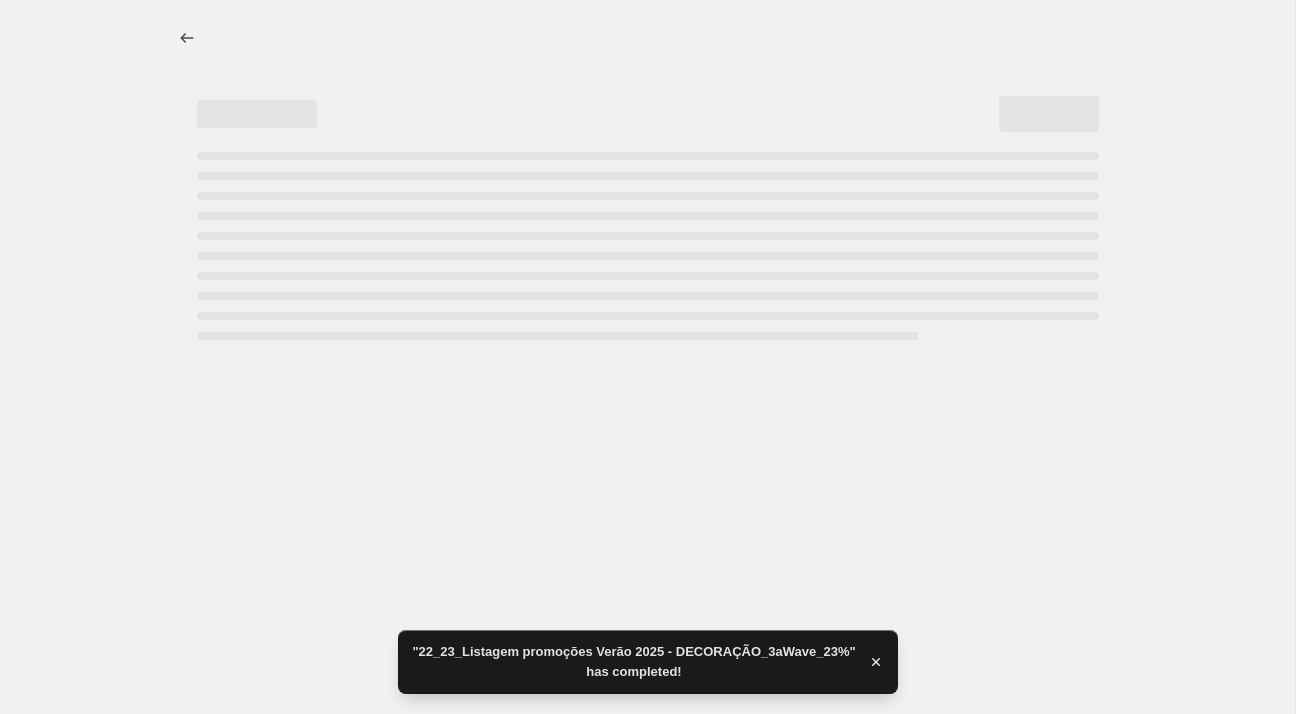 select on "percentage" 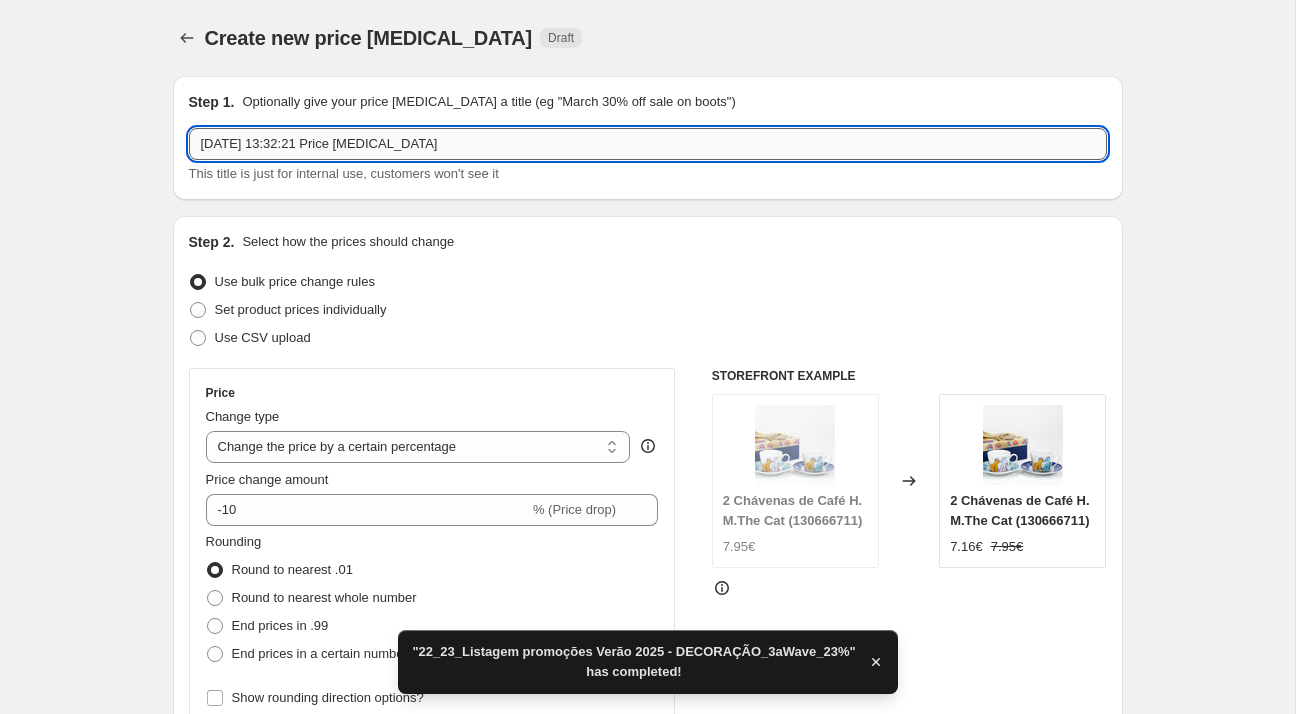 click on "[DATE] 13:32:21 Price [MEDICAL_DATA]" at bounding box center (648, 144) 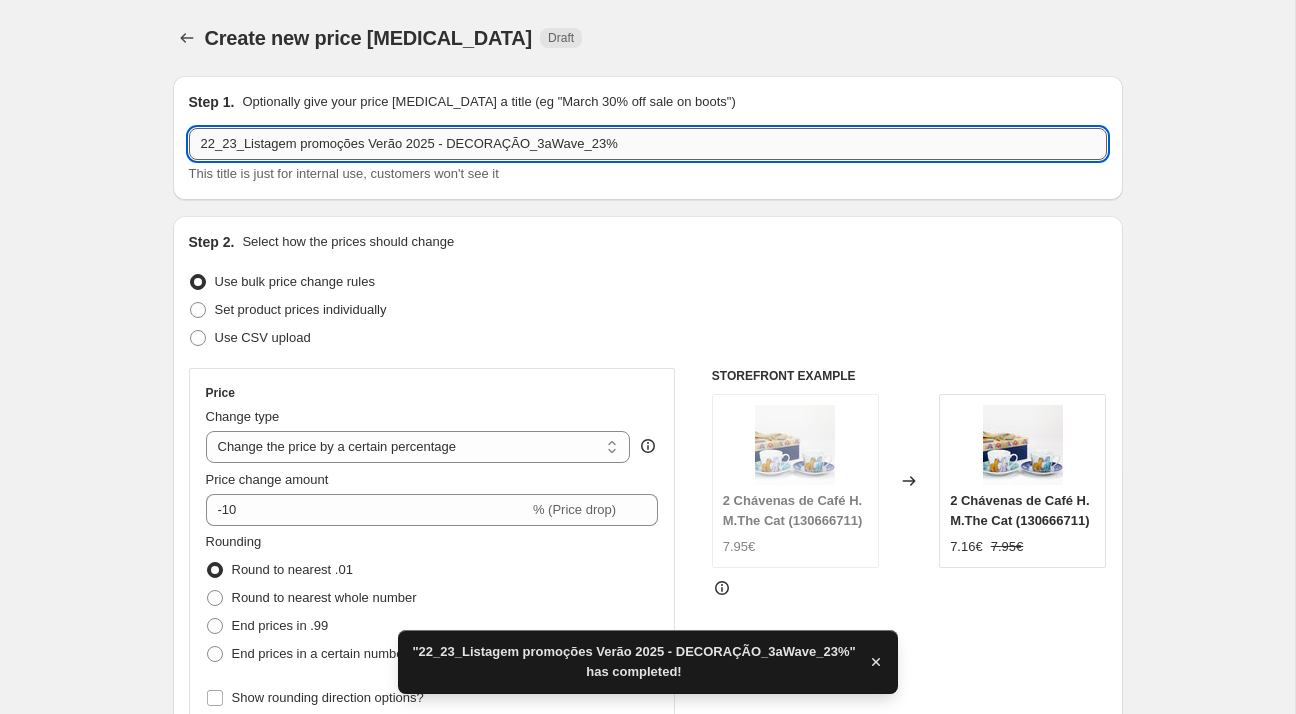 drag, startPoint x: 582, startPoint y: 145, endPoint x: 593, endPoint y: 145, distance: 11 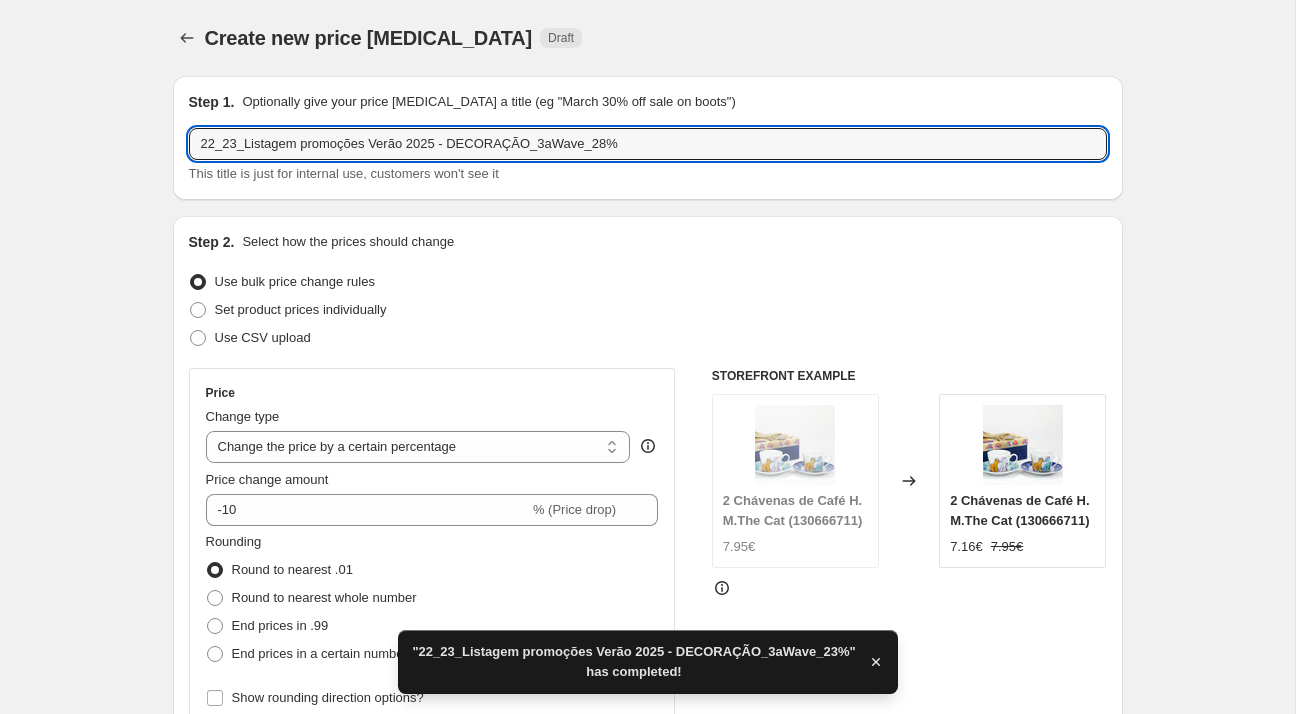 type on "22_23_Listagem promoções Verão 2025 - DECORAÇÃO_3aWave_28%" 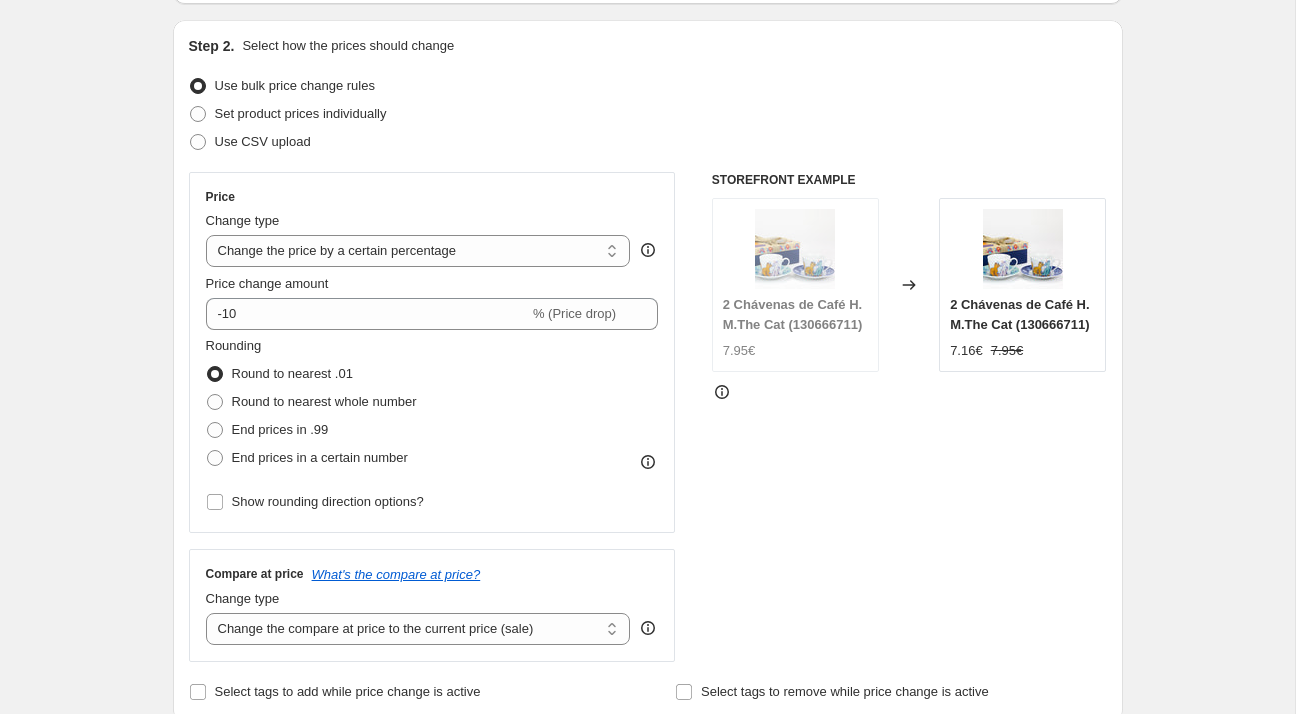 scroll, scrollTop: 202, scrollLeft: 0, axis: vertical 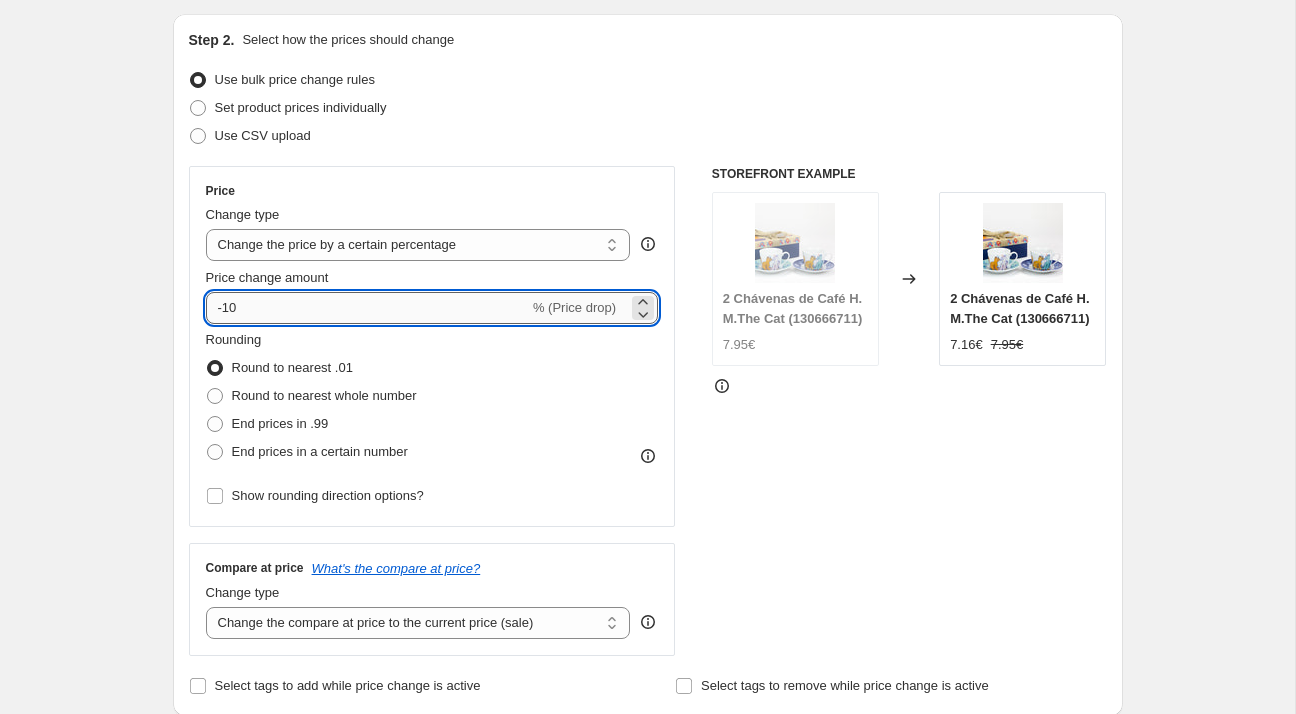 click on "-10" at bounding box center (367, 308) 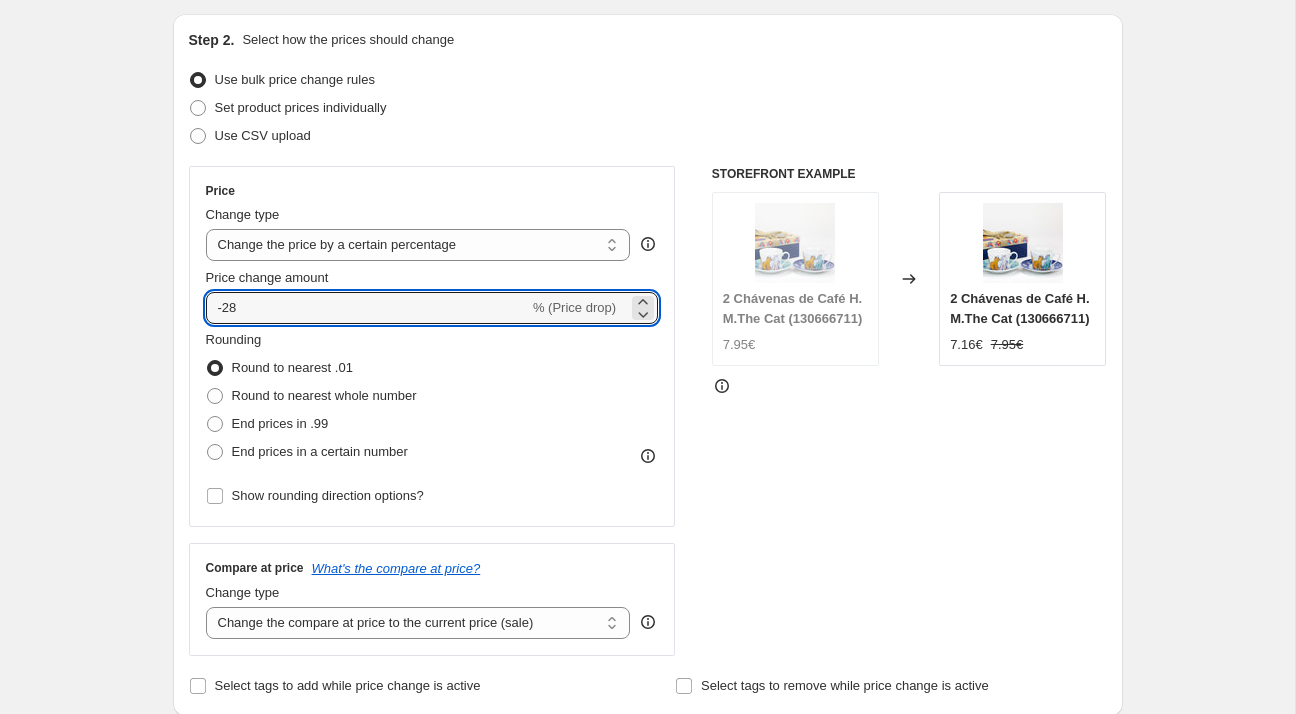 type on "-28" 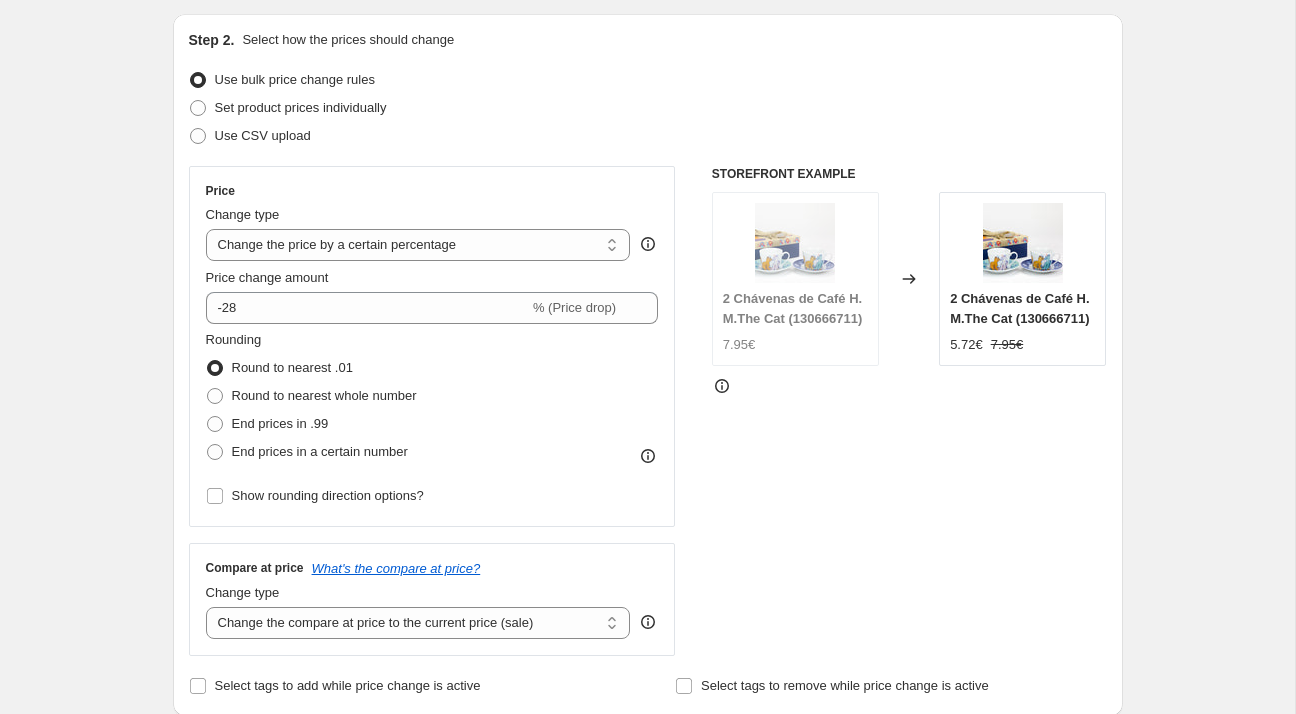 click on "Create new price [MEDICAL_DATA]. This page is ready Create new price [MEDICAL_DATA] Draft Step 1. Optionally give your price [MEDICAL_DATA] a title (eg "March 30% off sale on boots") 22_23_Listagem promoções Verão 2025 - DECORAÇÃO_3aWave_28% This title is just for internal use, customers won't see it Step 2. Select how the prices should change Use bulk price change rules Set product prices individually Use CSV upload Price Change type Change the price to a certain amount Change the price by a certain amount Change the price by a certain percentage Change the price to the current compare at price (price before sale) Change the price by a certain amount relative to the compare at price Change the price by a certain percentage relative to the compare at price Don't change the price Change the price by a certain percentage relative to the cost per item Change price to certain cost margin Change the price by a certain percentage Price change amount -28 % (Price drop) Rounding Round to nearest .01 End prices in .99   FAQ" at bounding box center (647, 797) 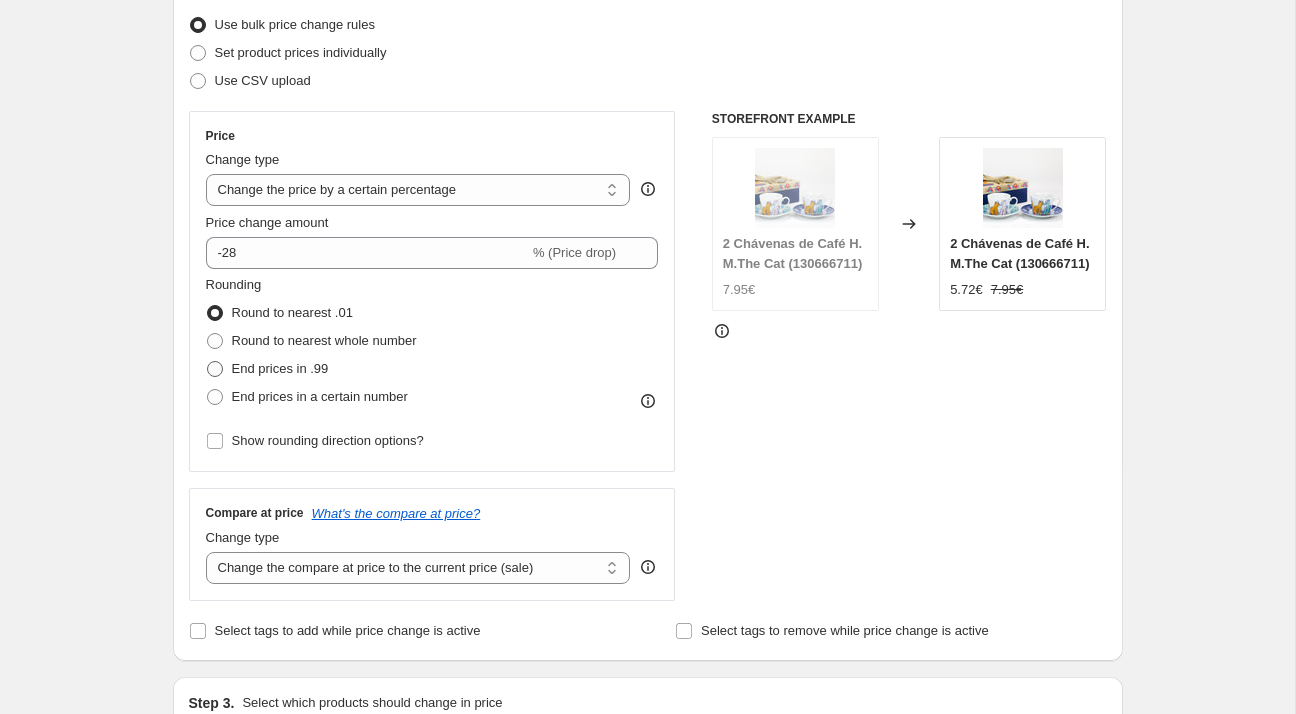 scroll, scrollTop: 388, scrollLeft: 0, axis: vertical 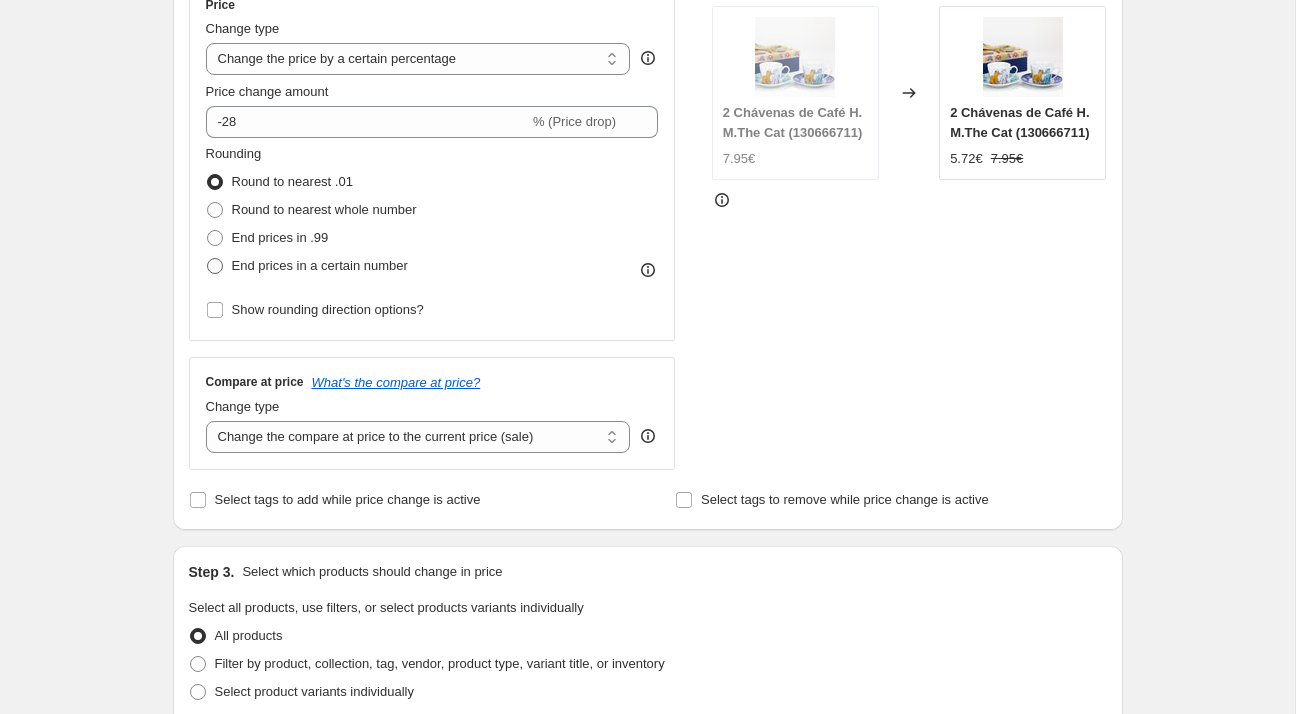click on "End prices in a certain number" at bounding box center (307, 266) 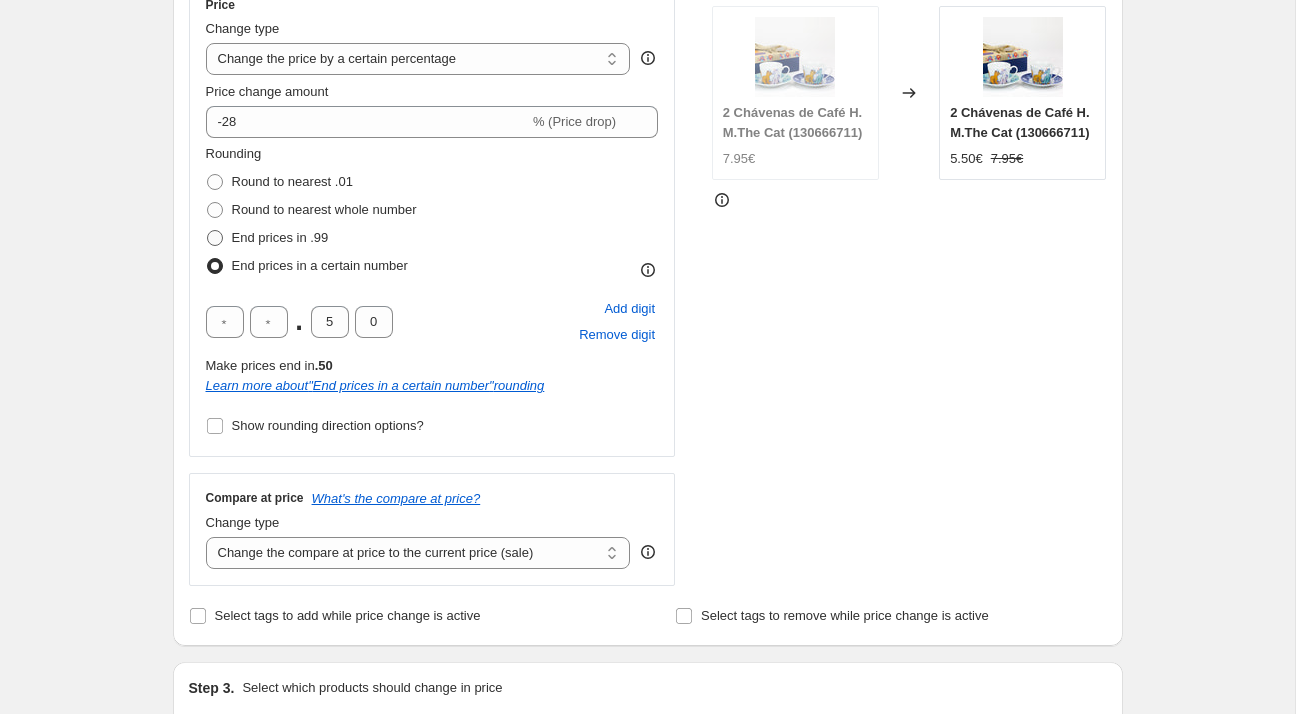 click on "End prices in .99" at bounding box center (280, 238) 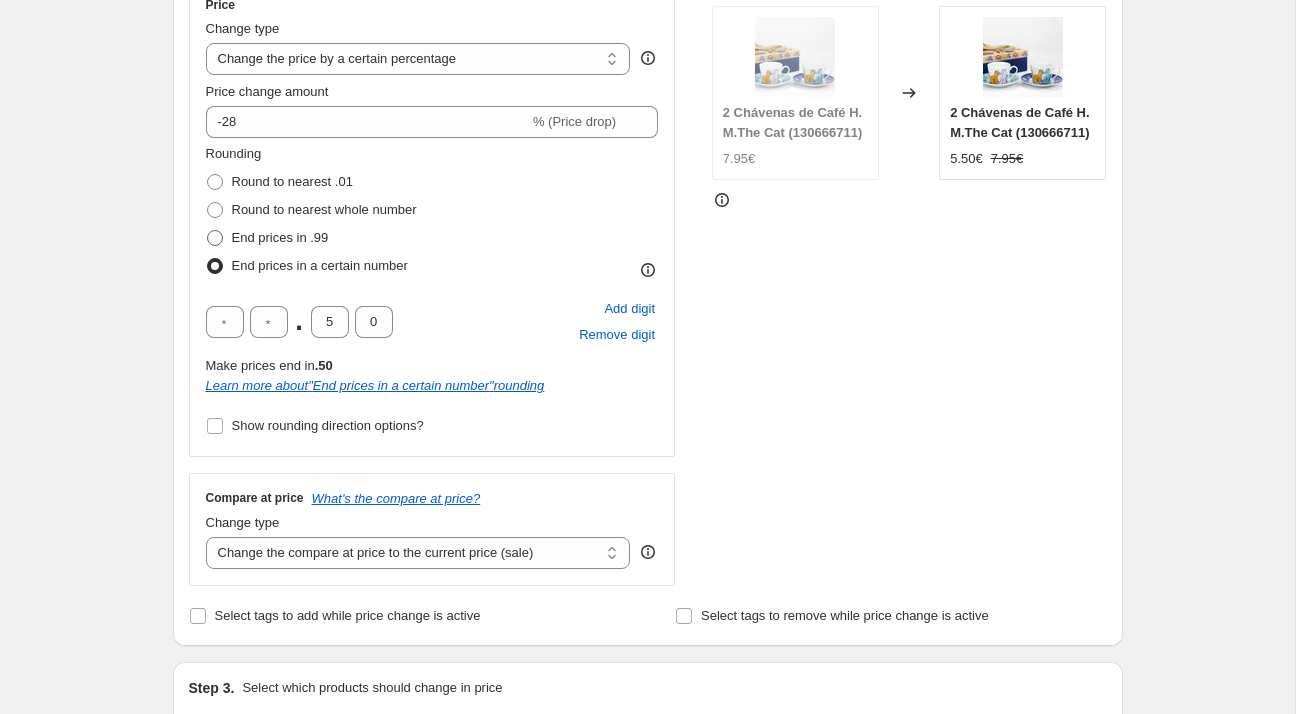 click on "End prices in .99" at bounding box center (207, 230) 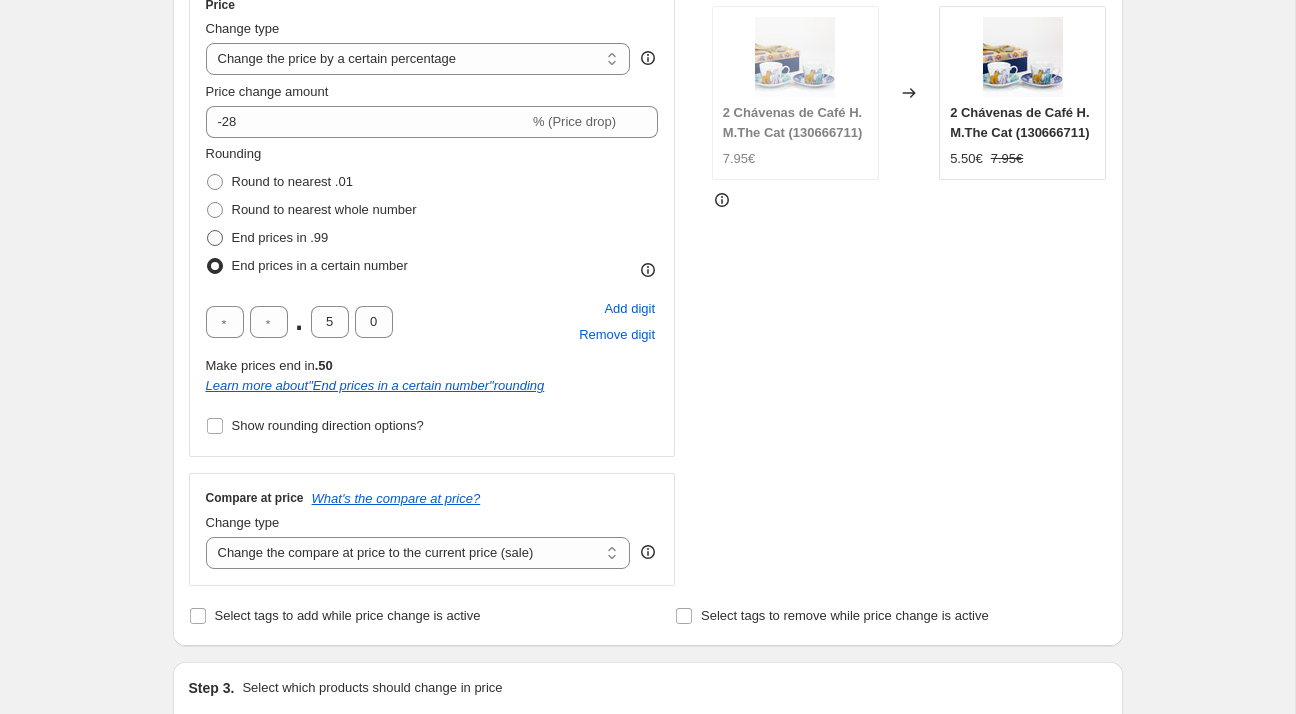 radio on "true" 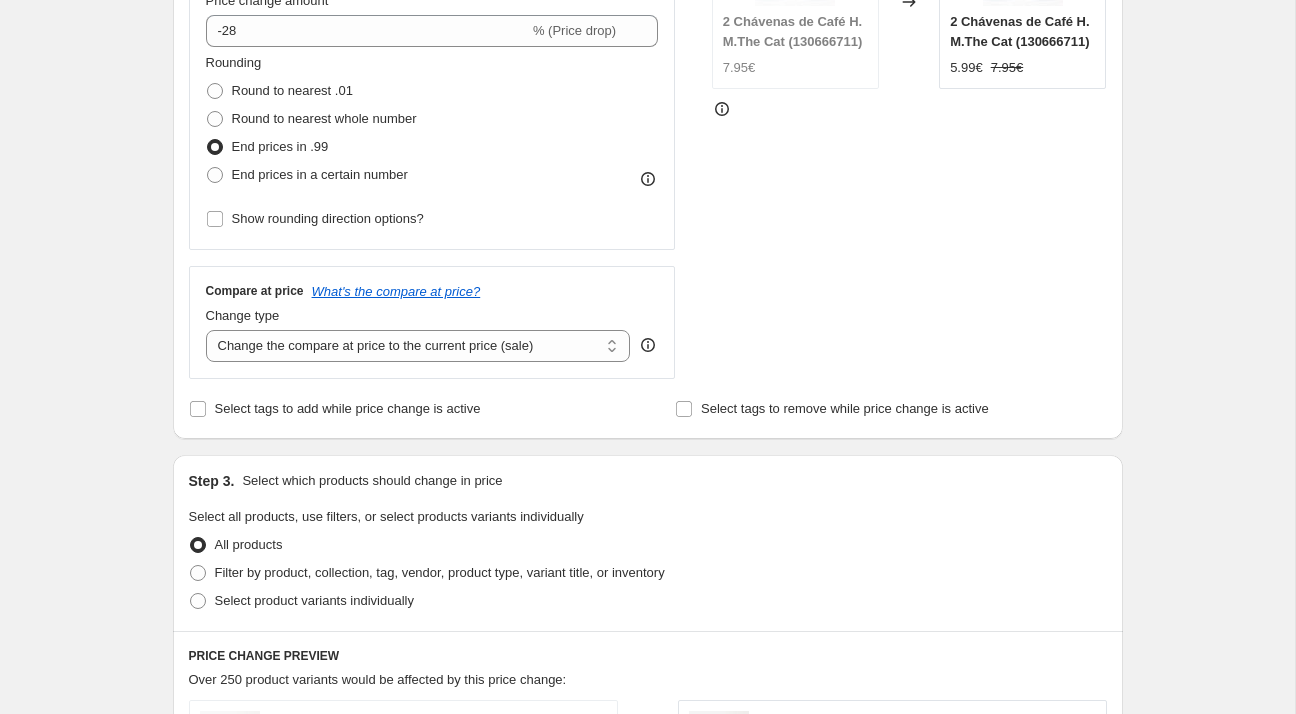 scroll, scrollTop: 484, scrollLeft: 0, axis: vertical 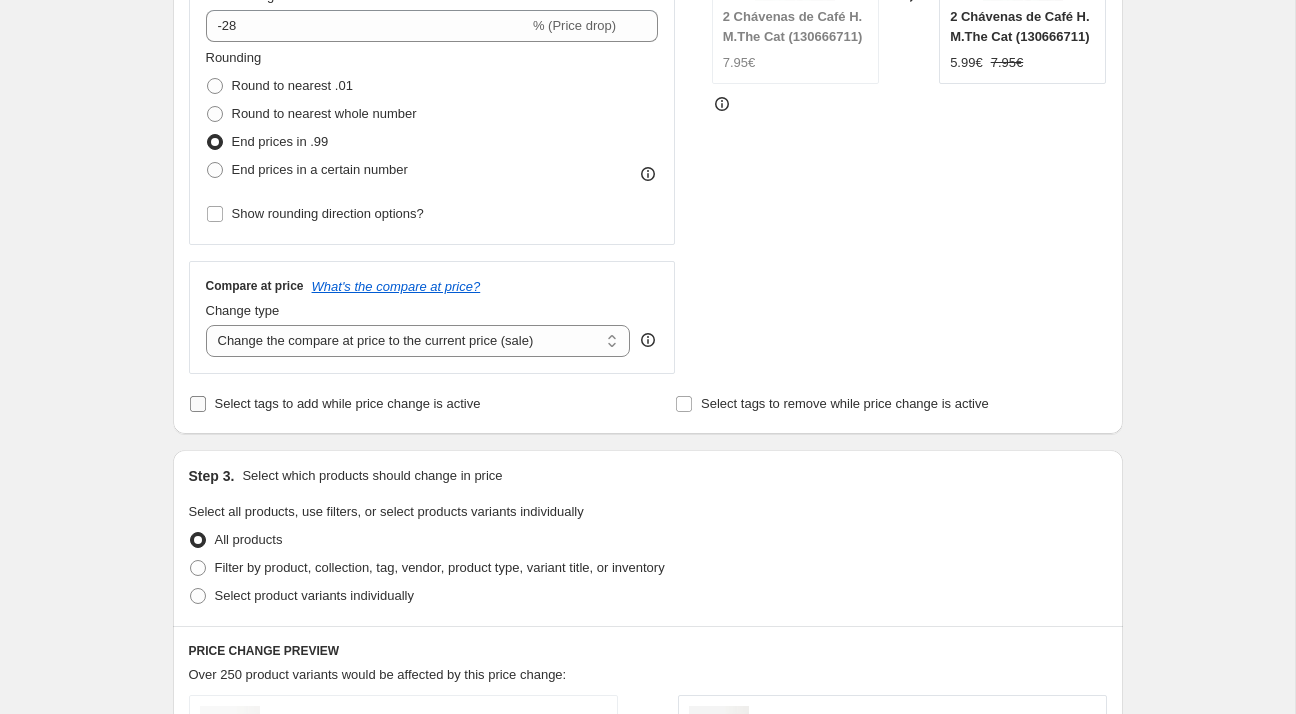 click on "Select tags to add while price change is active" at bounding box center [348, 403] 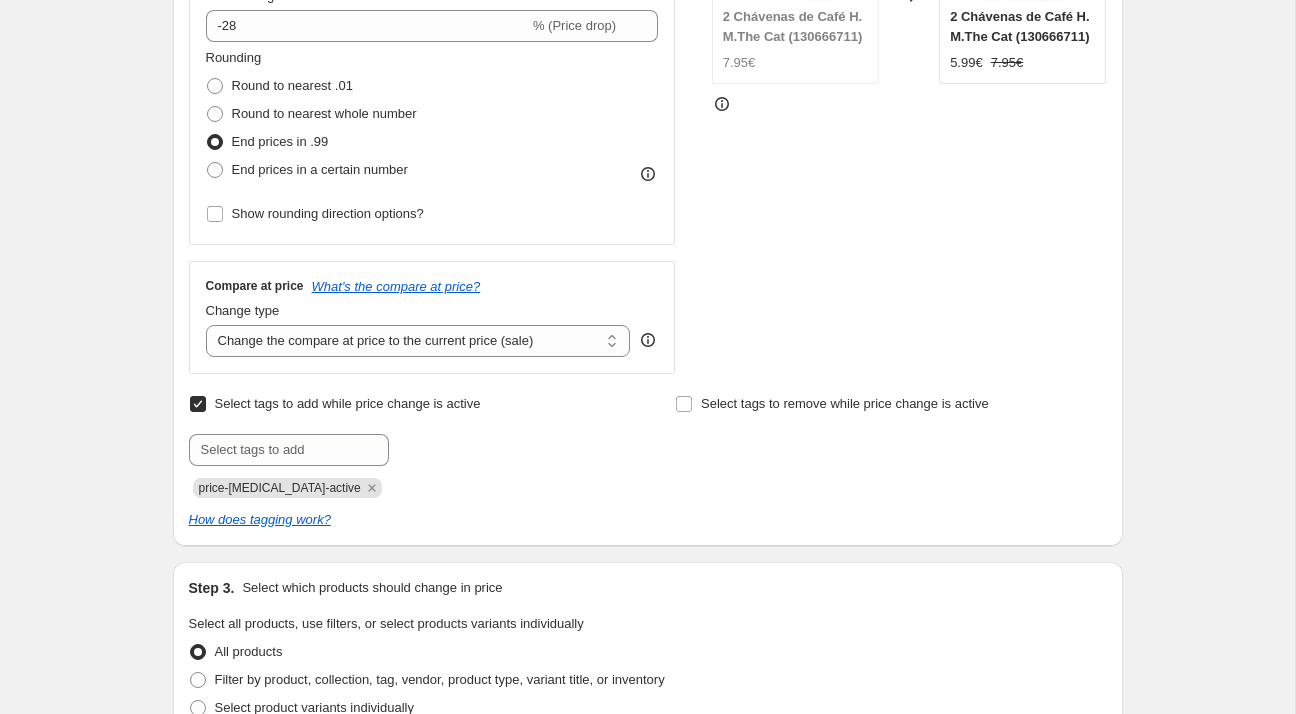 click on "Select tags to add while price change is active" at bounding box center [348, 403] 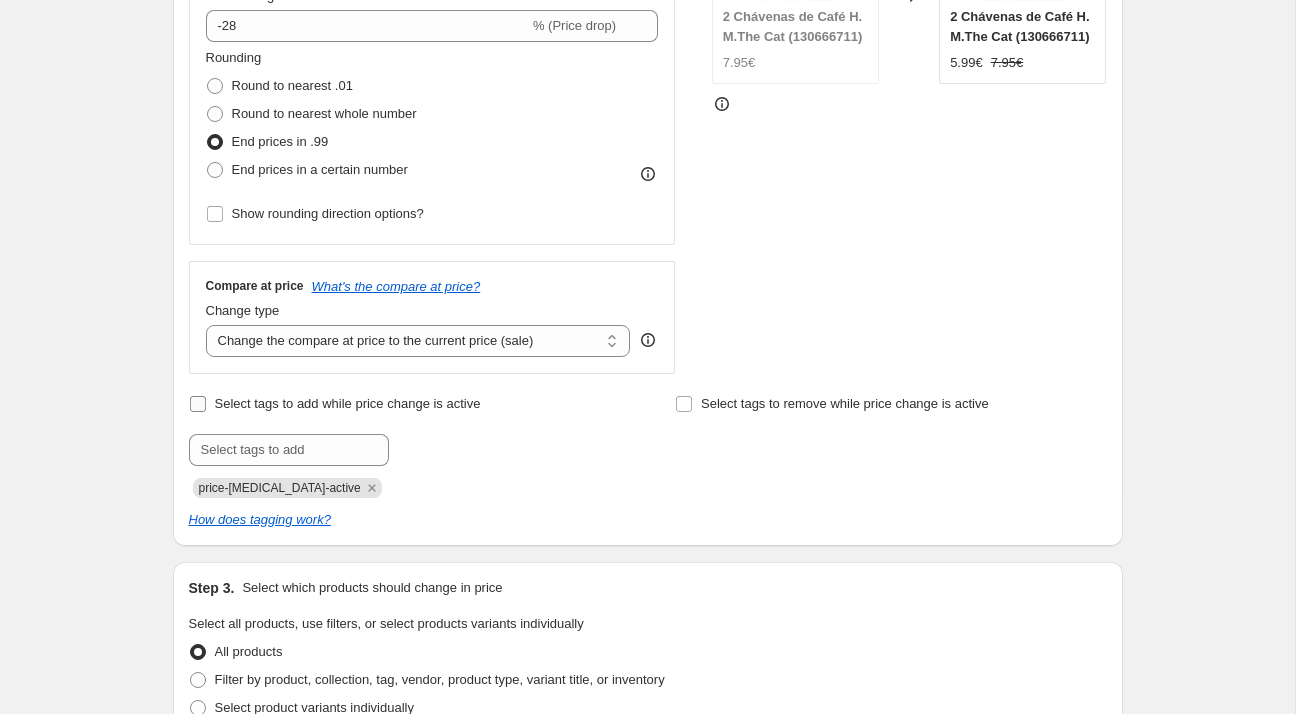 checkbox on "false" 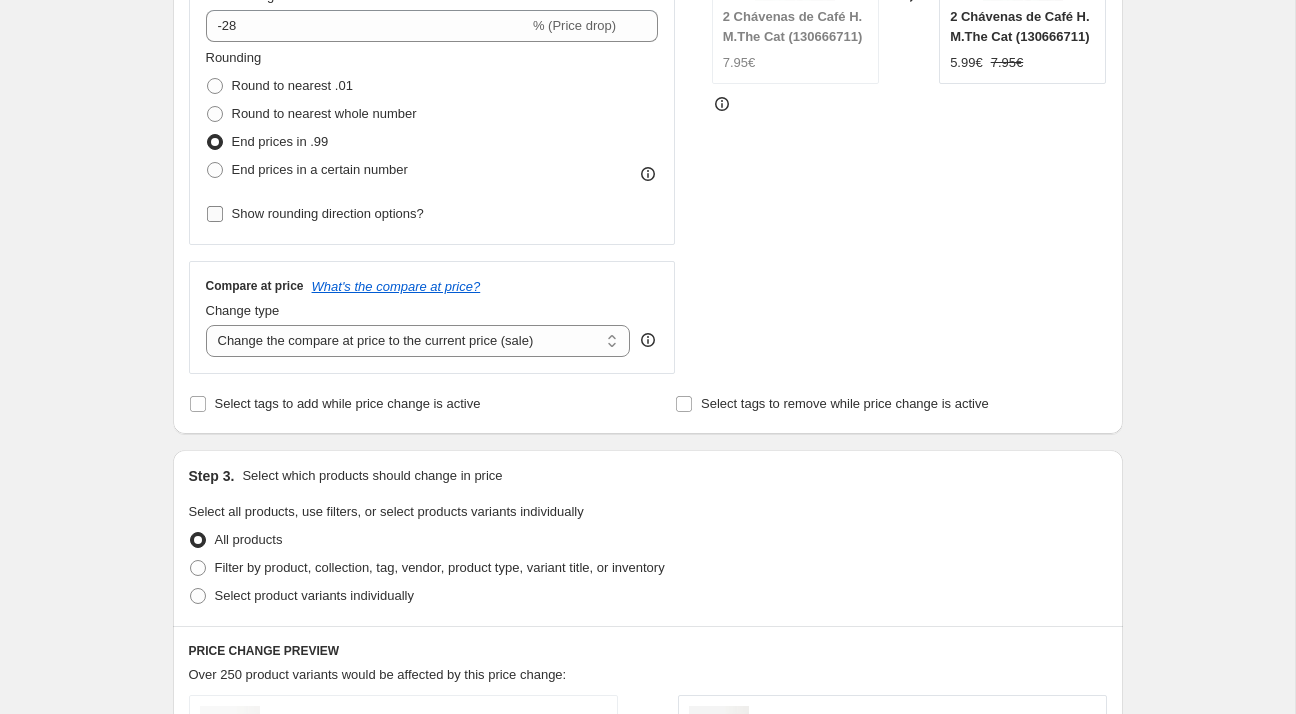 click on "Show rounding direction options?" at bounding box center (328, 213) 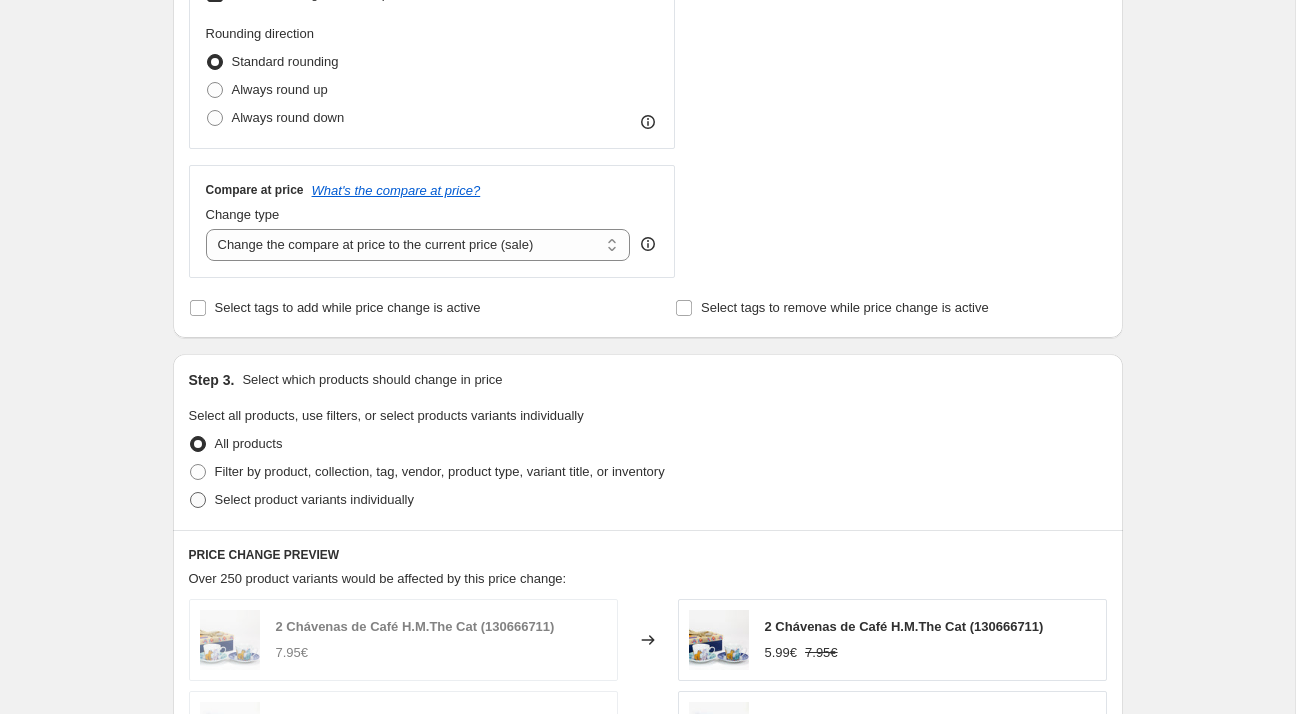 click on "Select product variants individually" at bounding box center [314, 500] 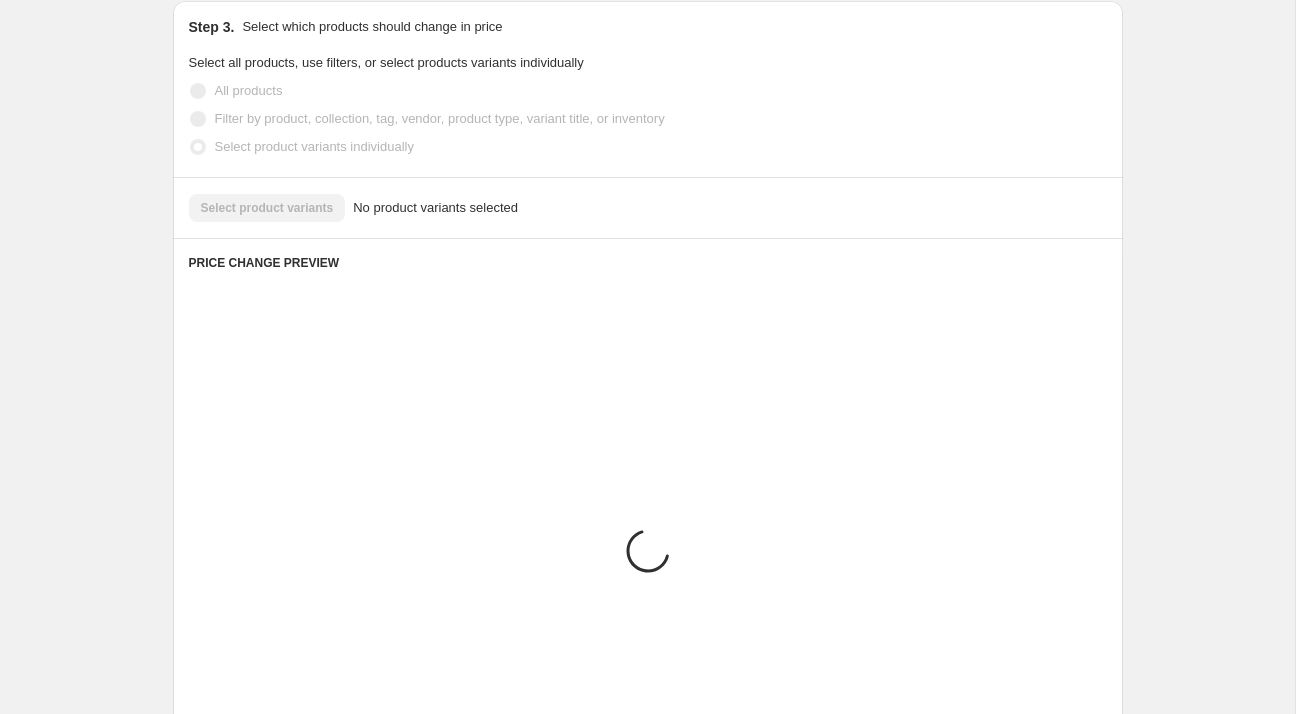 scroll, scrollTop: 964, scrollLeft: 0, axis: vertical 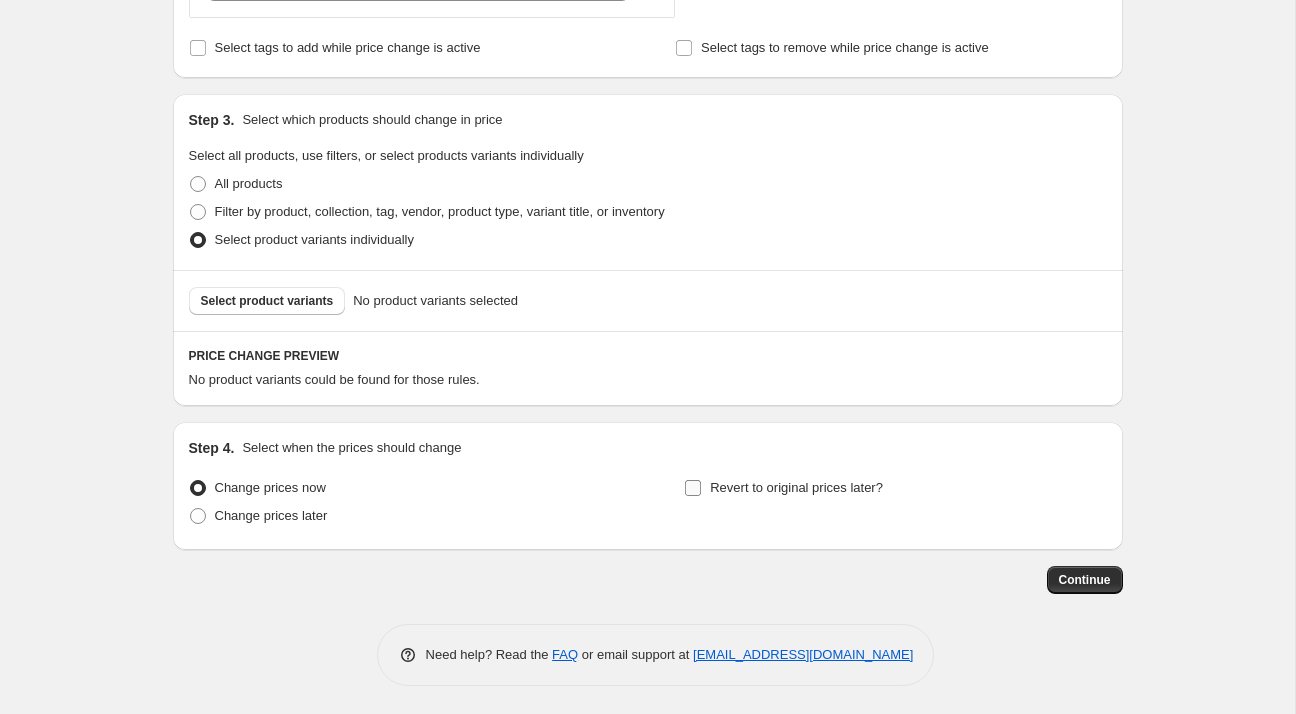 click on "Revert to original prices later?" at bounding box center (796, 487) 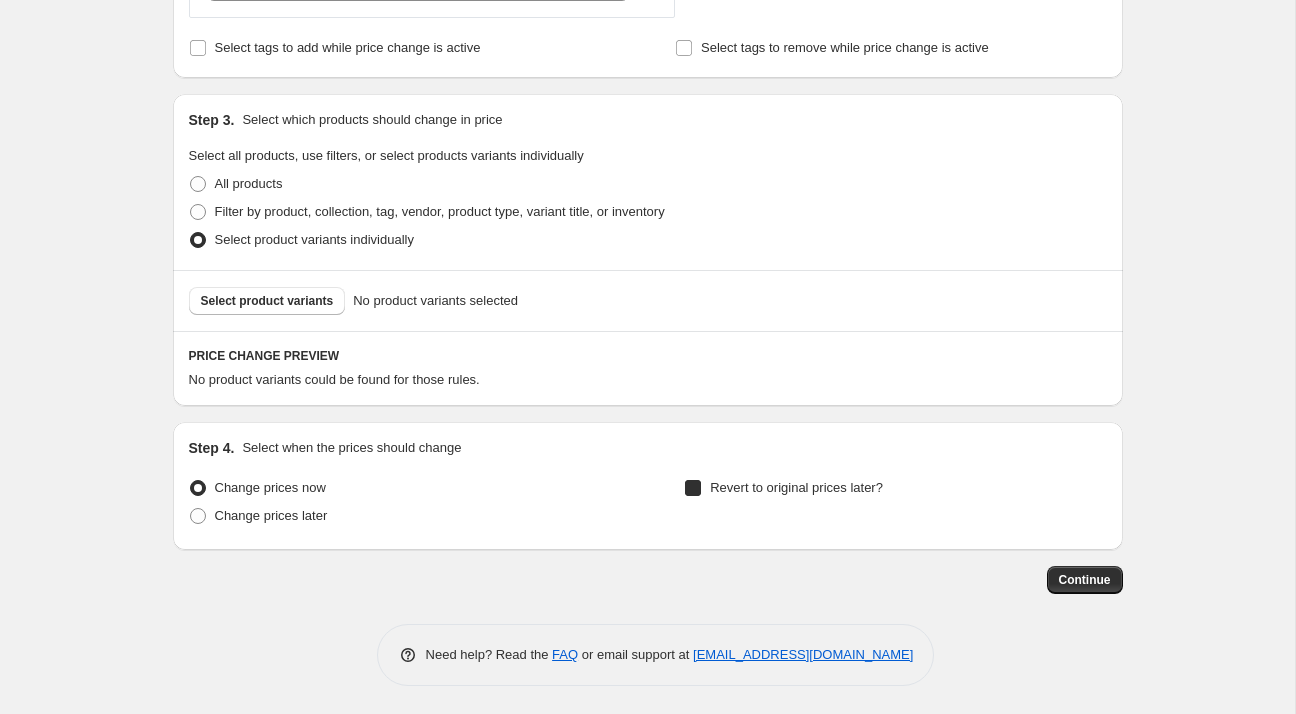 checkbox on "true" 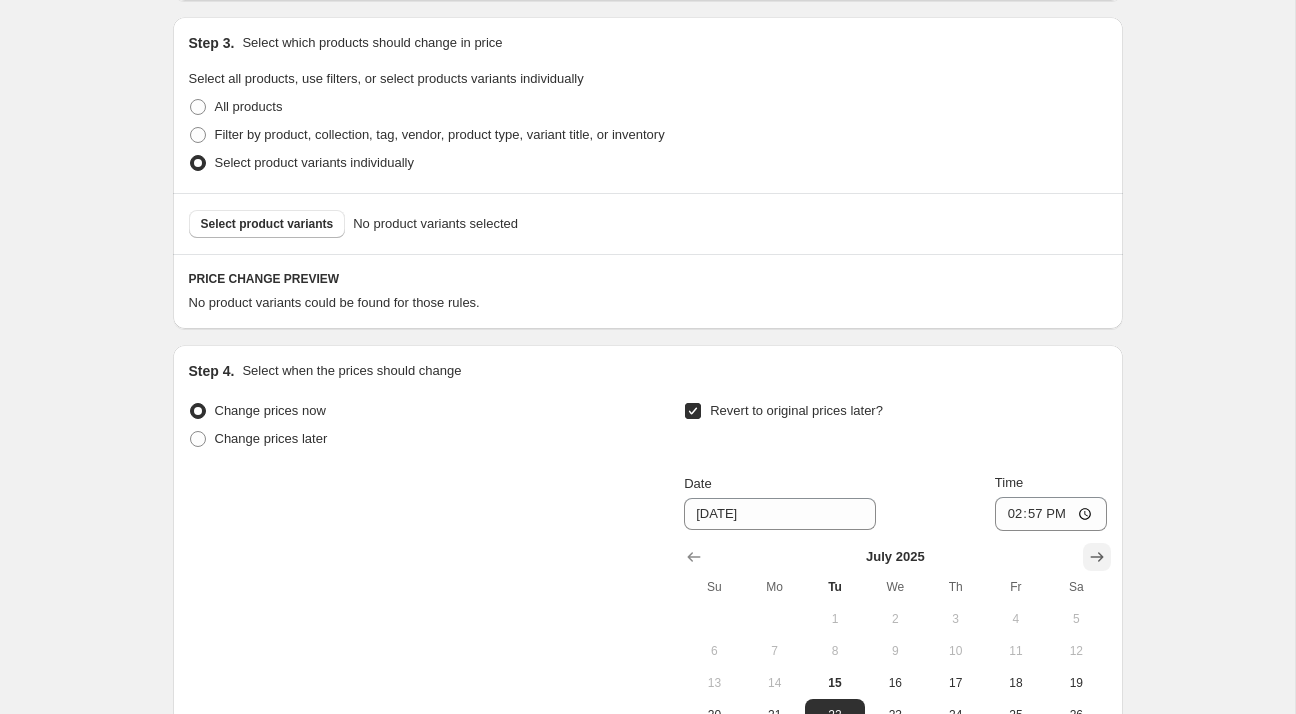 scroll, scrollTop: 1307, scrollLeft: 0, axis: vertical 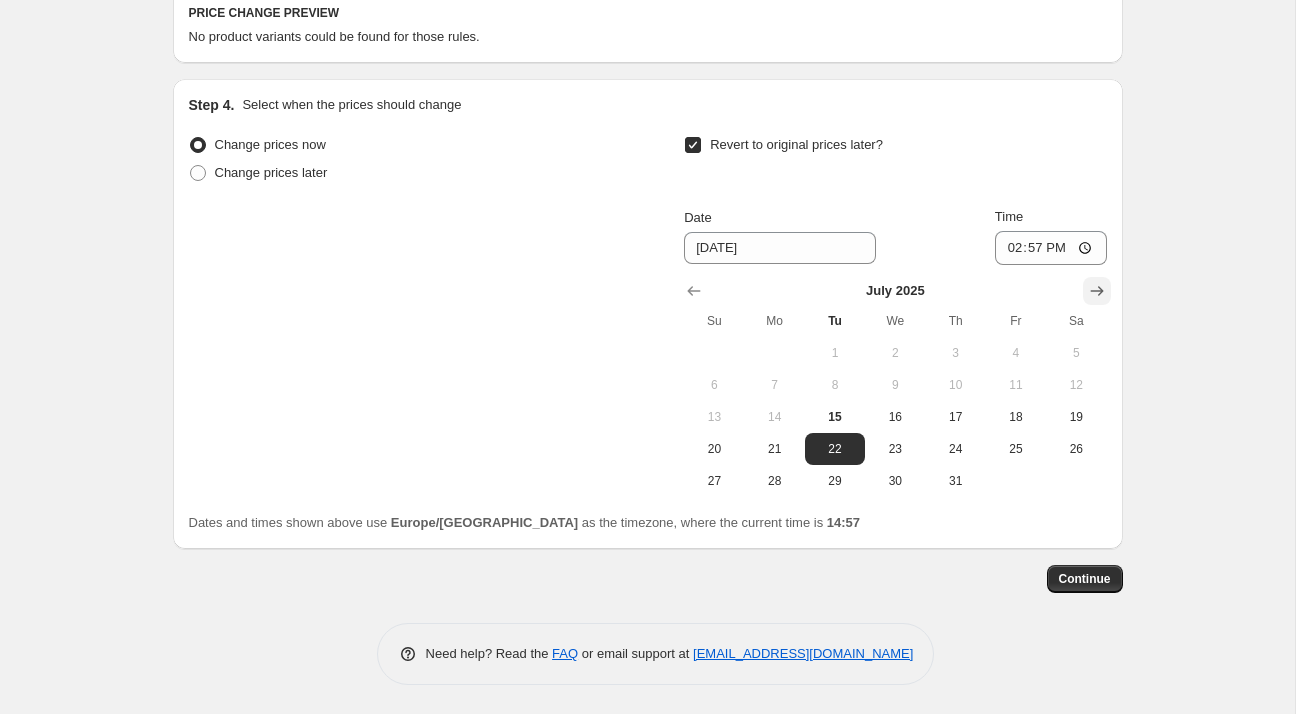click 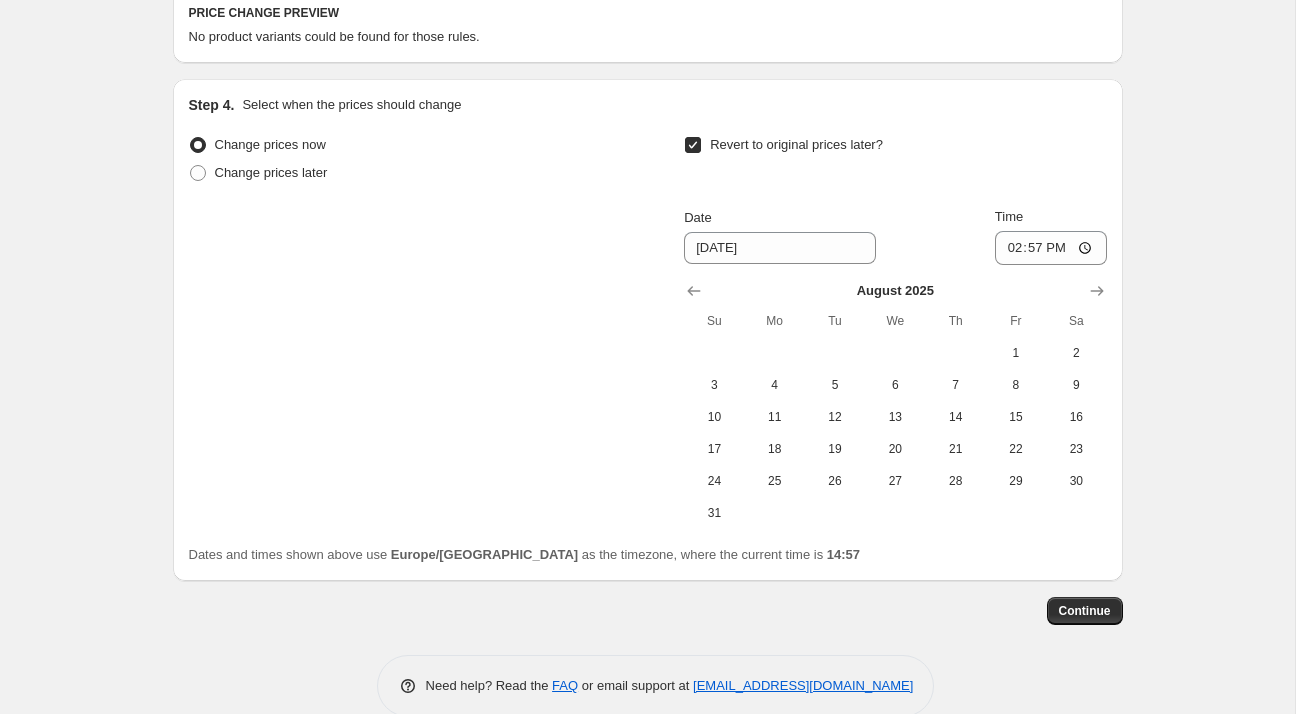 click on "Change prices now Change prices later Revert to original prices later? Date [DATE] Time 14:57 [DATE] Su Mo Tu We Th Fr Sa 1 2 3 4 5 6 7 8 9 10 11 12 13 14 15 16 17 18 19 20 21 22 23 24 25 26 27 28 29 30 31 Dates and times shown above use   [GEOGRAPHIC_DATA]/[GEOGRAPHIC_DATA]   as the timezone, where the current time is   14:57" at bounding box center [648, 348] 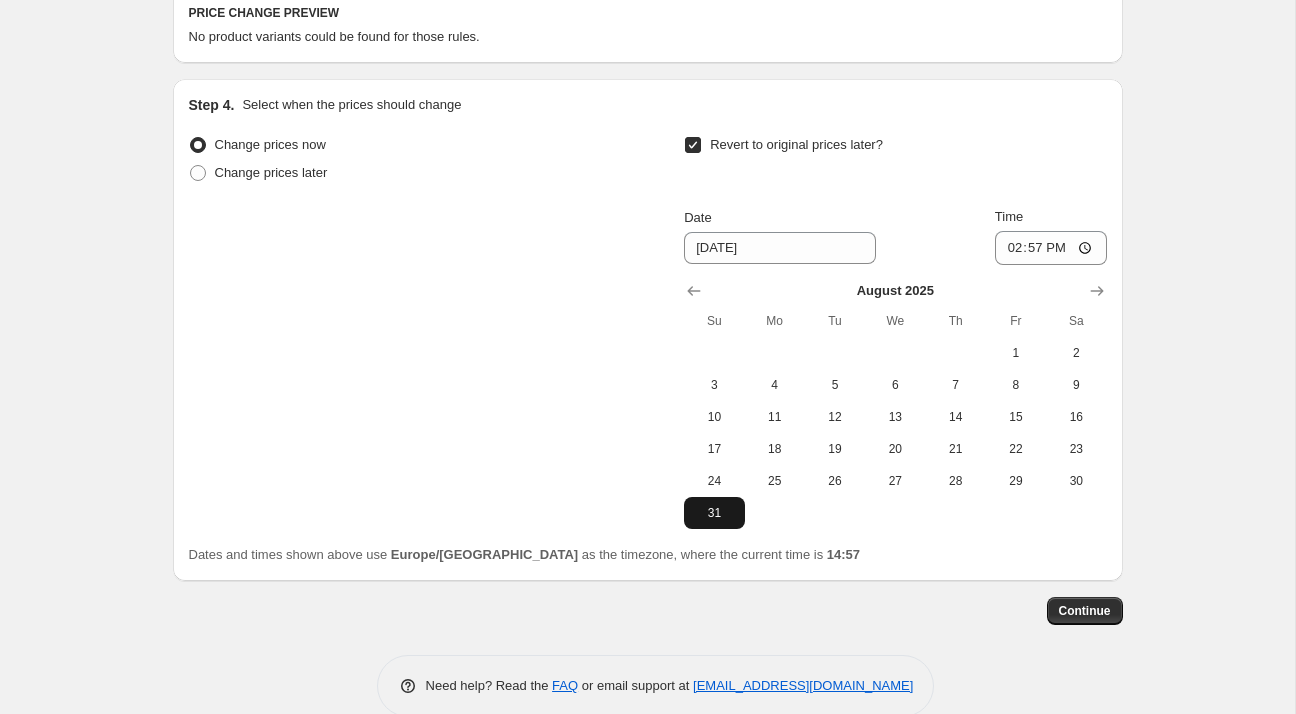 click on "31" at bounding box center [714, 513] 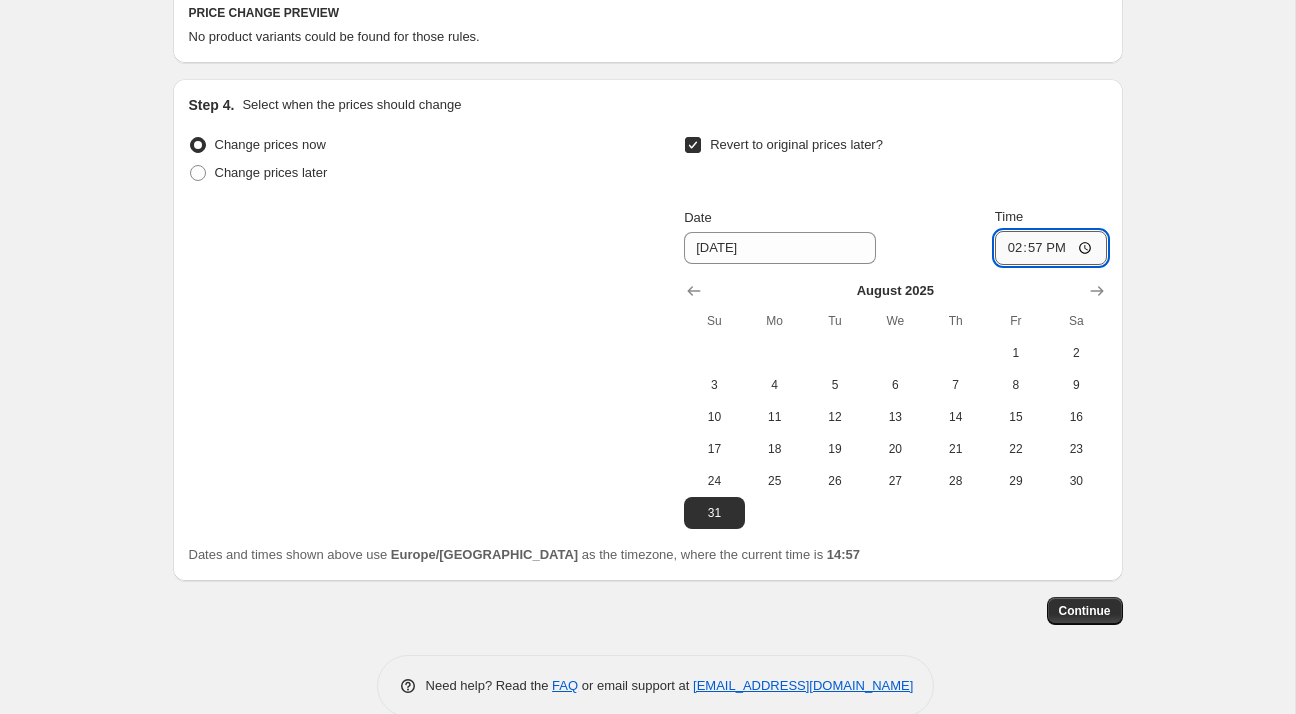 click on "14:57" at bounding box center (1051, 248) 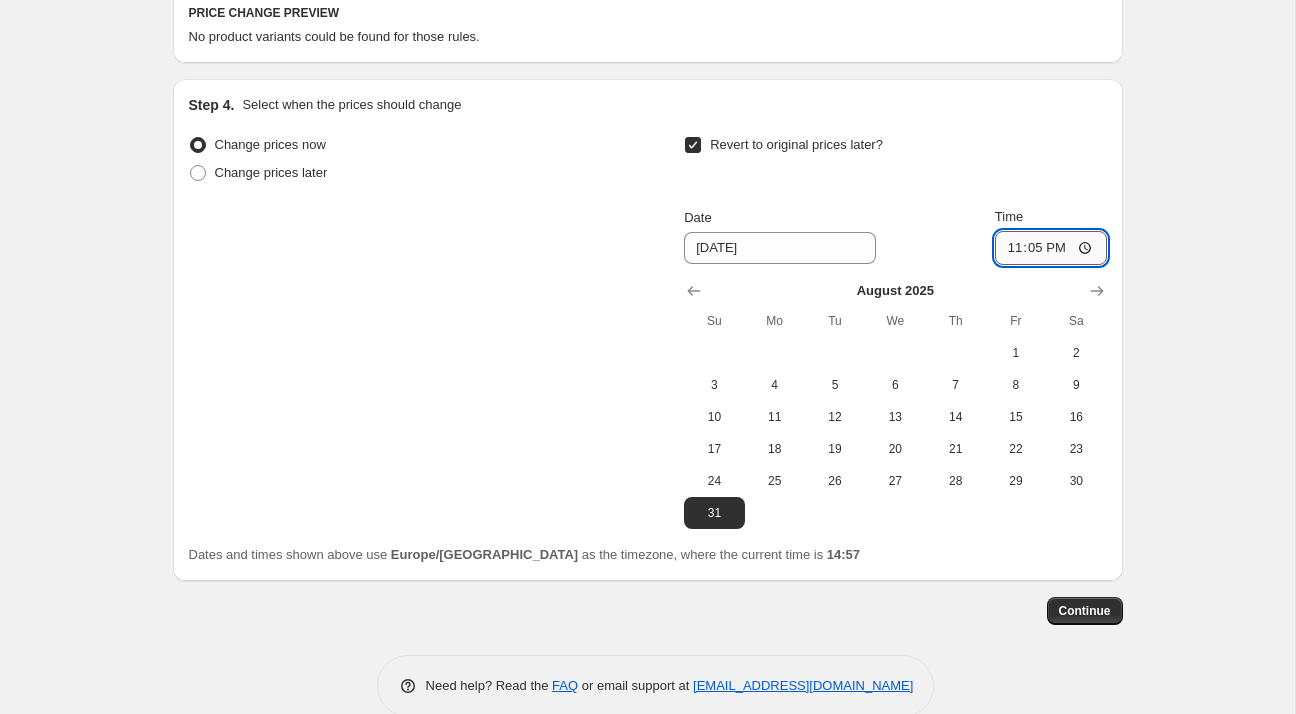 type on "23:59" 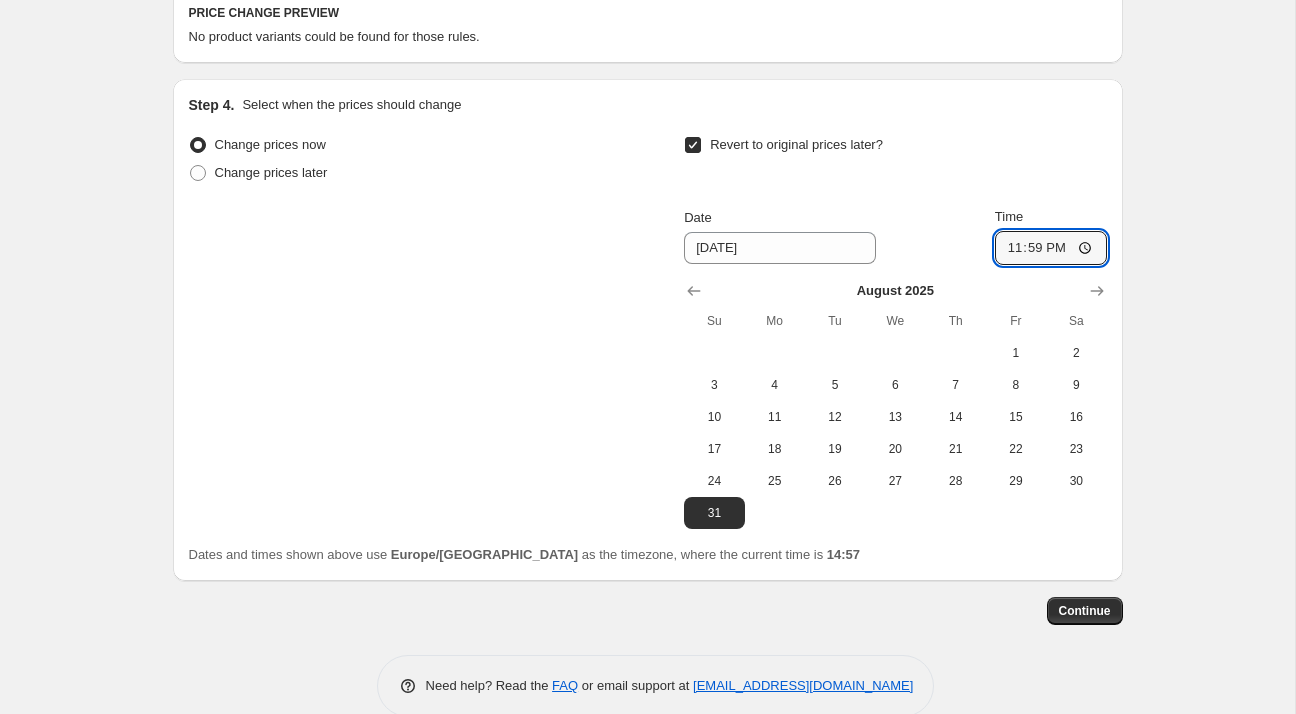 click on "Change prices now Change prices later Revert to original prices later? Date [DATE] Time 23:59 [DATE] Su Mo Tu We Th Fr Sa 1 2 3 4 5 6 7 8 9 10 11 12 13 14 15 16 17 18 19 20 21 22 23 24 25 26 27 28 29 30 31" at bounding box center [648, 330] 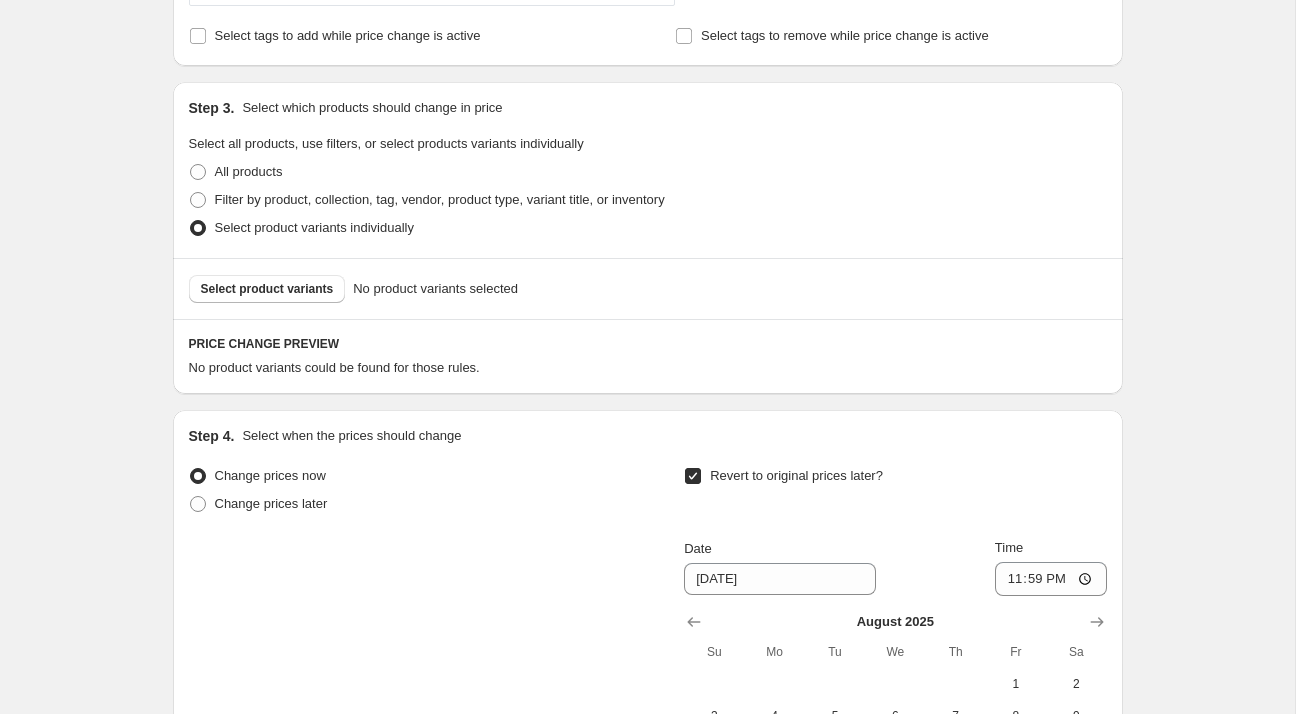 scroll, scrollTop: 834, scrollLeft: 0, axis: vertical 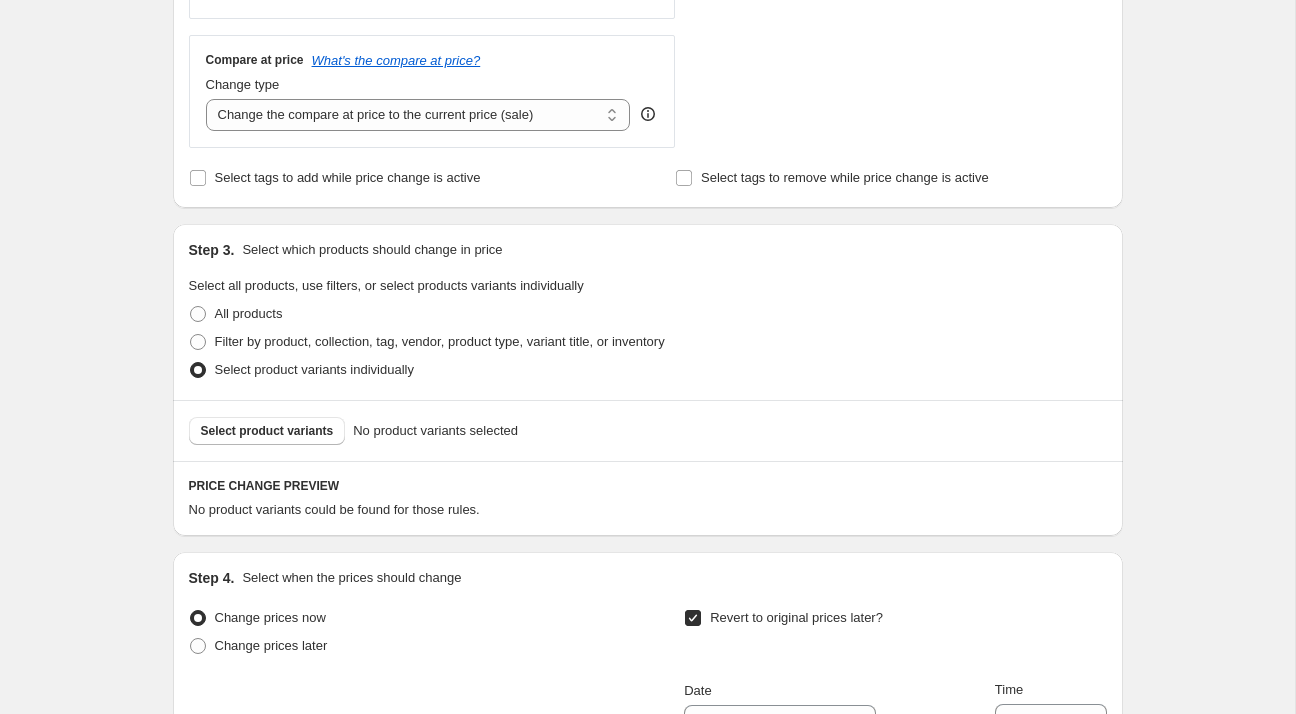 click on "Select product variants No   product variants selected" at bounding box center [648, 430] 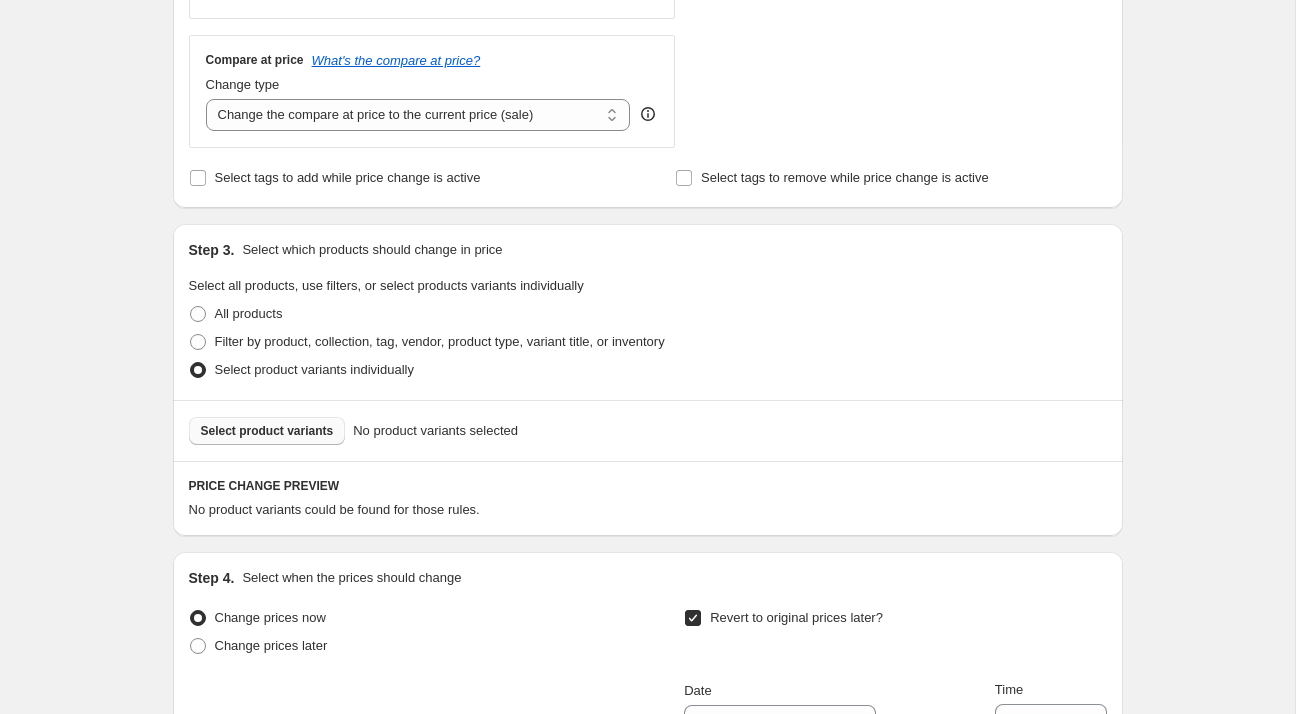 click on "Select product variants" at bounding box center (267, 431) 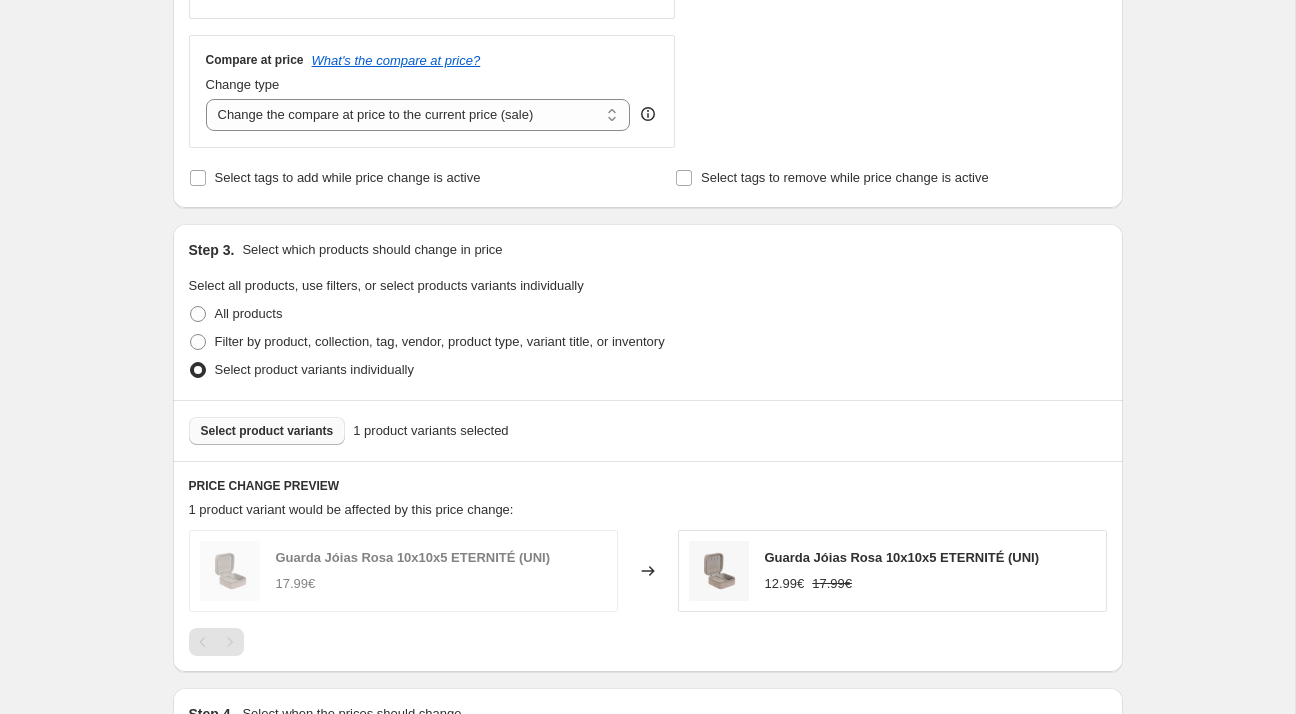 click on "Select product variants" at bounding box center (267, 431) 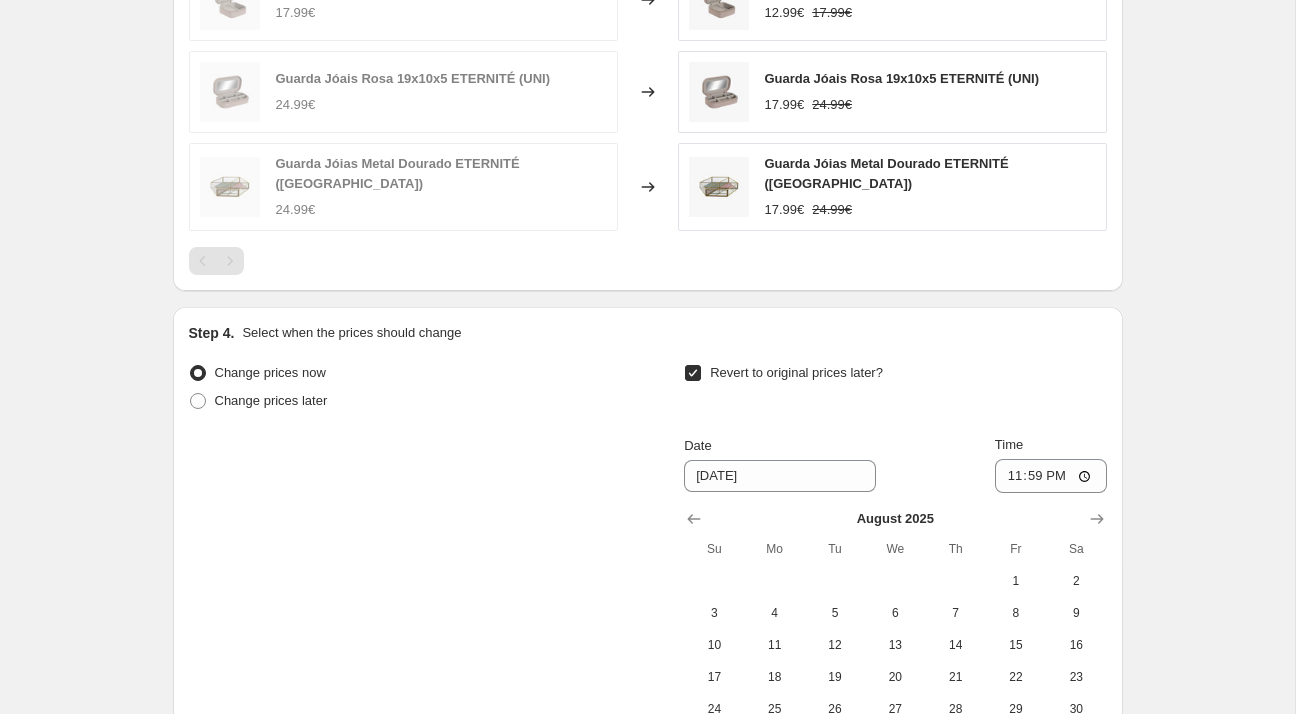 scroll, scrollTop: 1636, scrollLeft: 0, axis: vertical 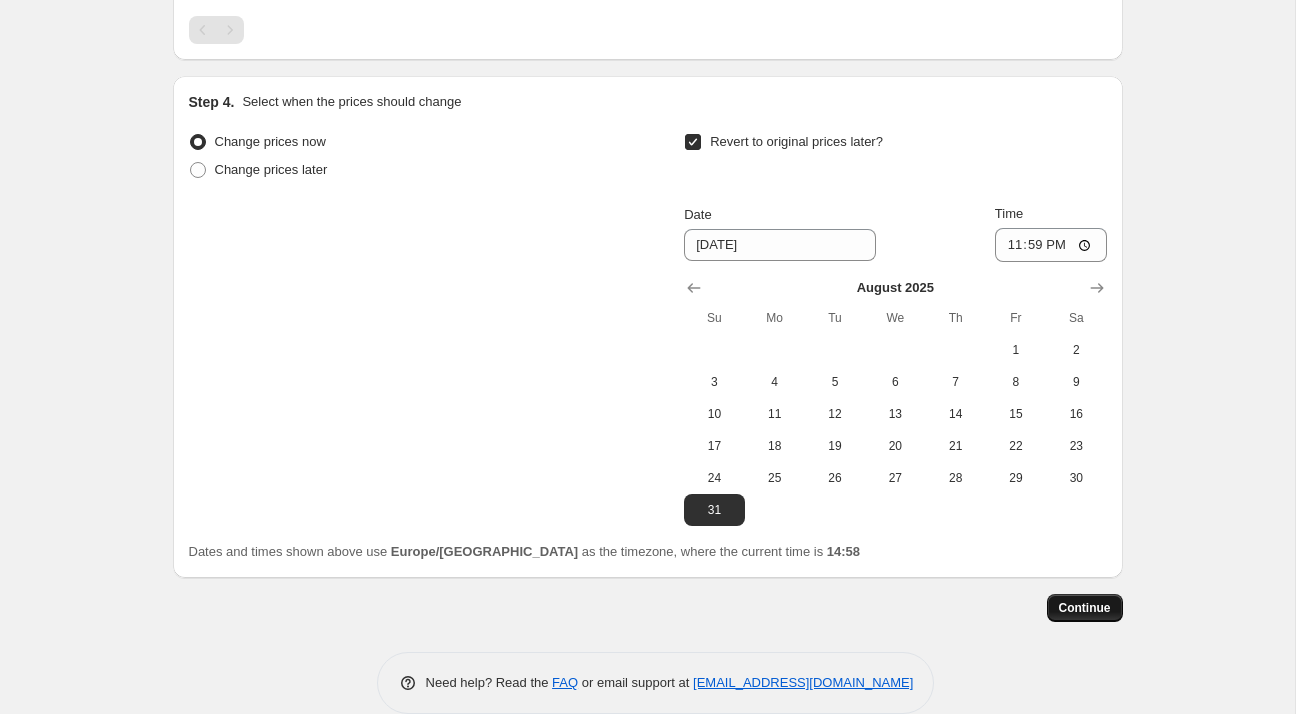 click on "Continue" at bounding box center (1085, 608) 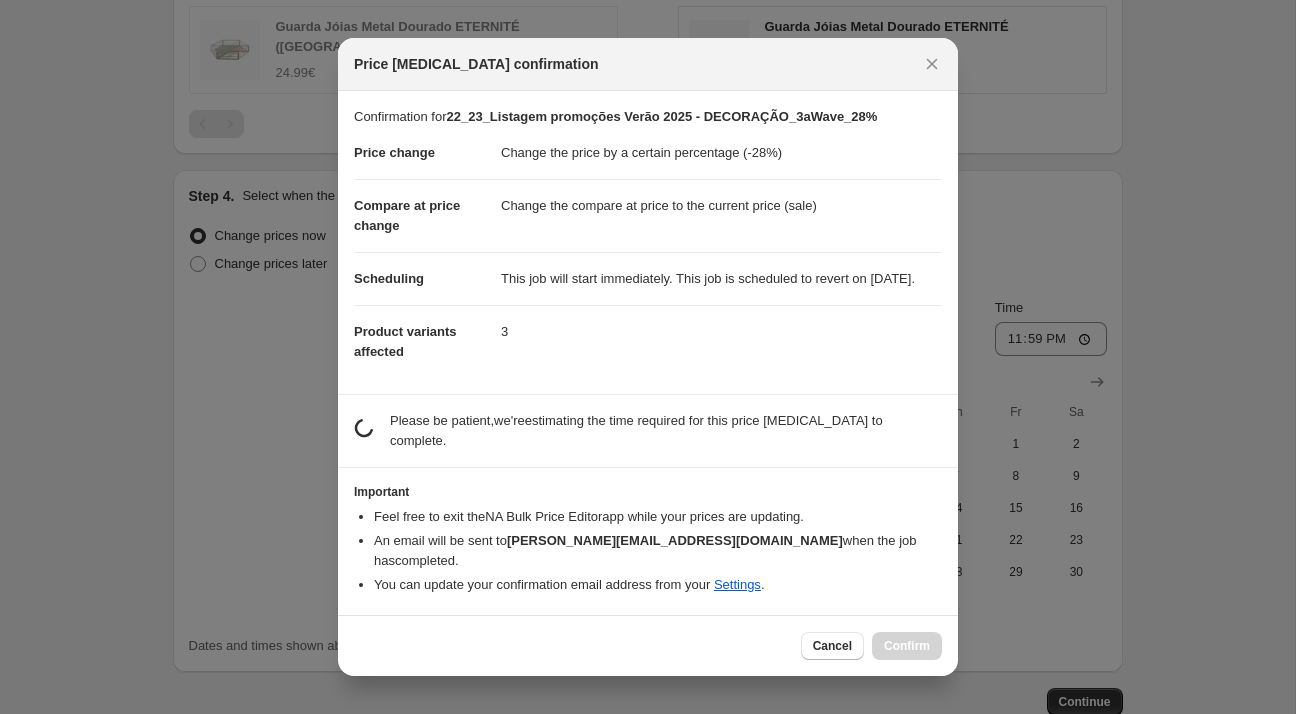 scroll, scrollTop: 1636, scrollLeft: 0, axis: vertical 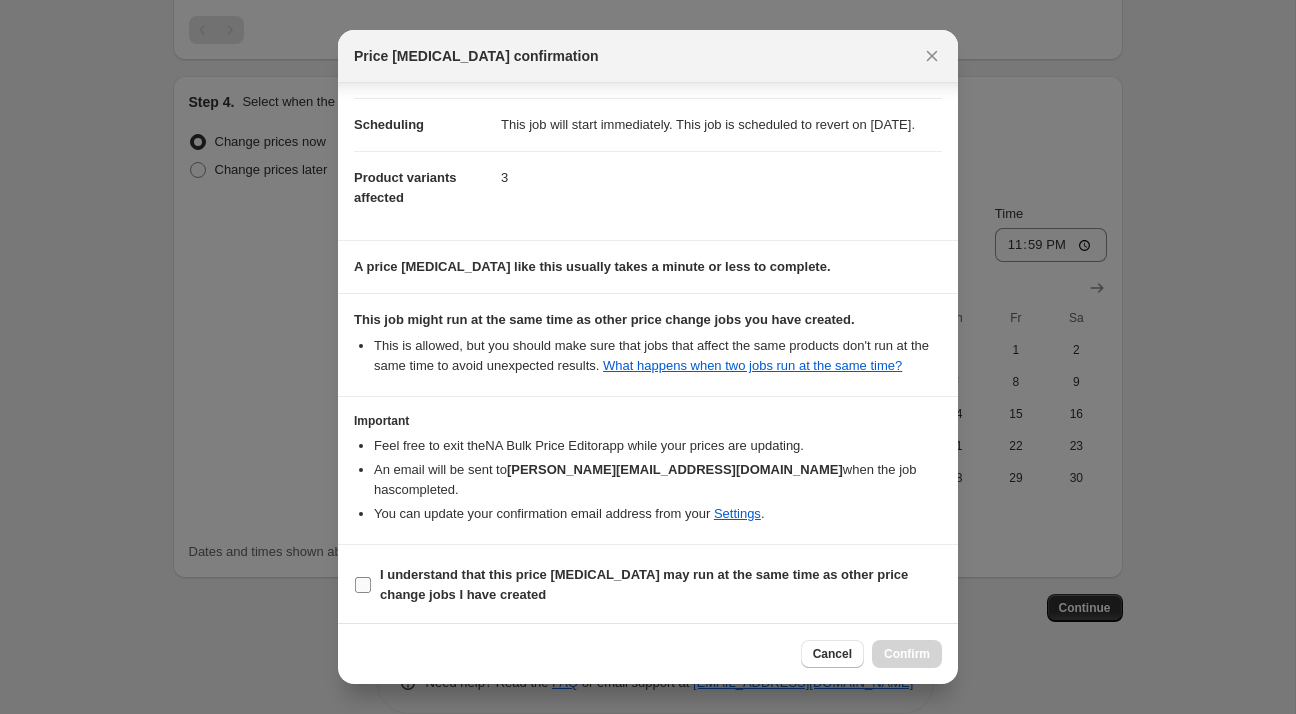 click on "I understand that this price [MEDICAL_DATA] may run at the same time as other price change jobs I have created" at bounding box center (644, 584) 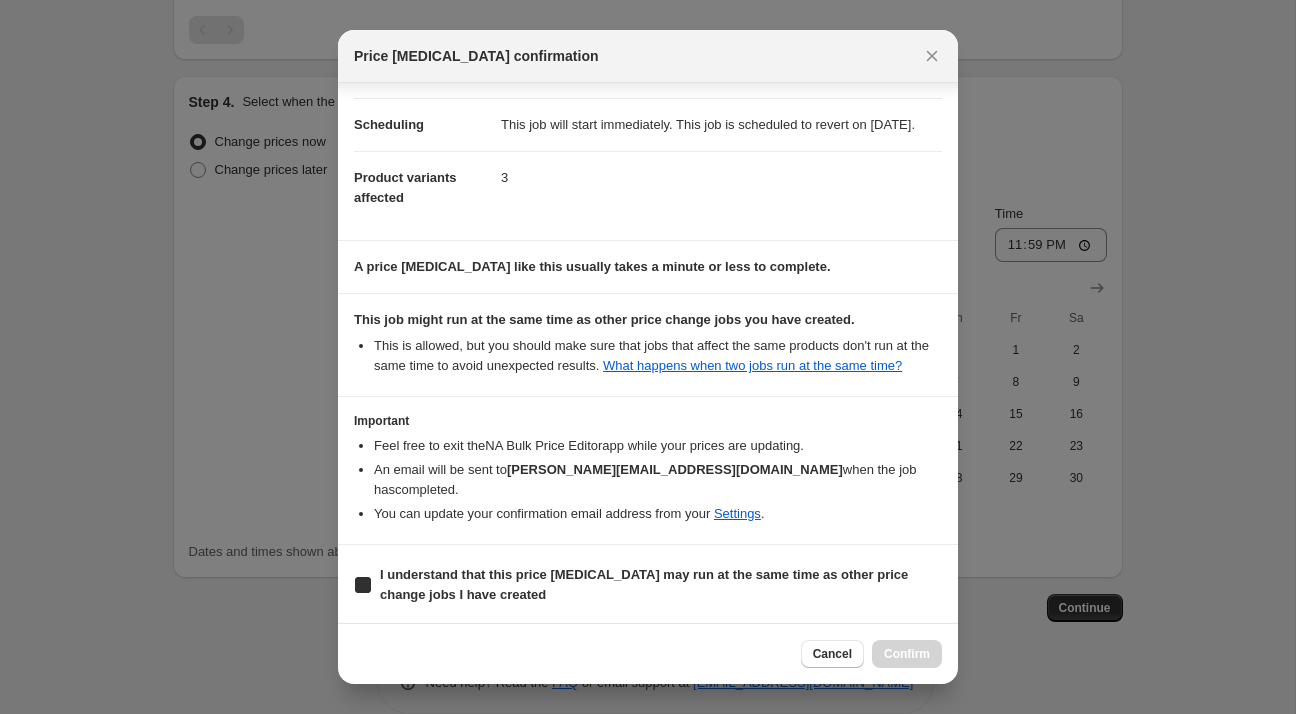 checkbox on "true" 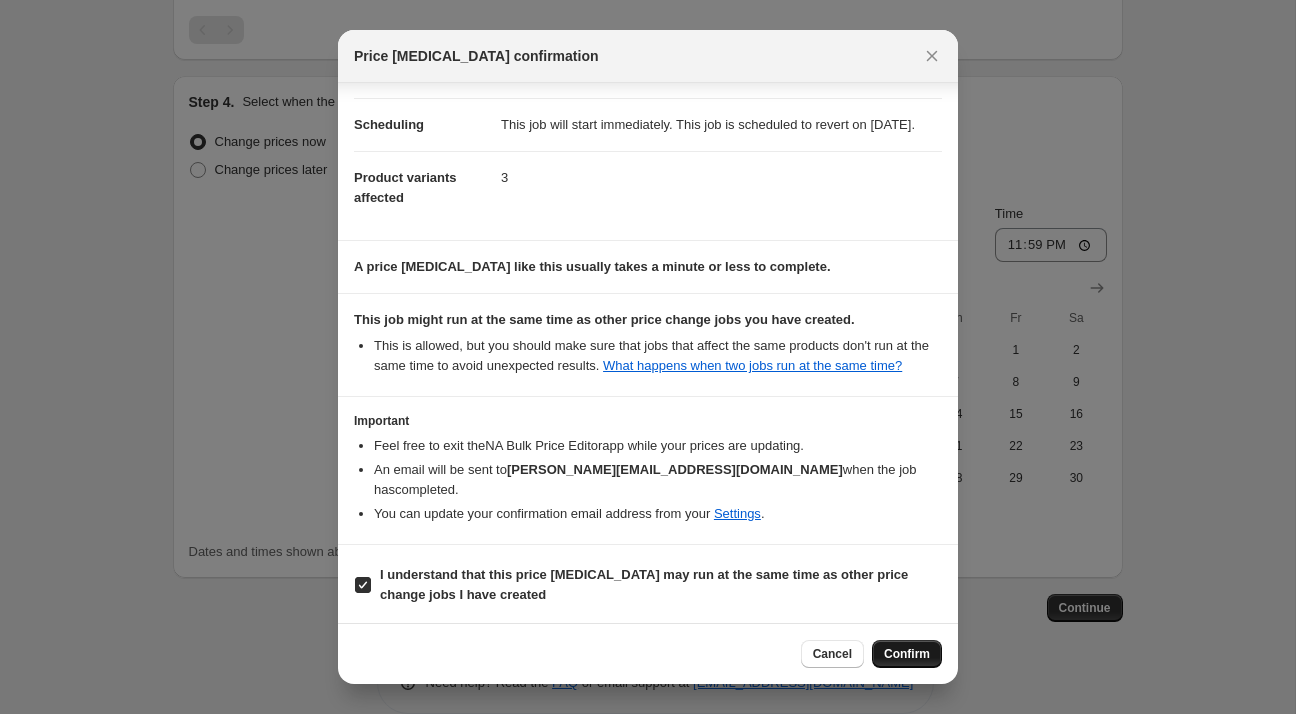 click on "Confirm" at bounding box center [907, 654] 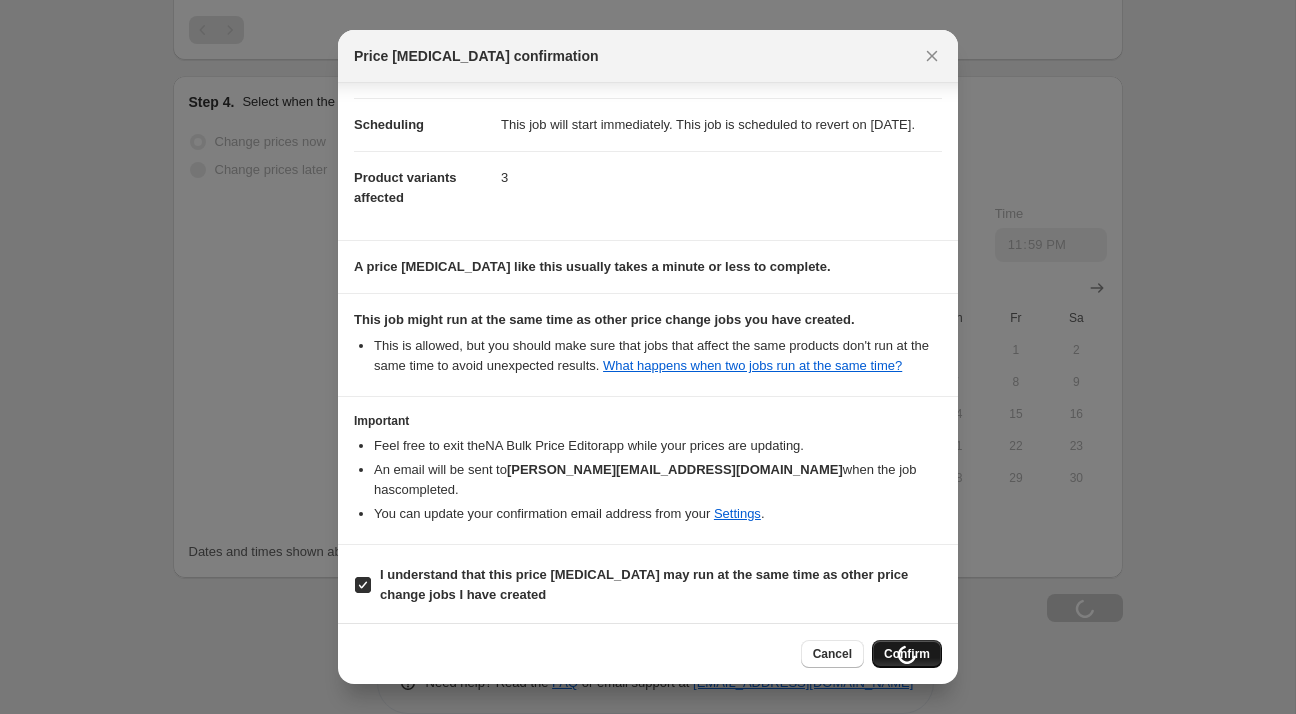 scroll, scrollTop: 1704, scrollLeft: 0, axis: vertical 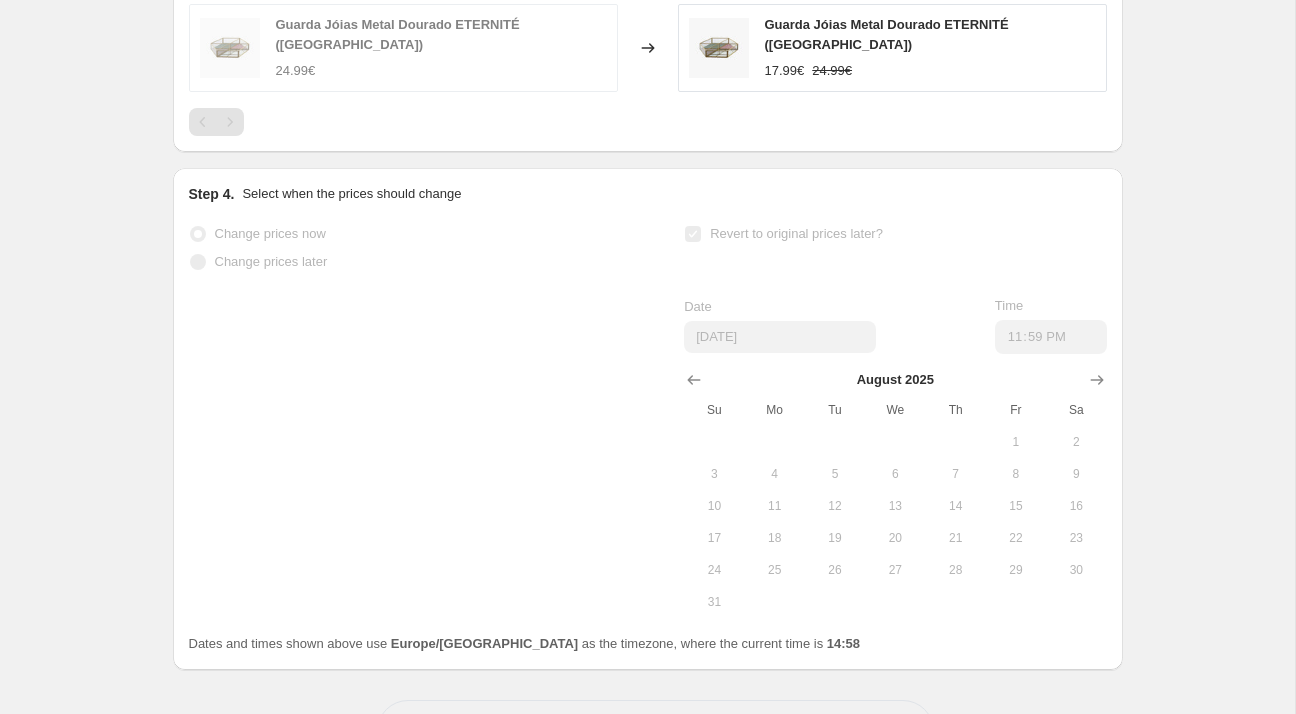 select on "percentage" 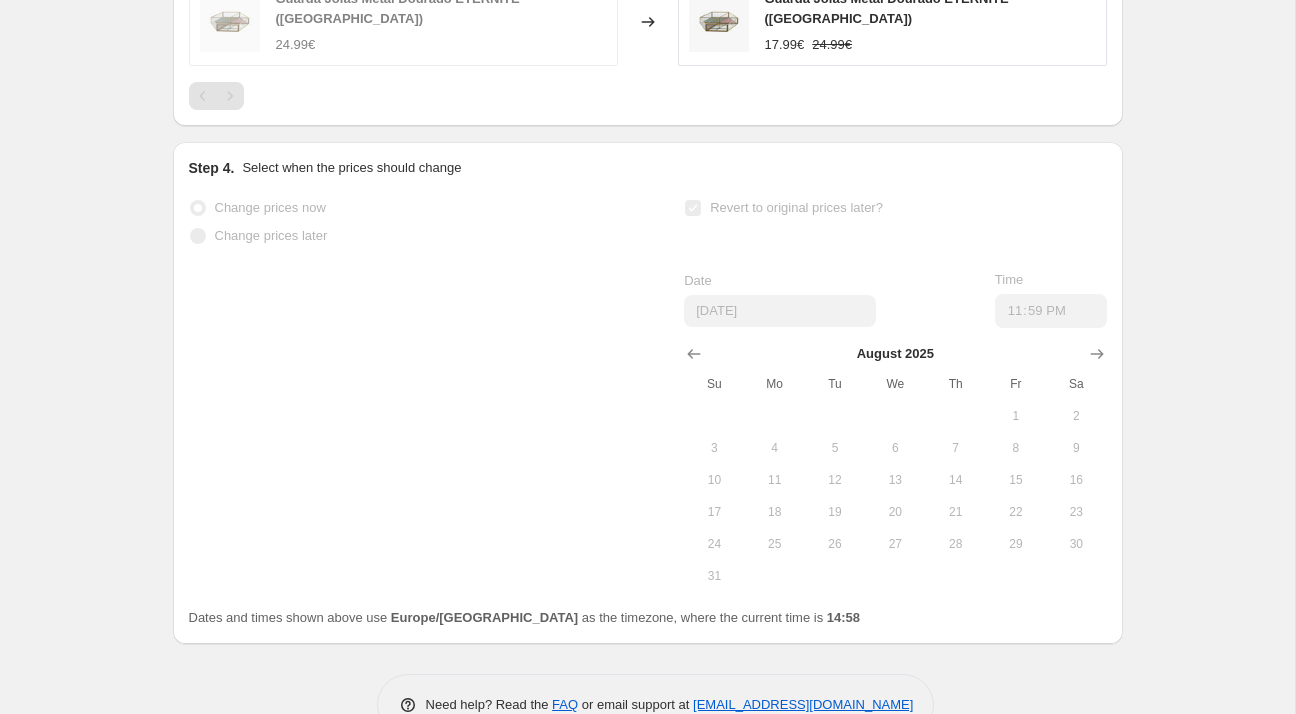 scroll, scrollTop: 0, scrollLeft: 0, axis: both 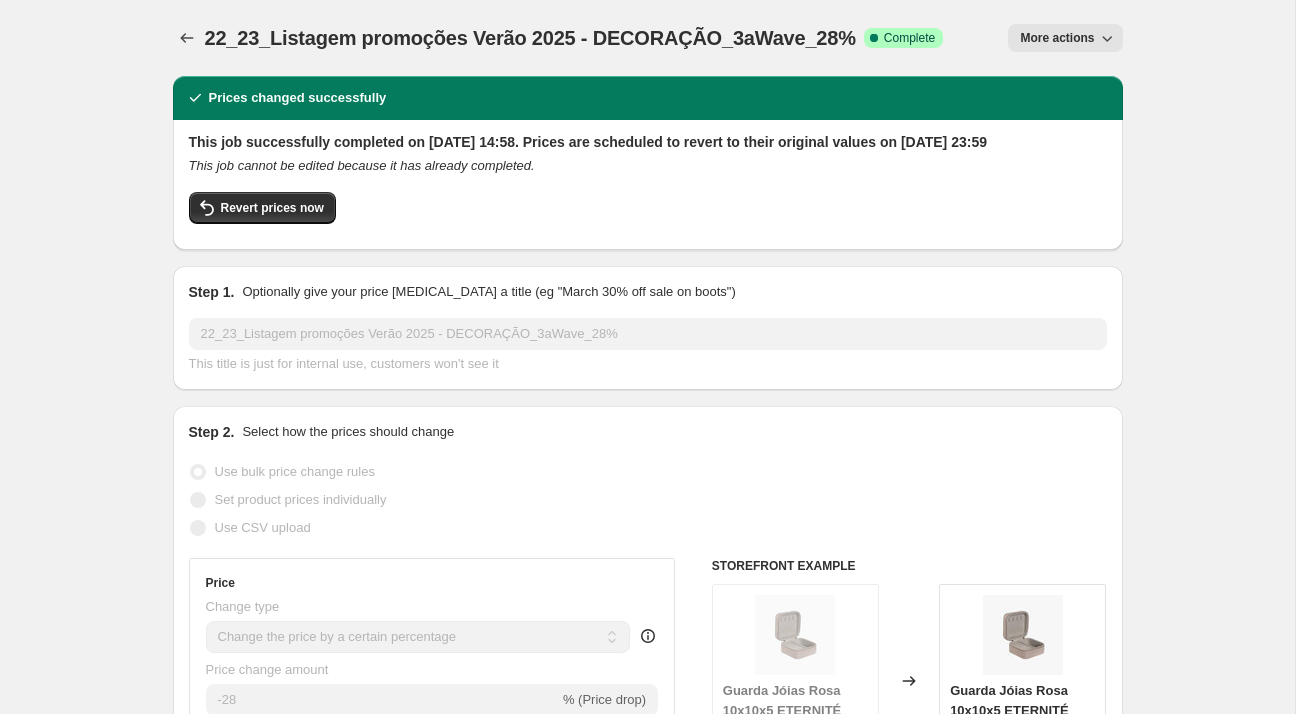 click on "22_23_Listagem promoções Verão 2025 - DECORAÇÃO_3aWave_28%" at bounding box center (530, 38) 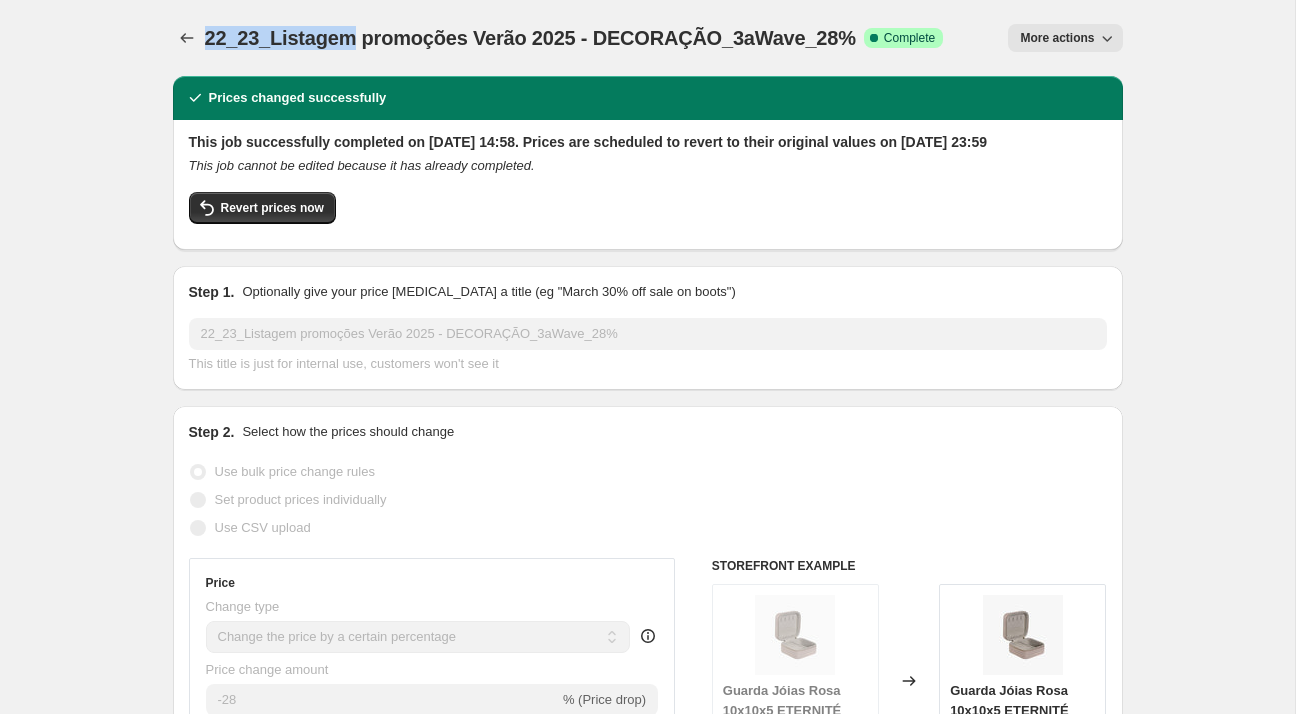 click on "22_23_Listagem promoções Verão 2025 - DECORAÇÃO_3aWave_28%" at bounding box center (530, 38) 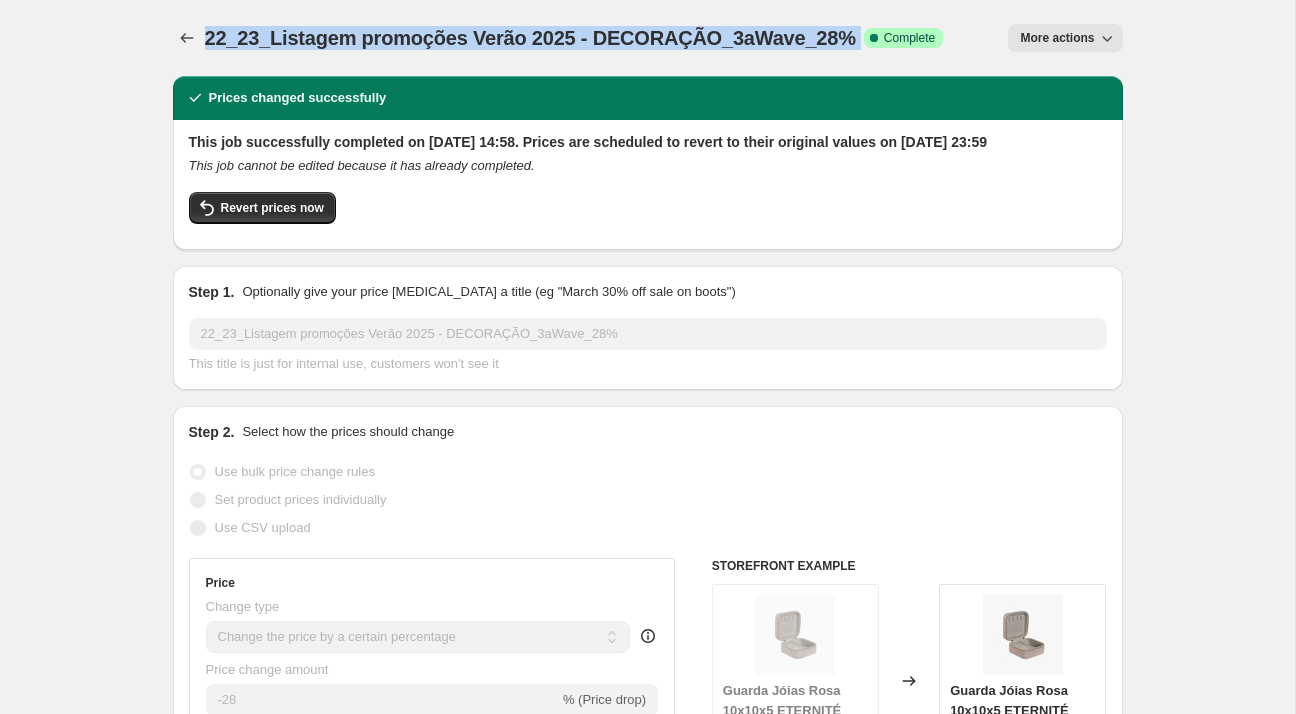 click on "22_23_Listagem promoções Verão 2025 - DECORAÇÃO_3aWave_28%" at bounding box center (530, 38) 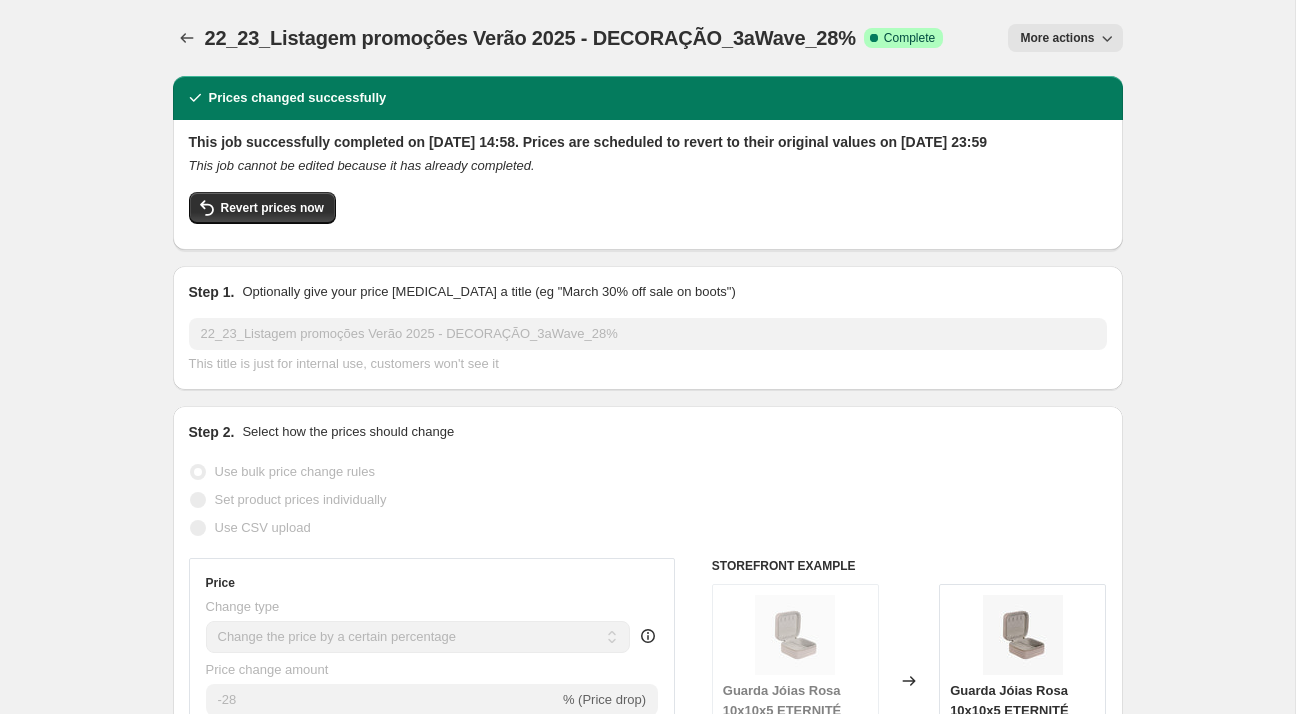 click at bounding box center (189, 38) 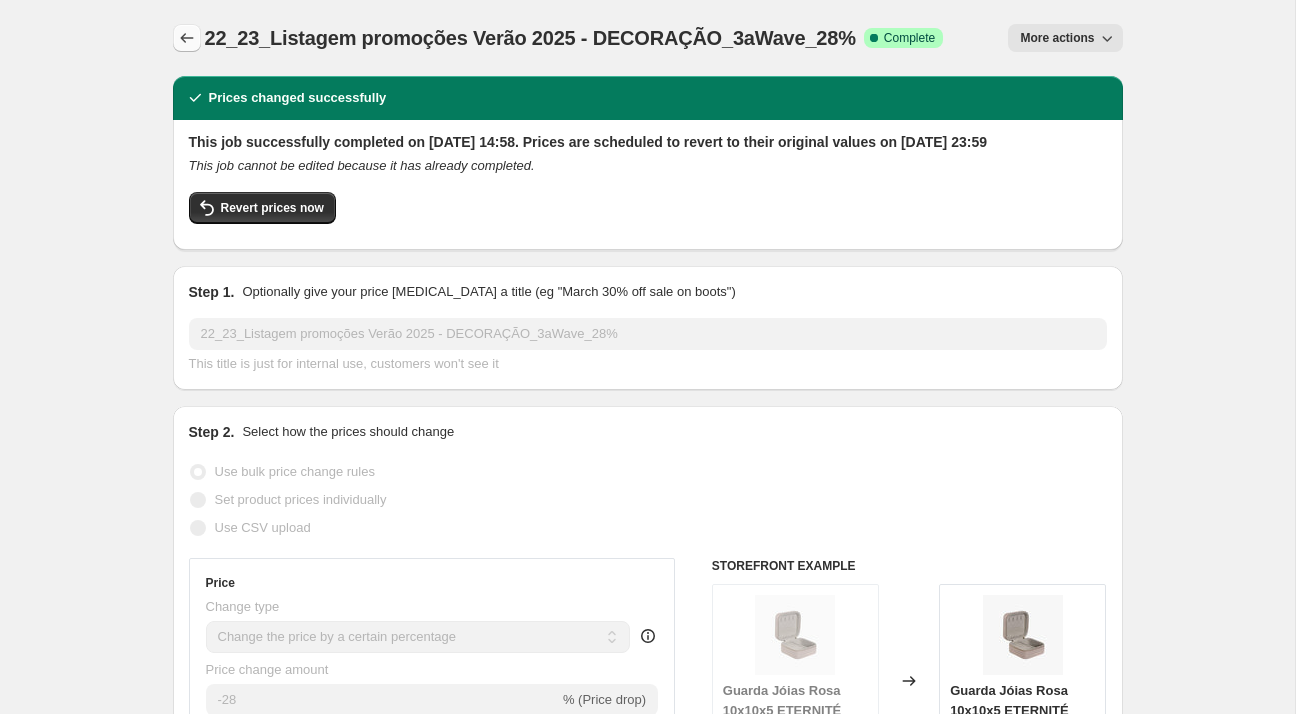 click 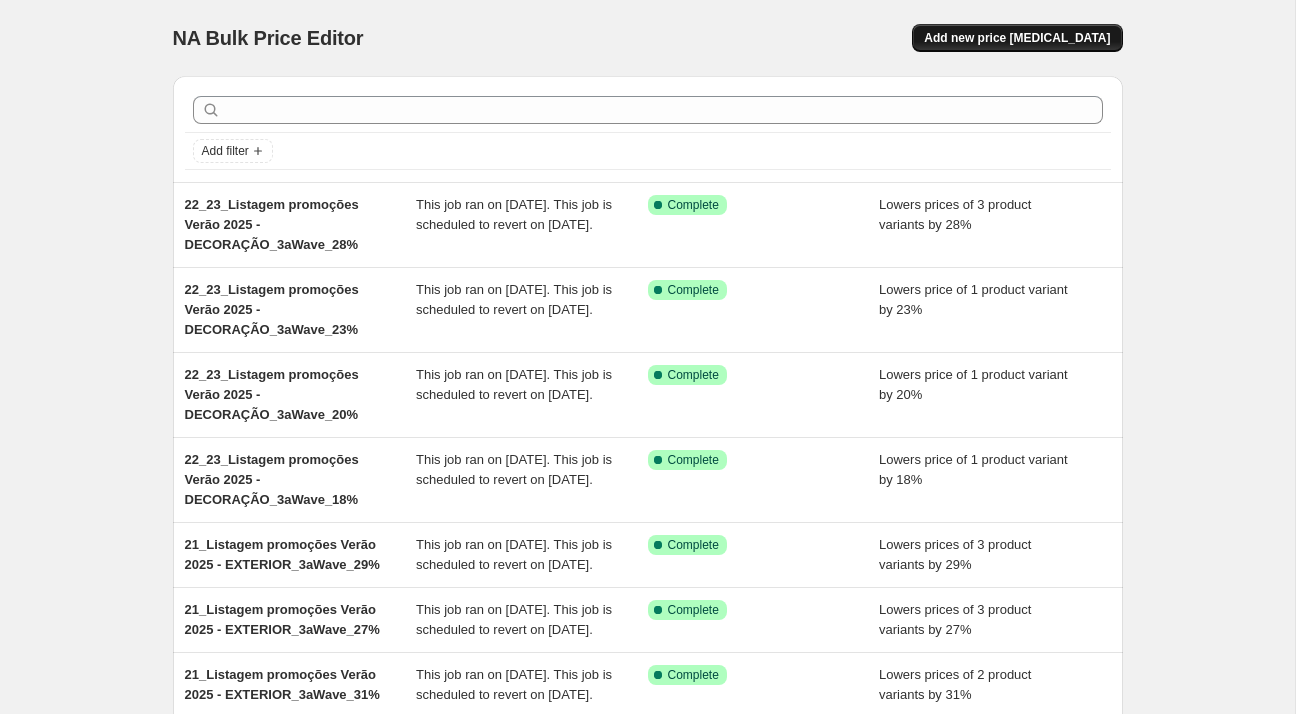click on "Add new price [MEDICAL_DATA]" at bounding box center [1017, 38] 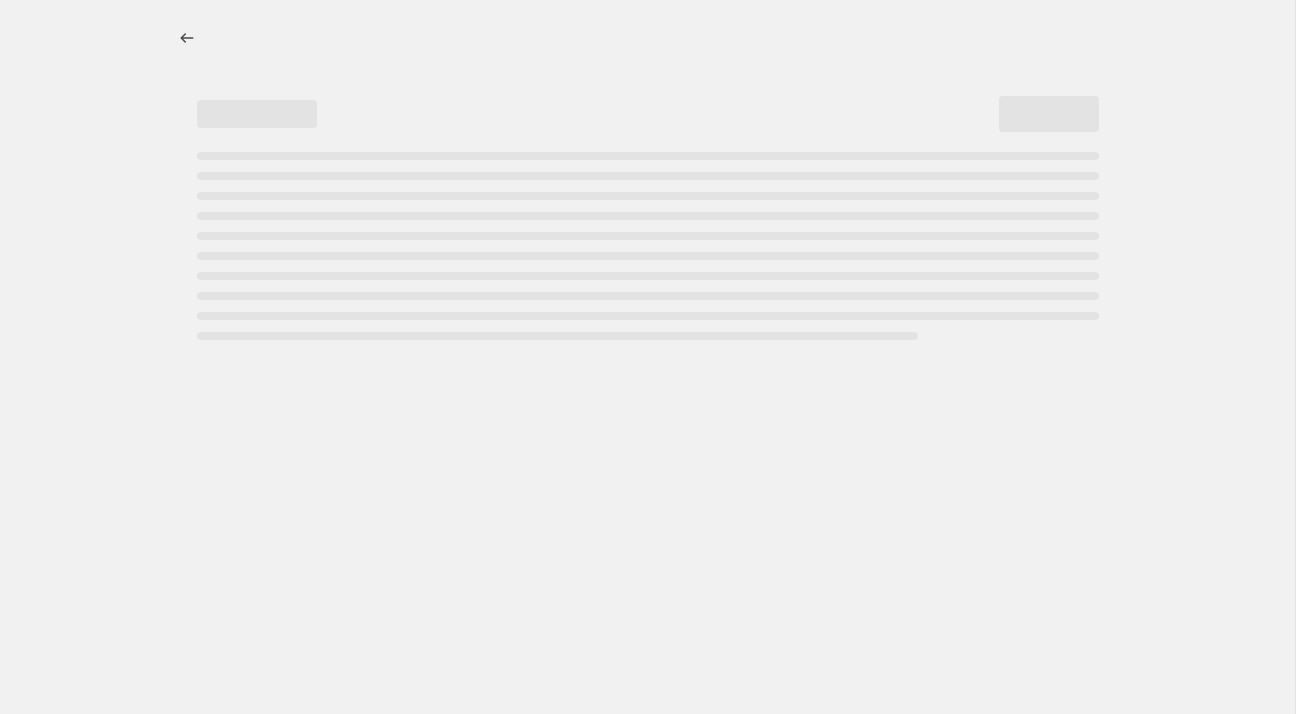 select on "percentage" 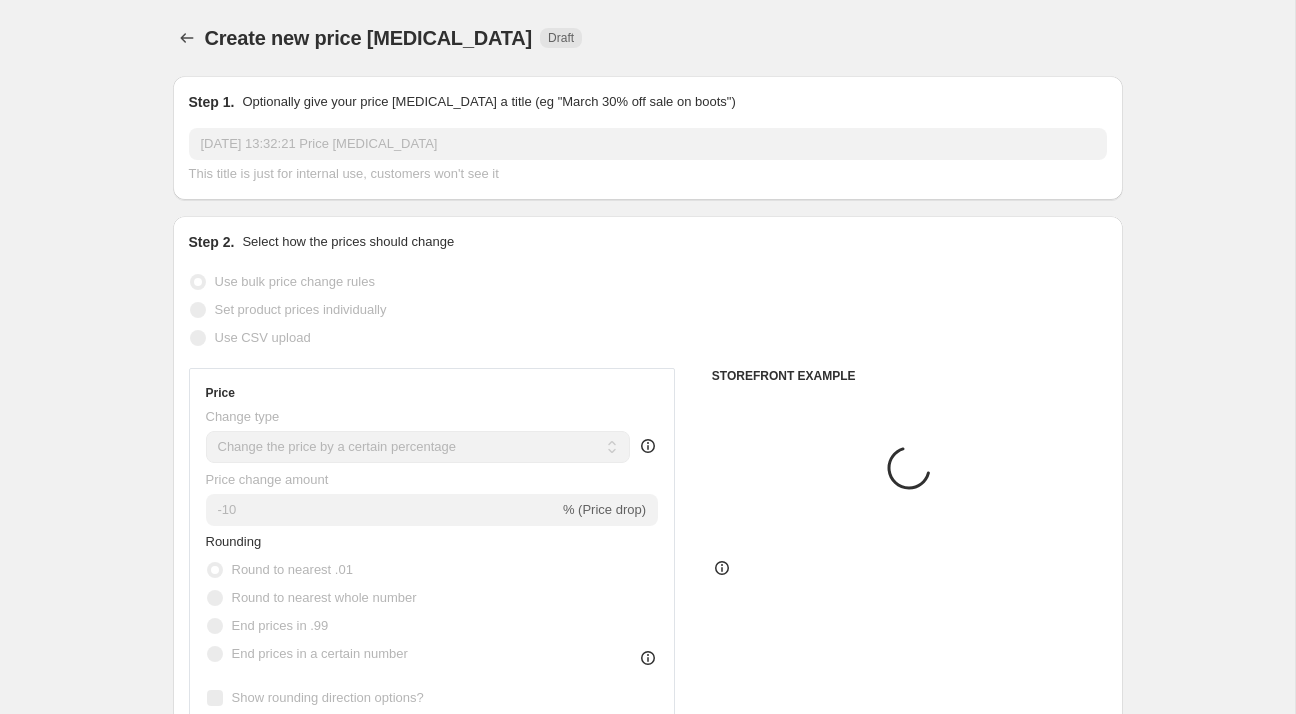 click on "[DATE] 13:32:21 Price [MEDICAL_DATA]" at bounding box center [648, 144] 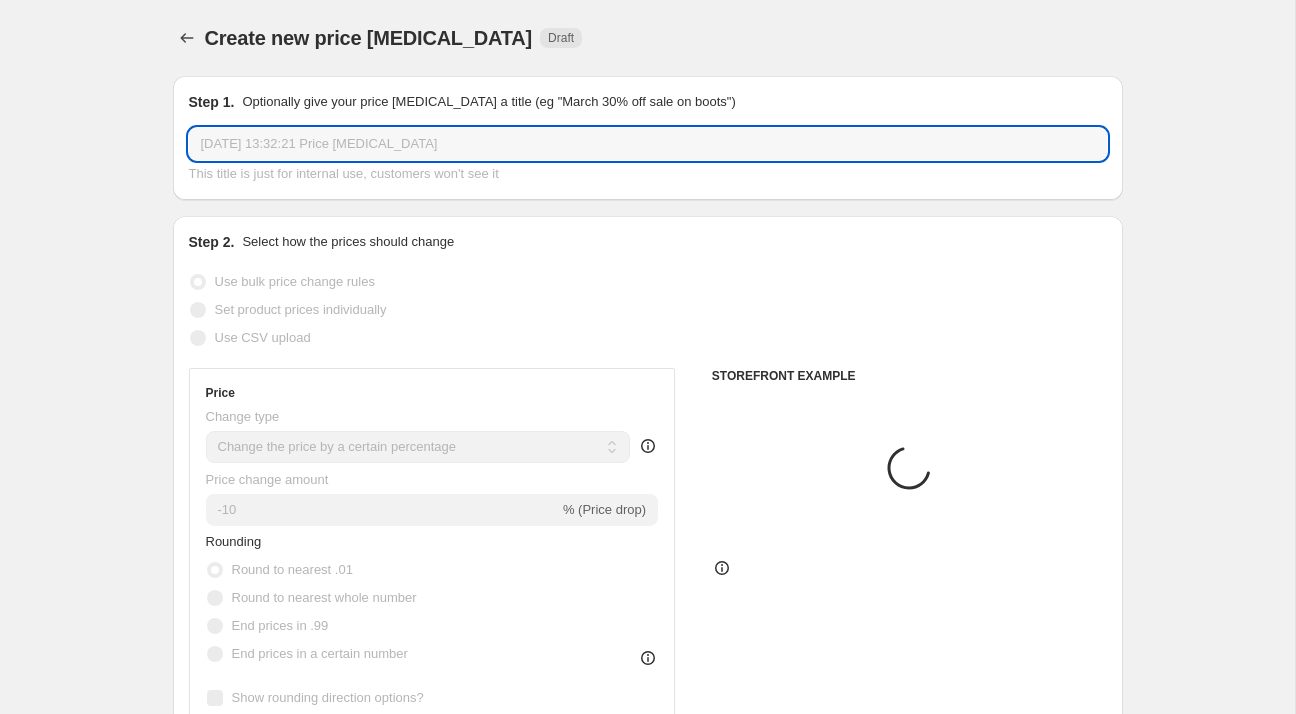 click on "[DATE] 13:32:21 Price [MEDICAL_DATA]" at bounding box center (648, 144) 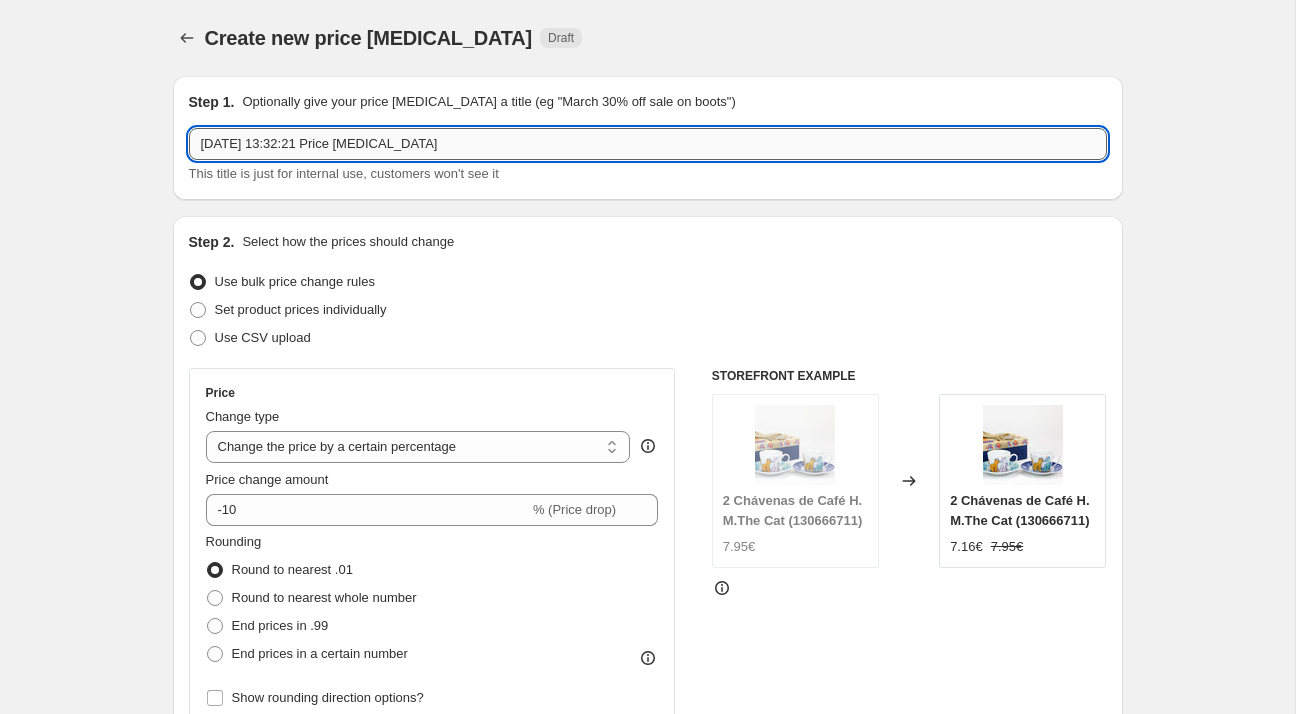 click on "[DATE] 13:32:21 Price [MEDICAL_DATA]" at bounding box center [648, 144] 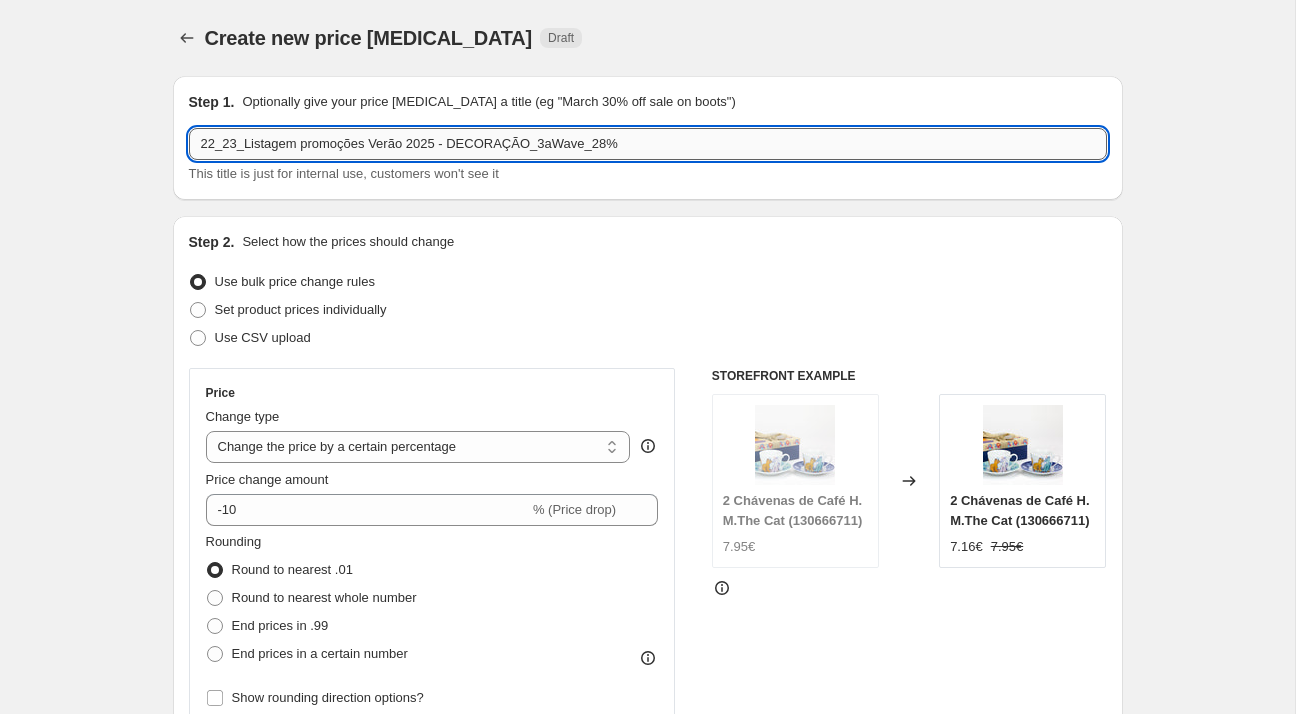 click on "22_23_Listagem promoções Verão 2025 - DECORAÇÃO_3aWave_28%" at bounding box center [648, 144] 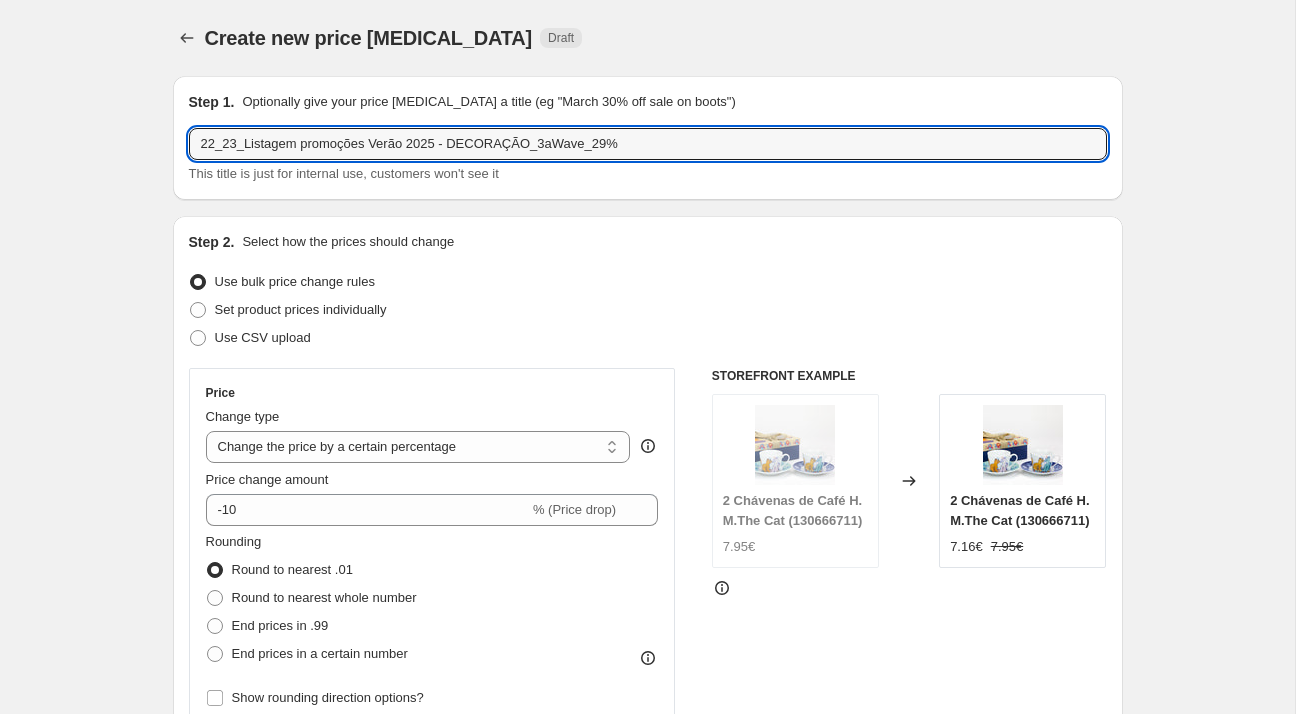type on "22_23_Listagem promoções Verão 2025 - DECORAÇÃO_3aWave_29%" 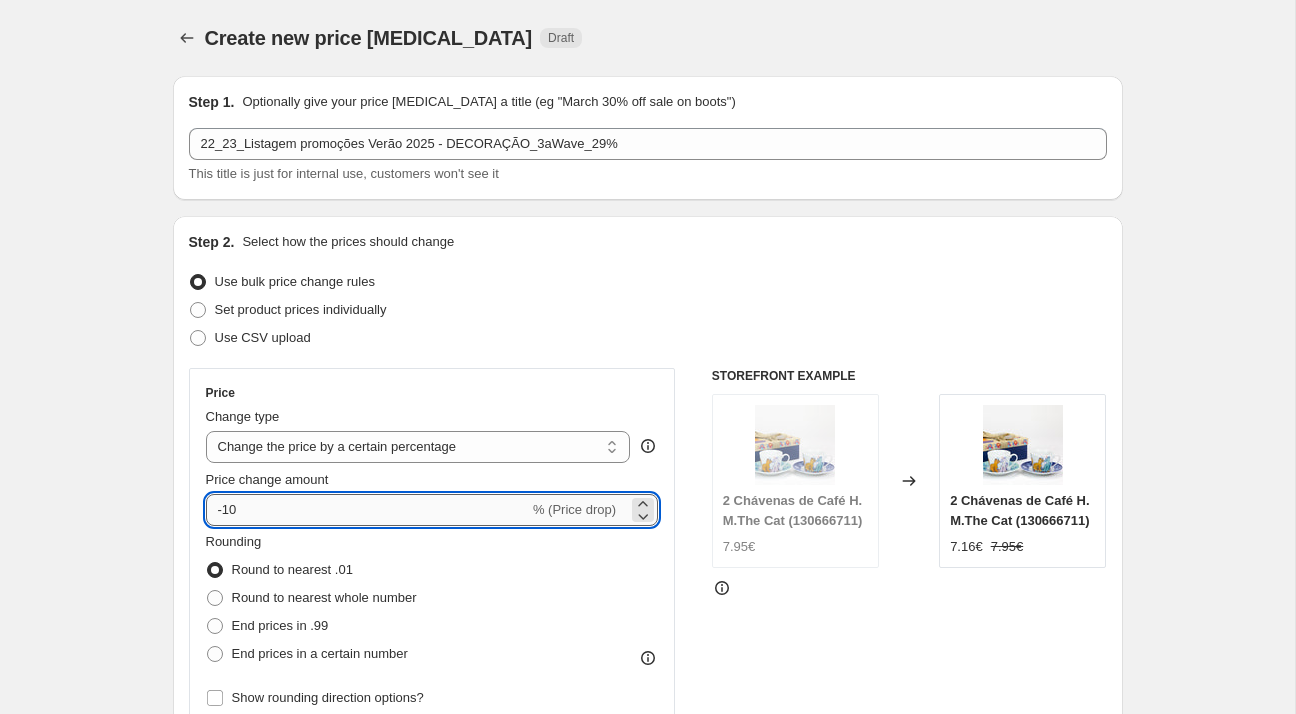 click on "-10" at bounding box center [367, 510] 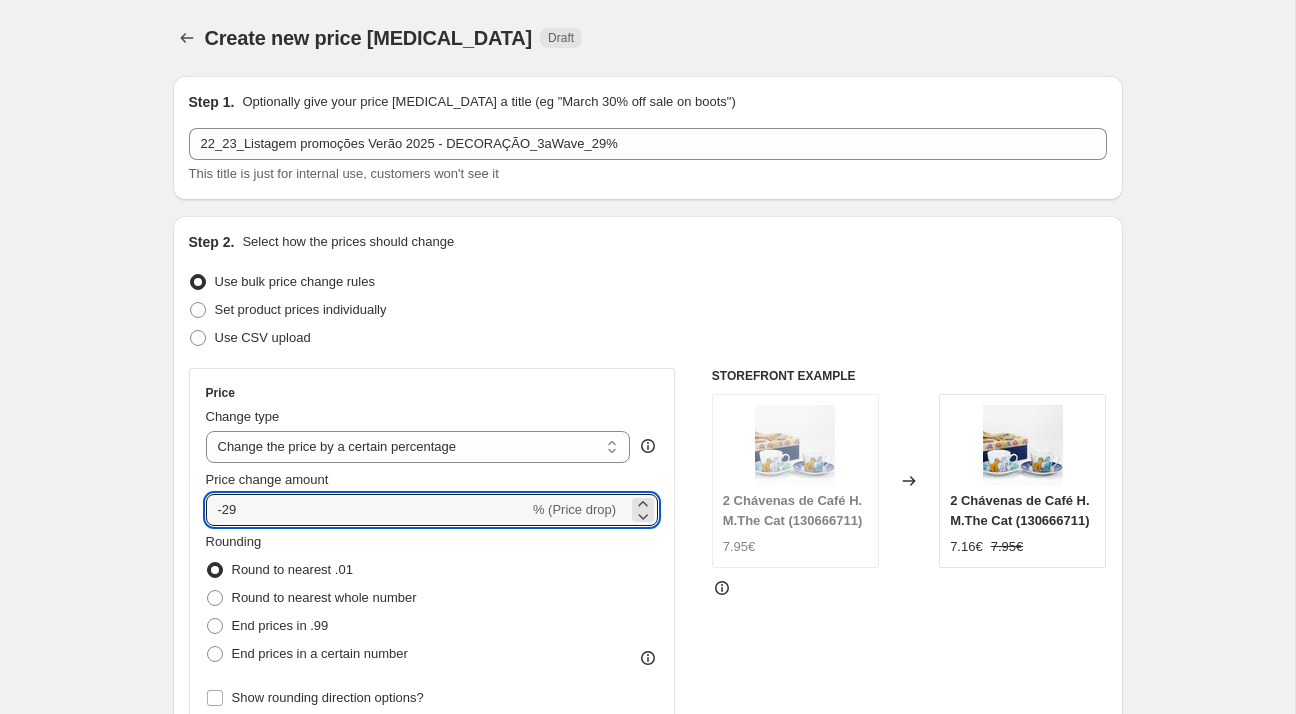 type on "-29" 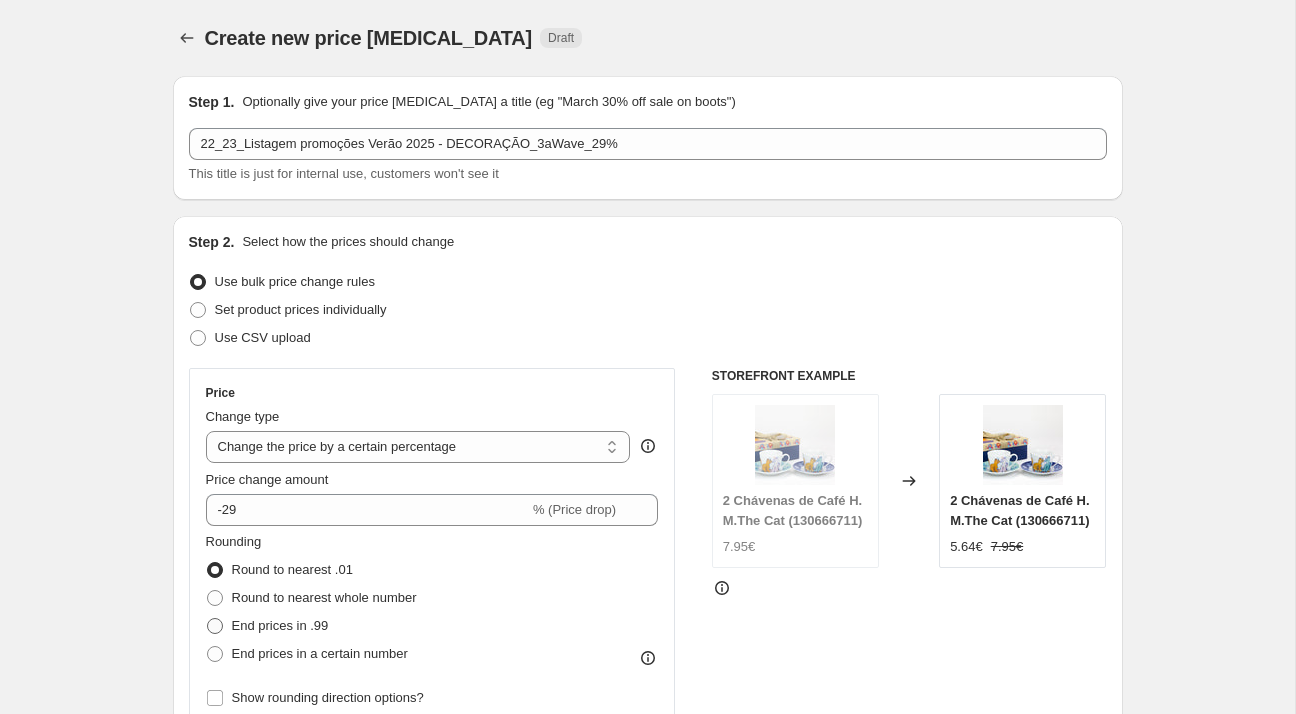 click on "End prices in .99" at bounding box center (280, 625) 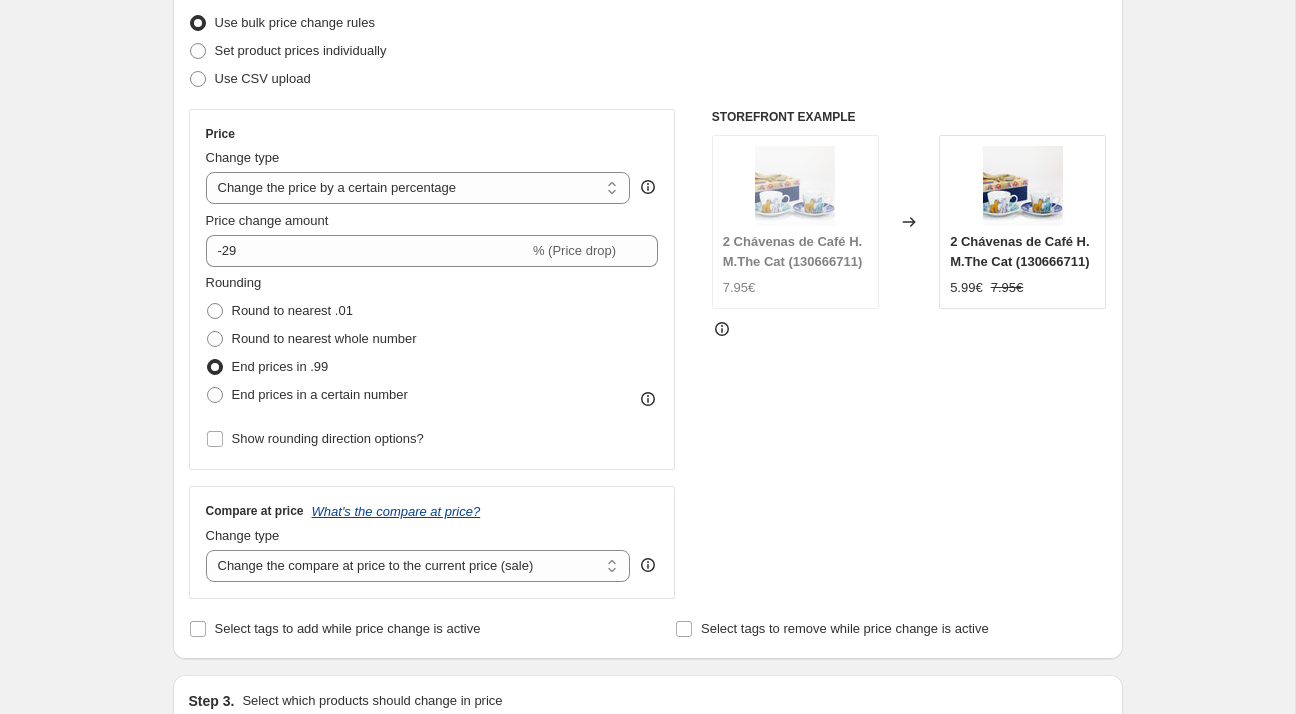 scroll, scrollTop: 264, scrollLeft: 0, axis: vertical 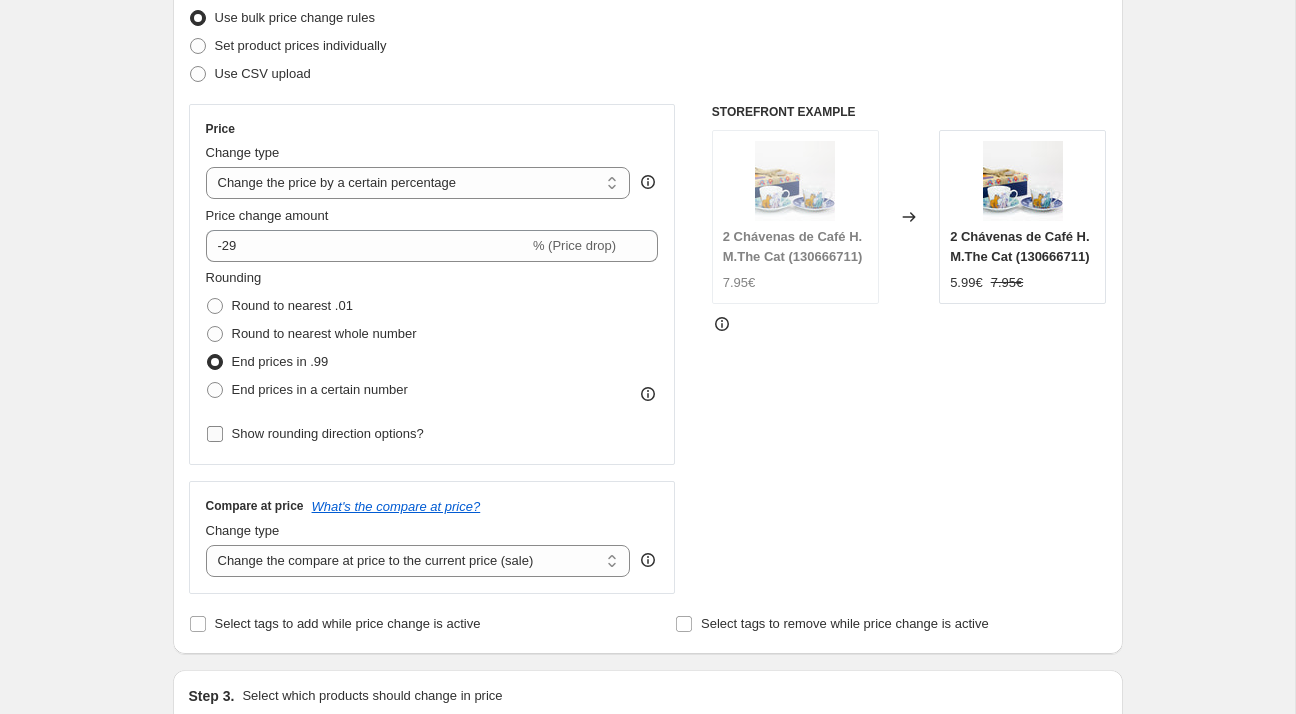 click on "Show rounding direction options?" at bounding box center (328, 433) 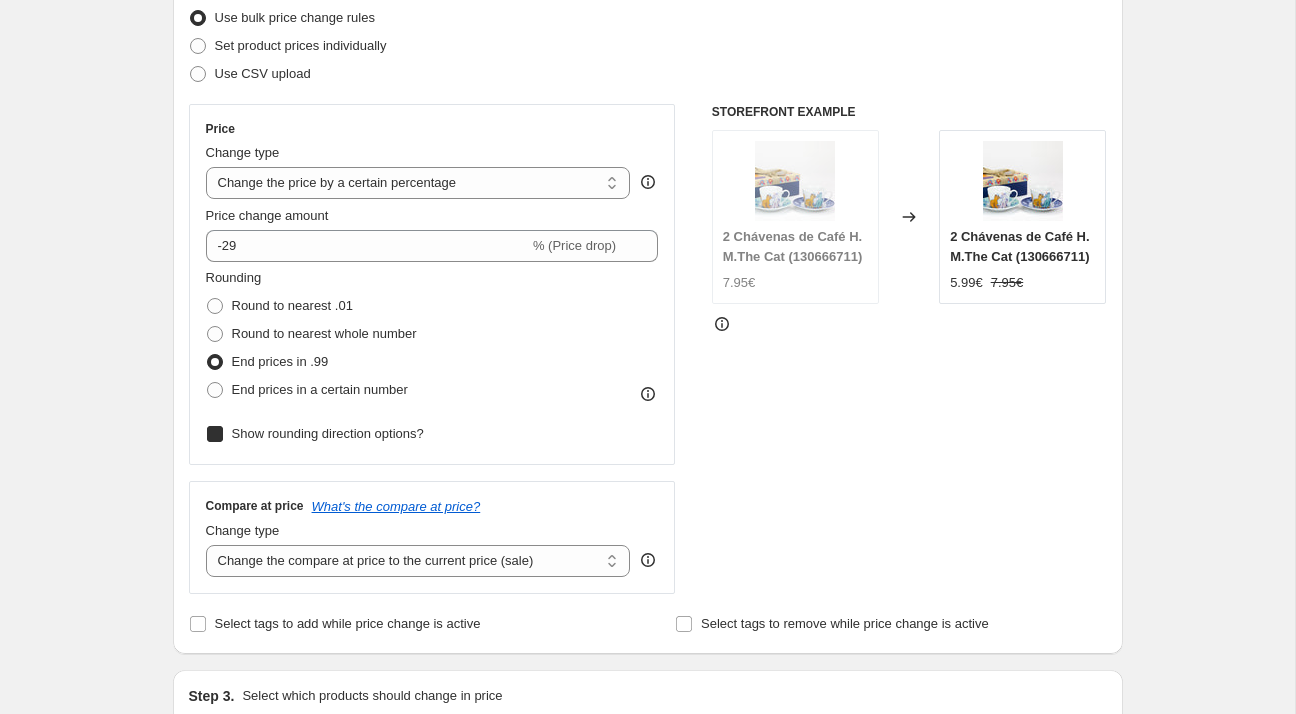 checkbox on "true" 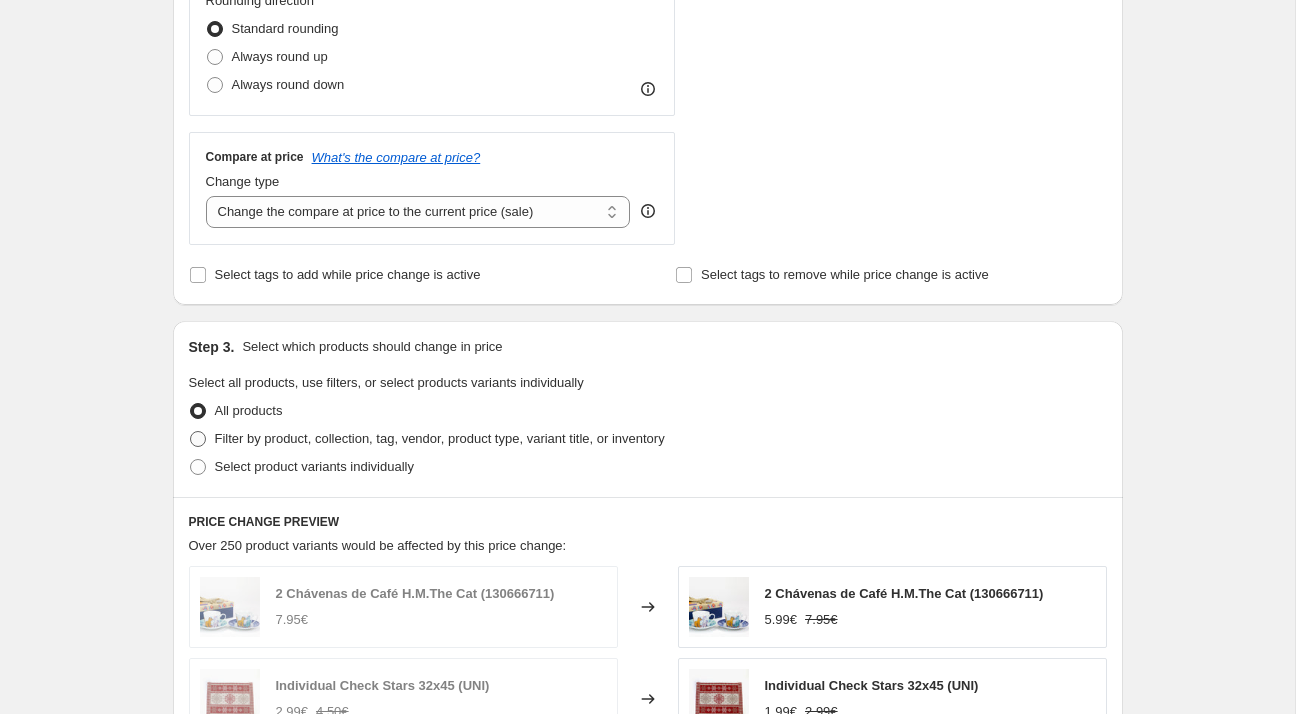 scroll, scrollTop: 780, scrollLeft: 0, axis: vertical 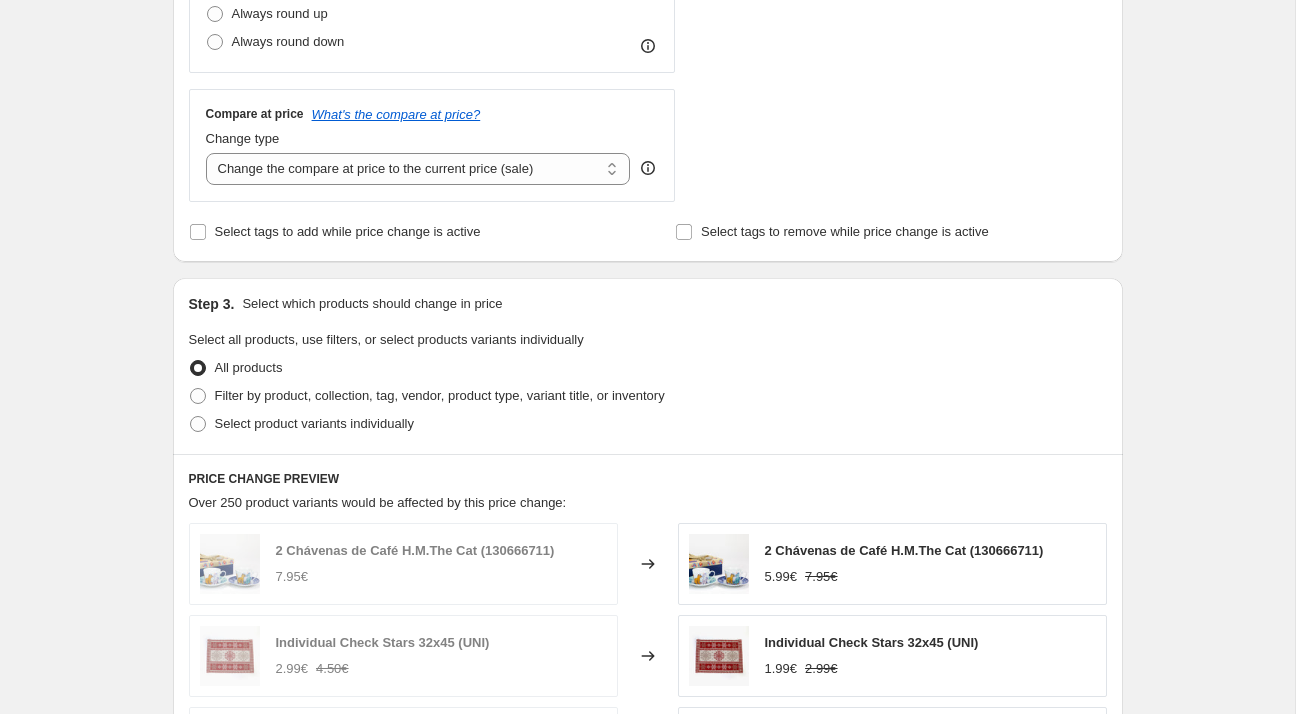 click on "Select product variants individually" at bounding box center [648, 424] 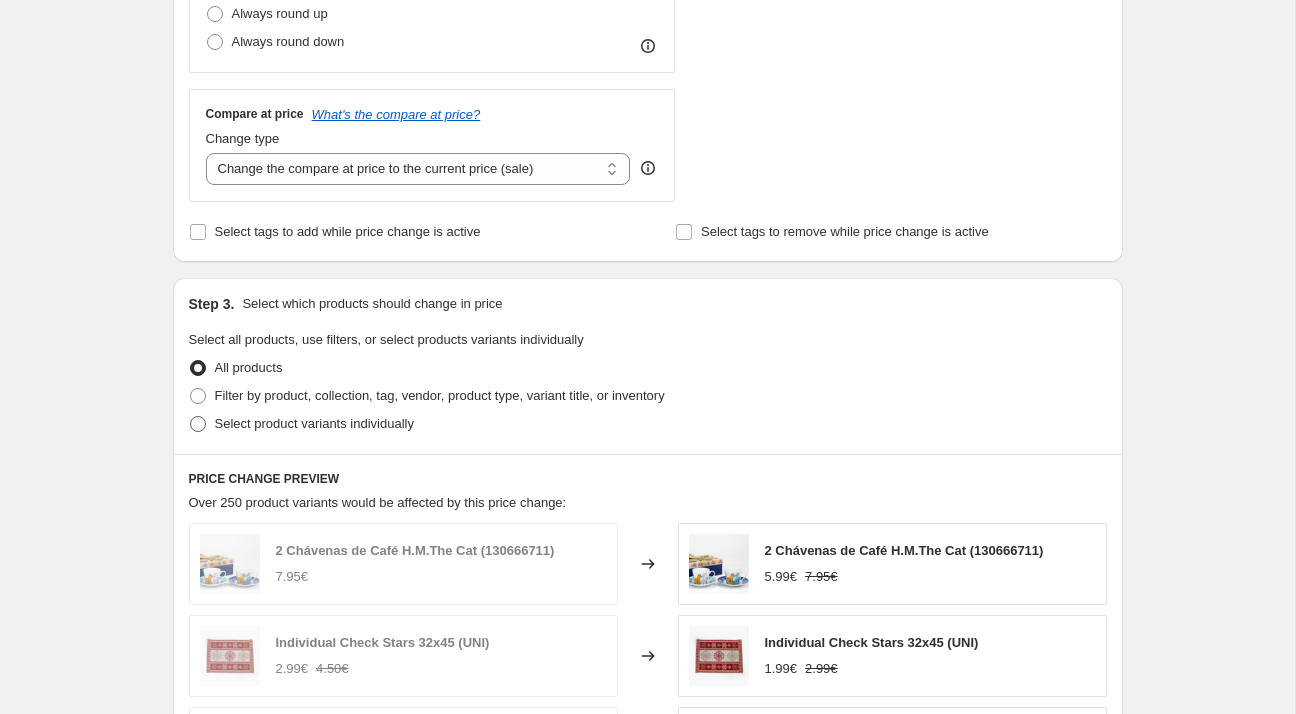 click on "Select product variants individually" at bounding box center (314, 423) 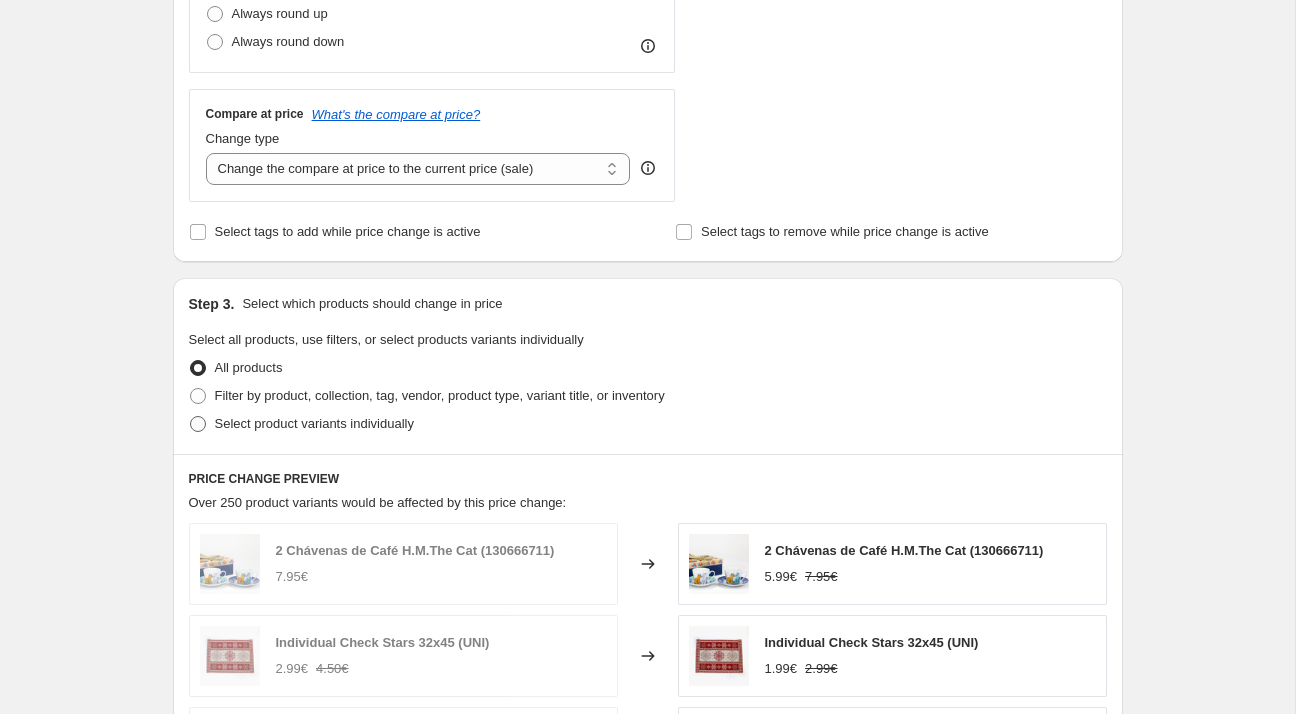 radio on "true" 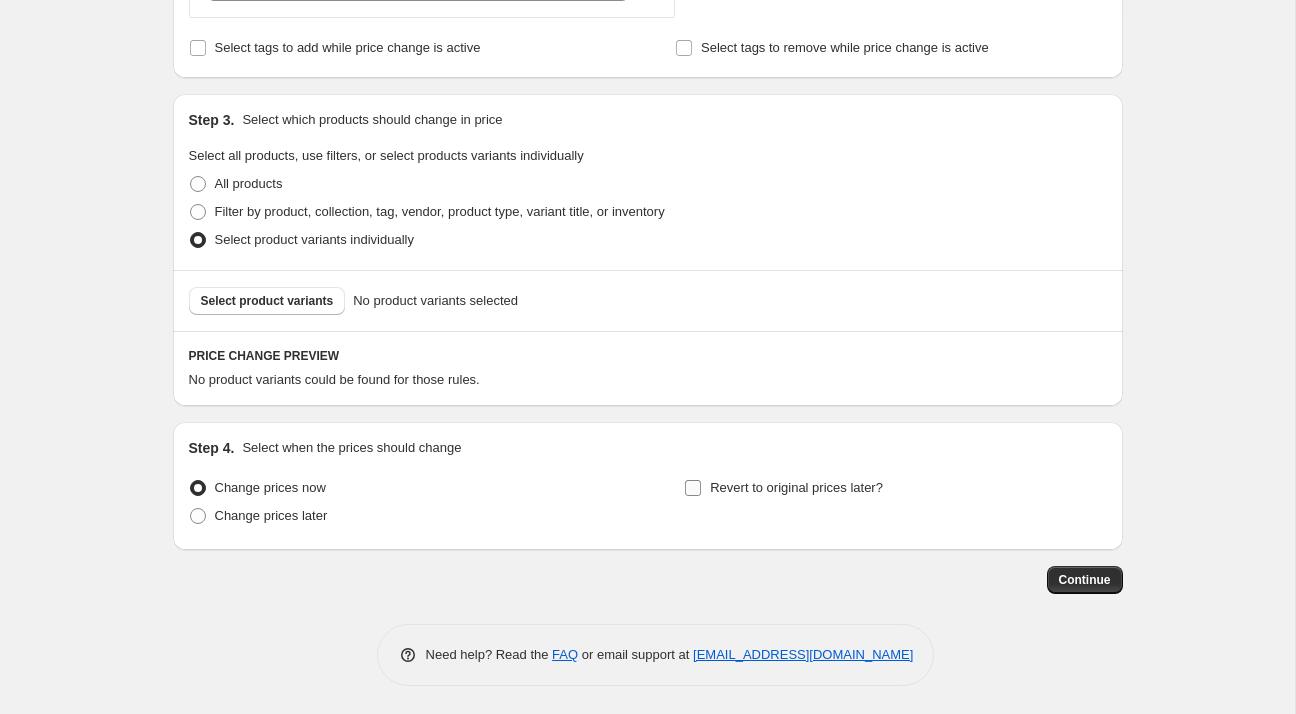 click on "Revert to original prices later?" at bounding box center [796, 487] 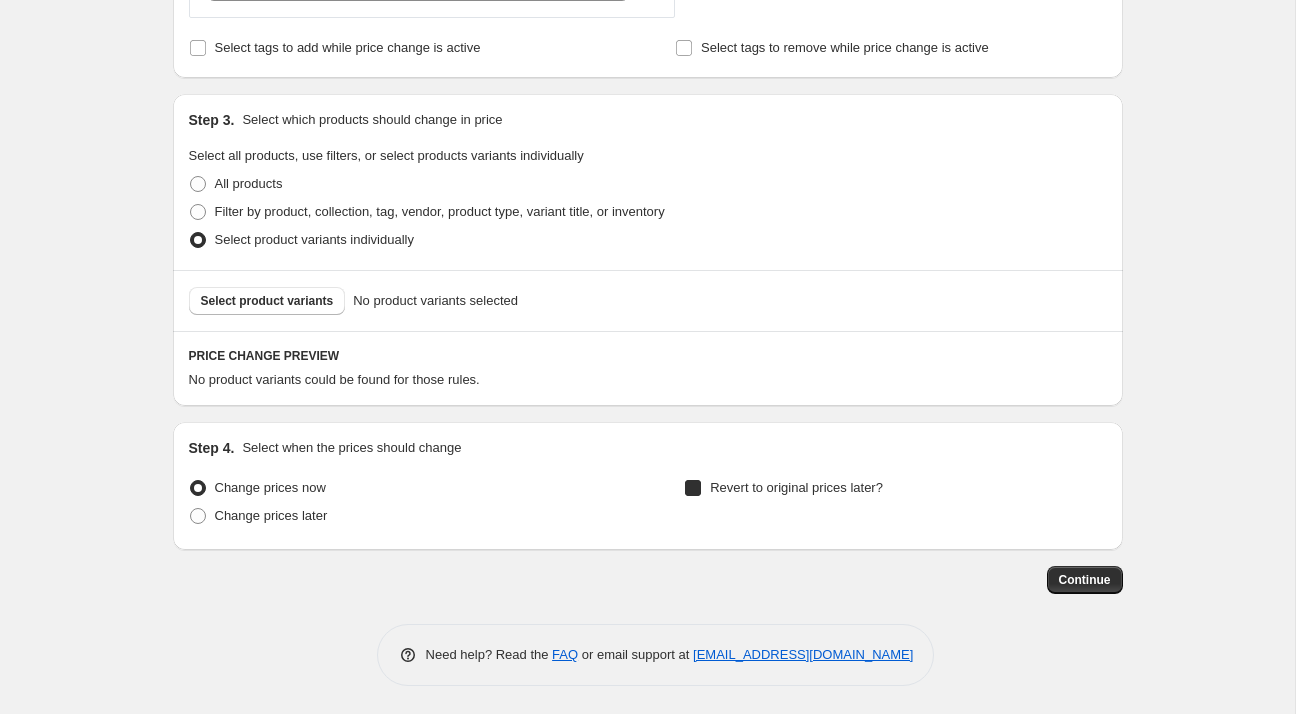 checkbox on "true" 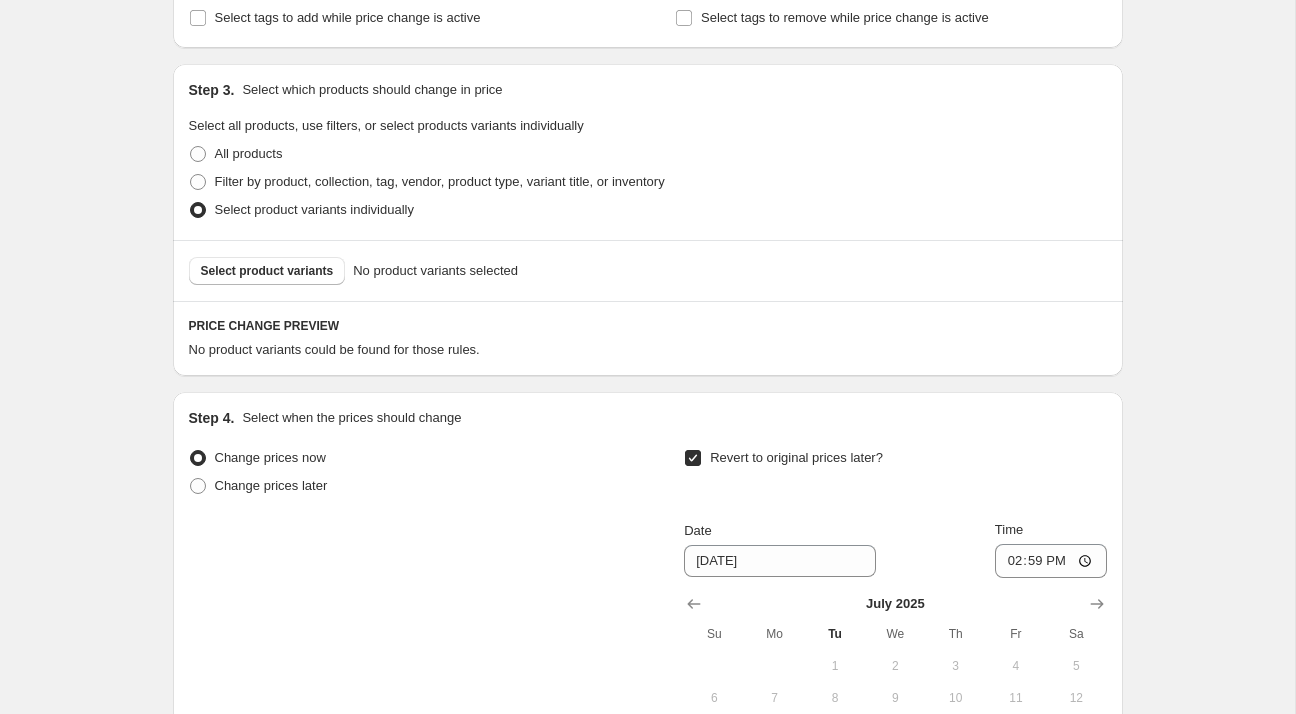 scroll, scrollTop: 1216, scrollLeft: 0, axis: vertical 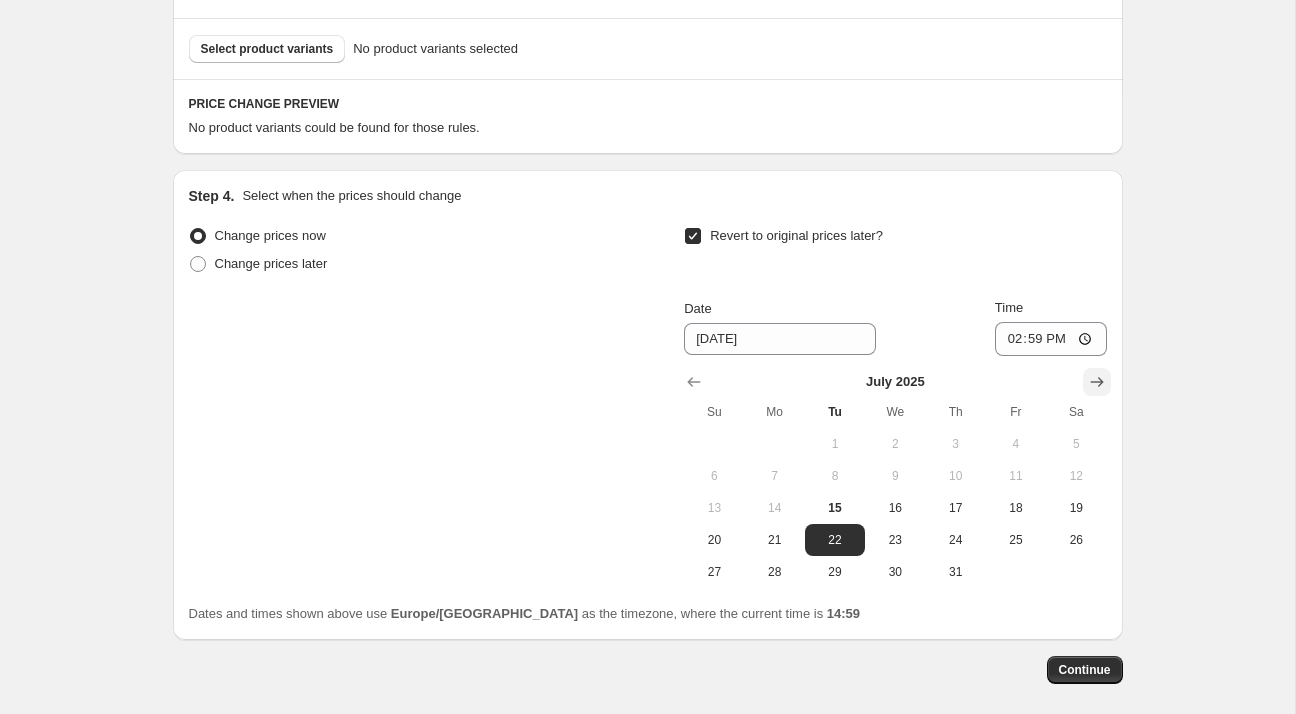 click 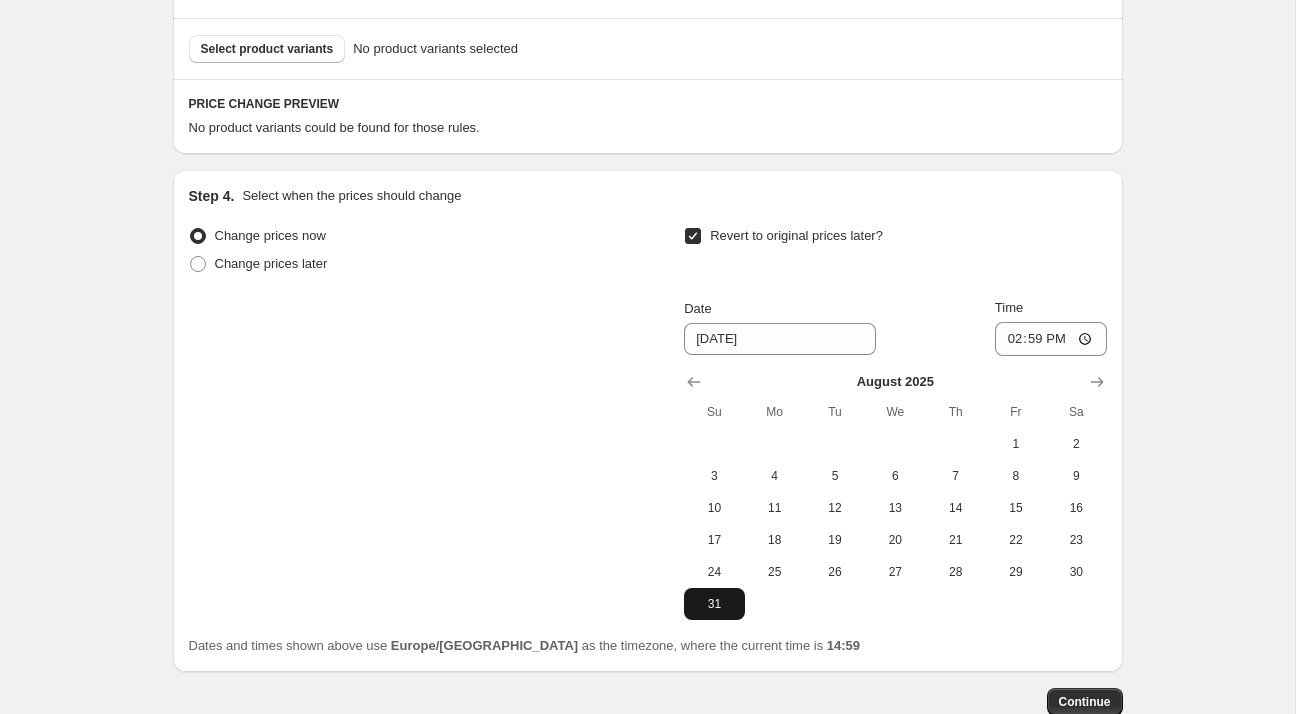 click on "31" at bounding box center [714, 604] 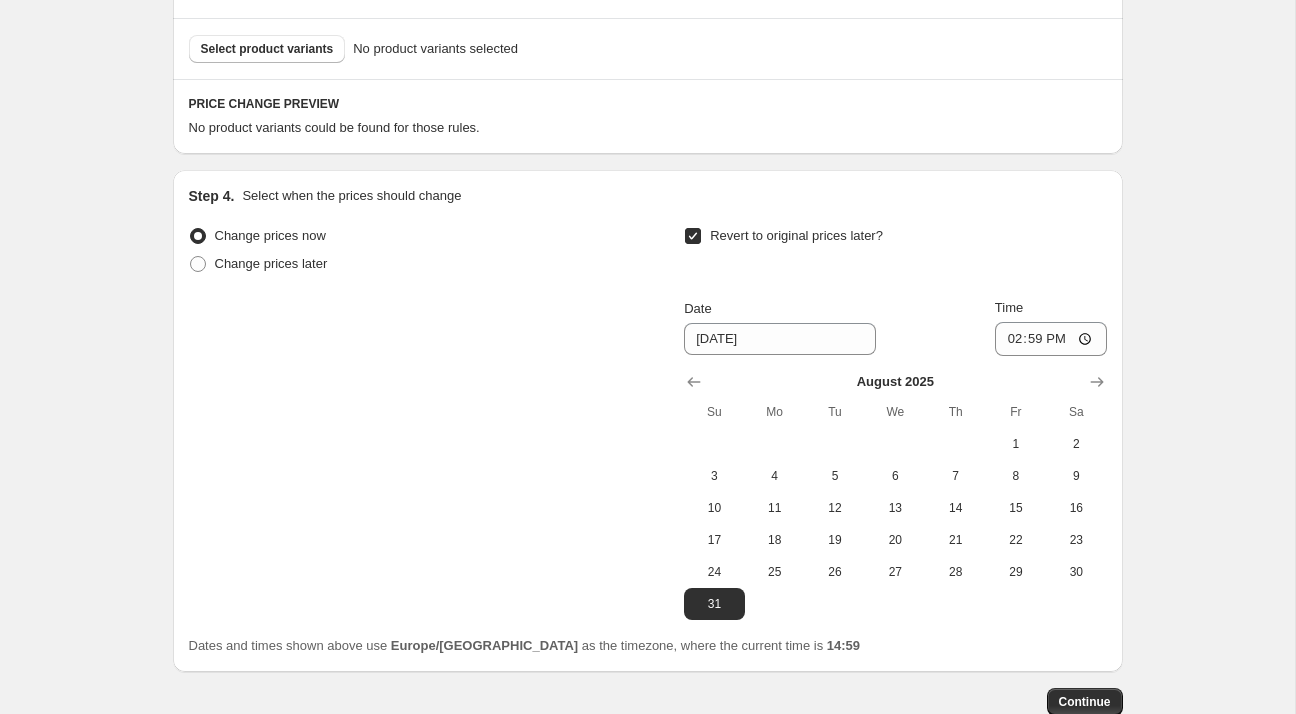 click on "[DATE] Su Mo Tu We Th Fr Sa 1 2 3 4 5 6 7 8 9 10 11 12 13 14 15 16 17 18 19 20 21 22 23 24 25 26 27 28 29 30 31" at bounding box center [887, 488] 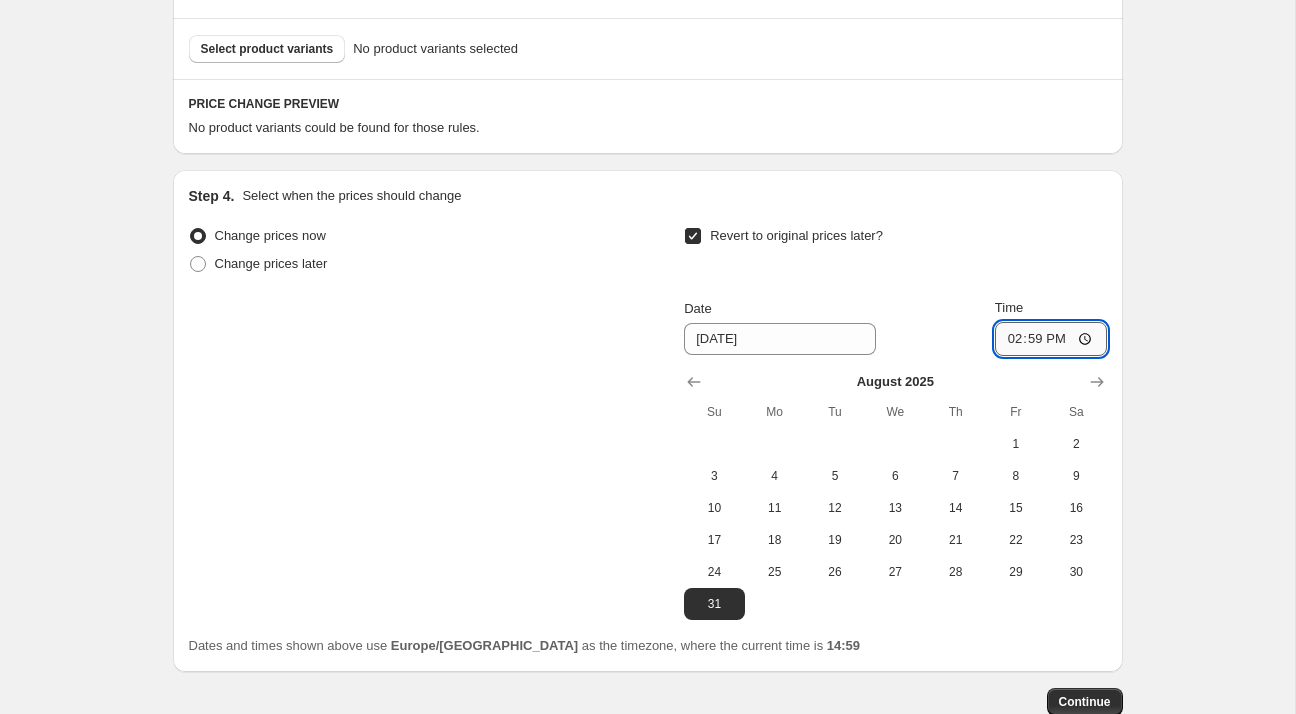 click on "14:59" at bounding box center [1051, 339] 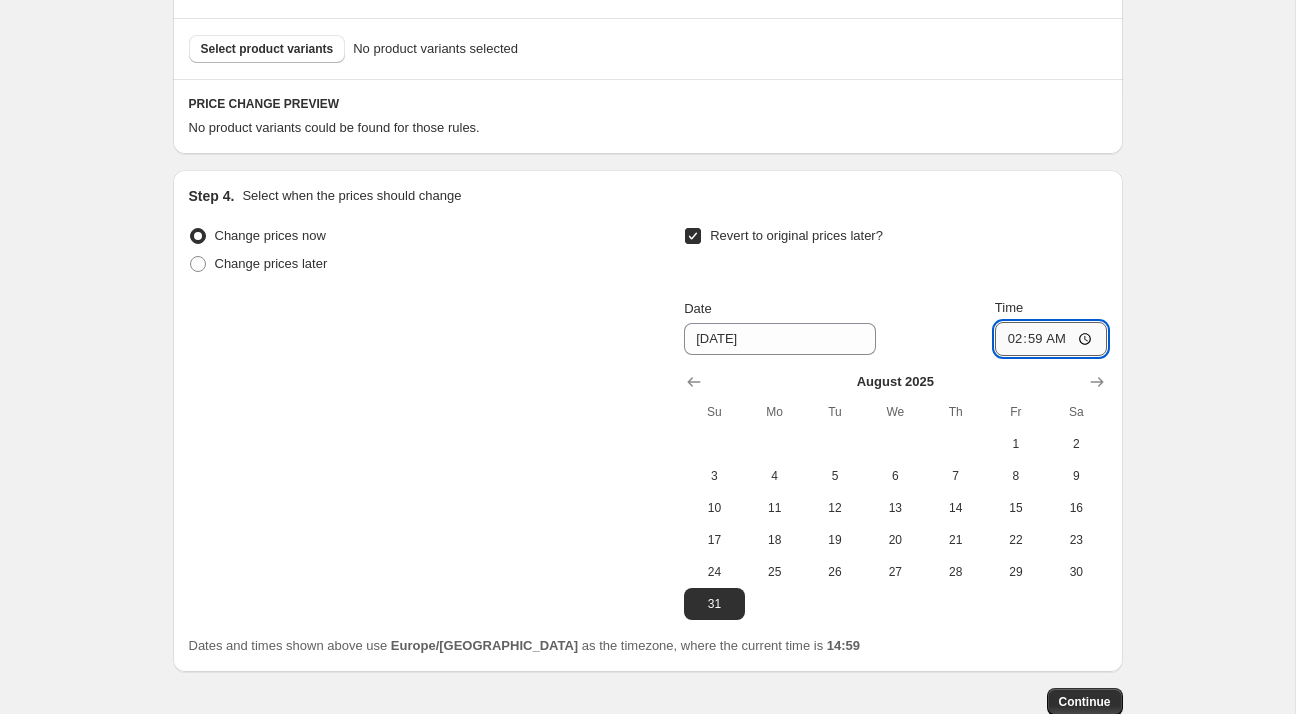 type on "23:59" 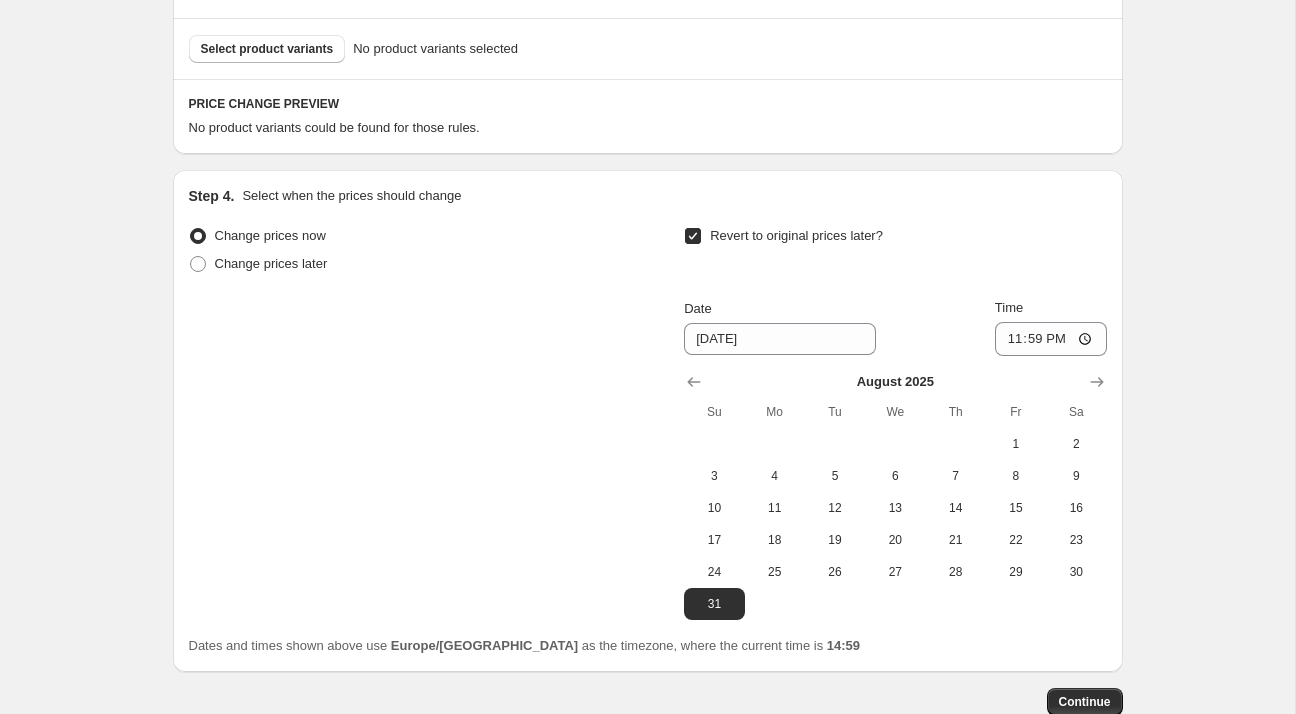 click on "Change prices now Change prices later Revert to original prices later? Date [DATE] Time 23:59 [DATE] Su Mo Tu We Th Fr Sa 1 2 3 4 5 6 7 8 9 10 11 12 13 14 15 16 17 18 19 20 21 22 23 24 25 26 27 28 29 30 31" at bounding box center [648, 421] 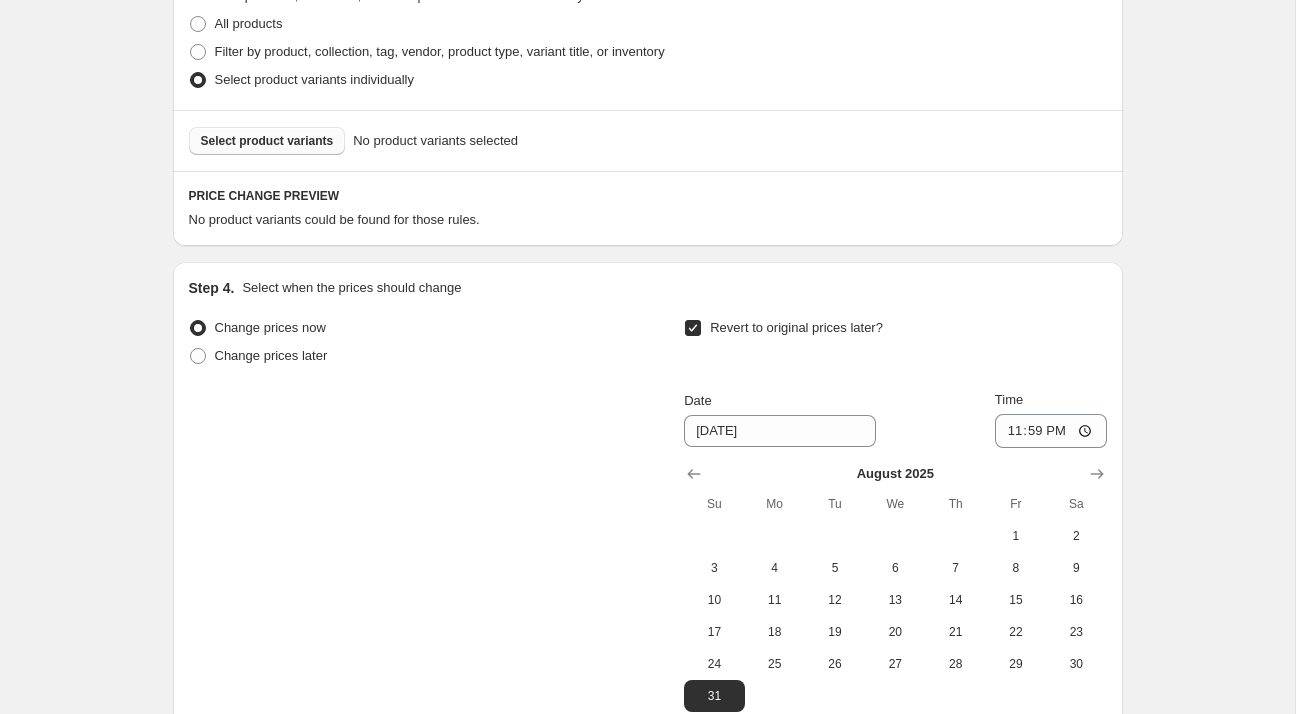 scroll, scrollTop: 1108, scrollLeft: 0, axis: vertical 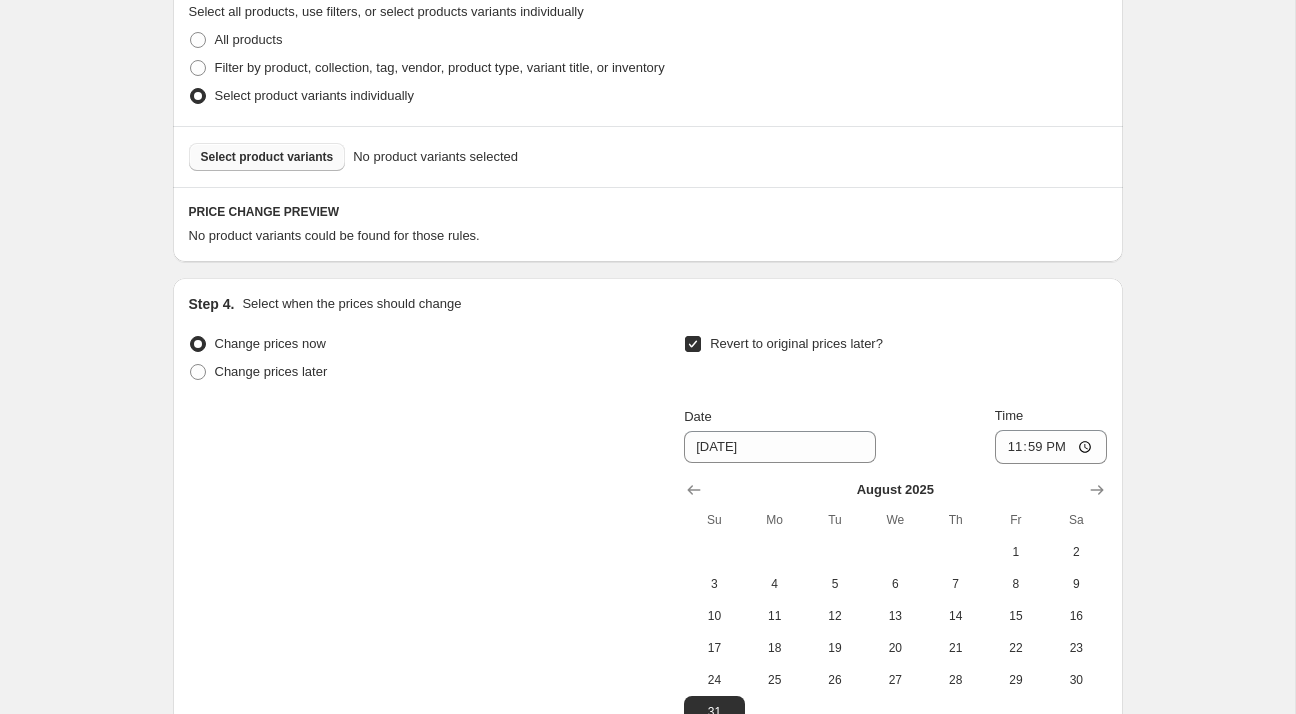 click on "Select product variants" at bounding box center (267, 157) 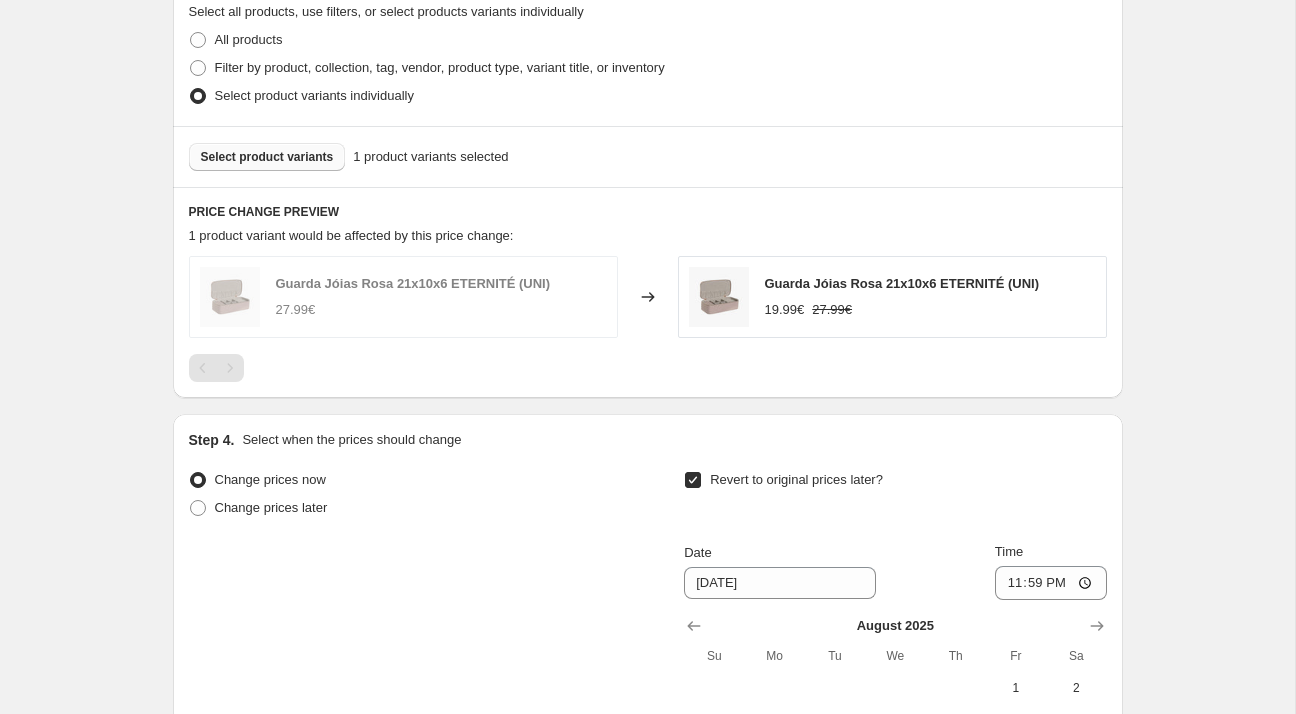 click on "Select product variants" at bounding box center (267, 157) 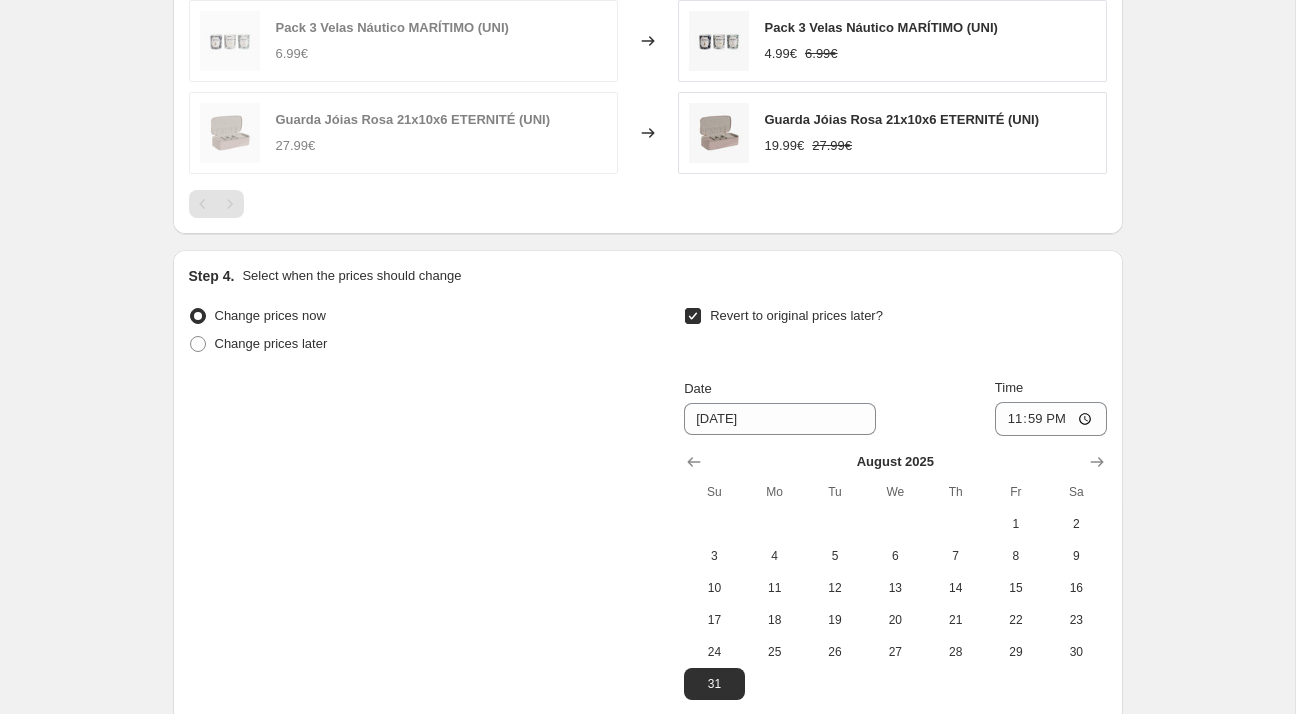 scroll, scrollTop: 1566, scrollLeft: 0, axis: vertical 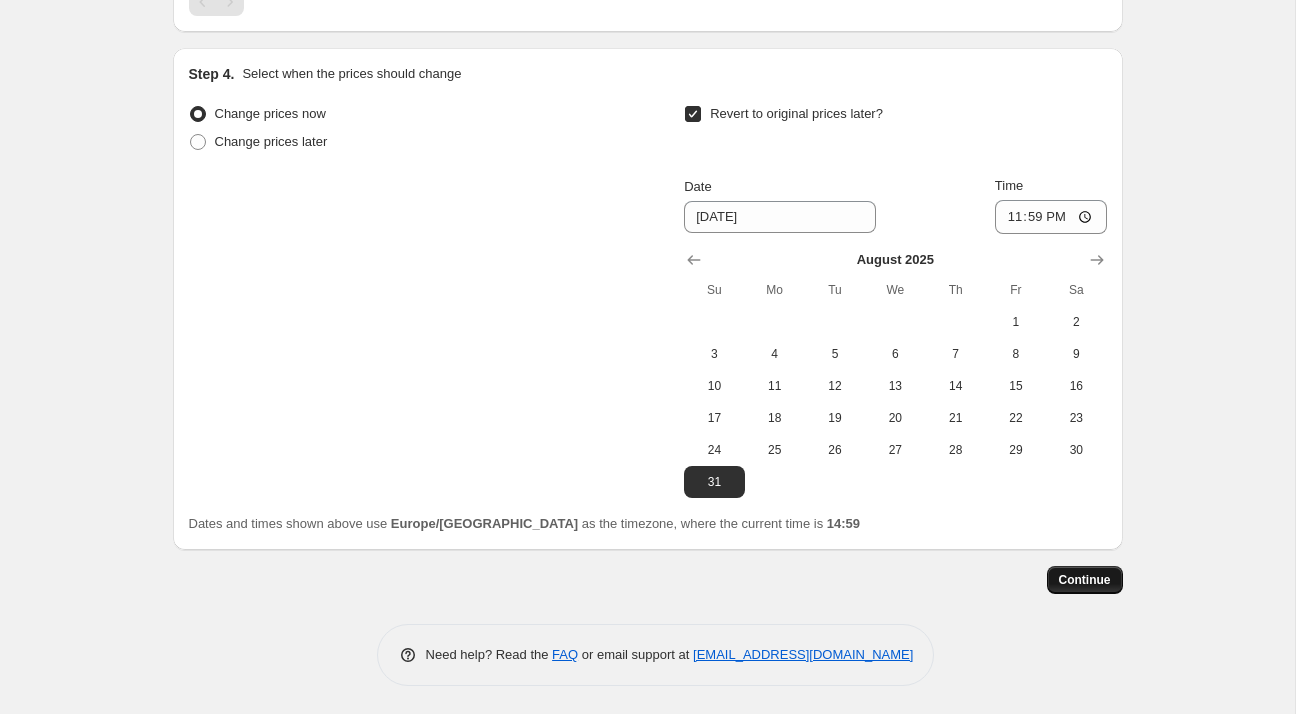 click on "Continue" at bounding box center (1085, 580) 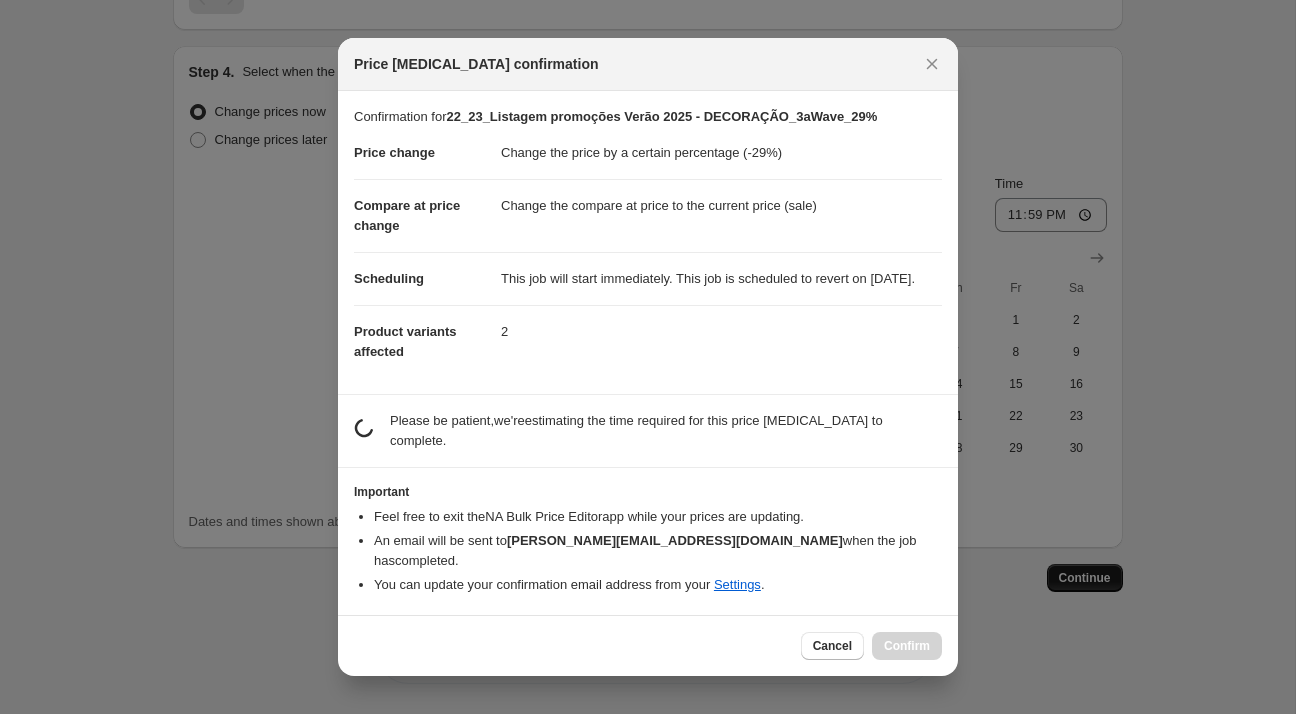 scroll, scrollTop: 0, scrollLeft: 0, axis: both 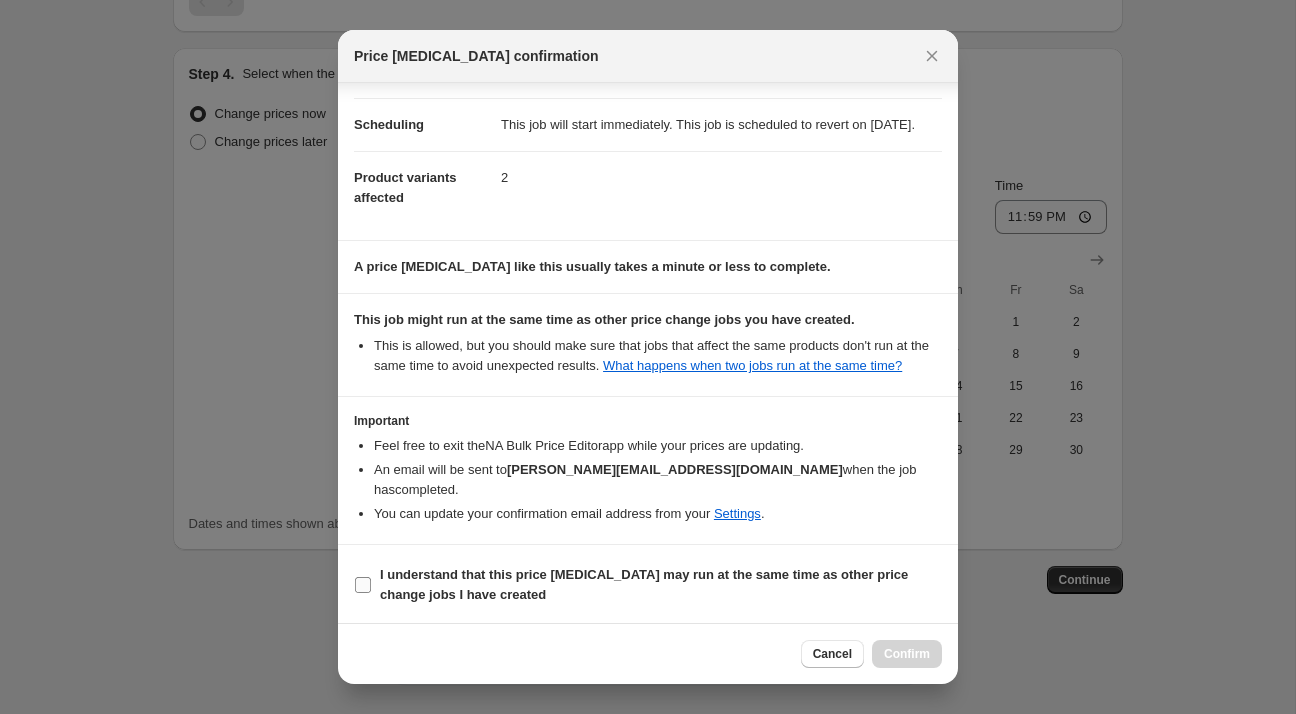 click on "I understand that this price [MEDICAL_DATA] may run at the same time as other price change jobs I have created" at bounding box center (648, 585) 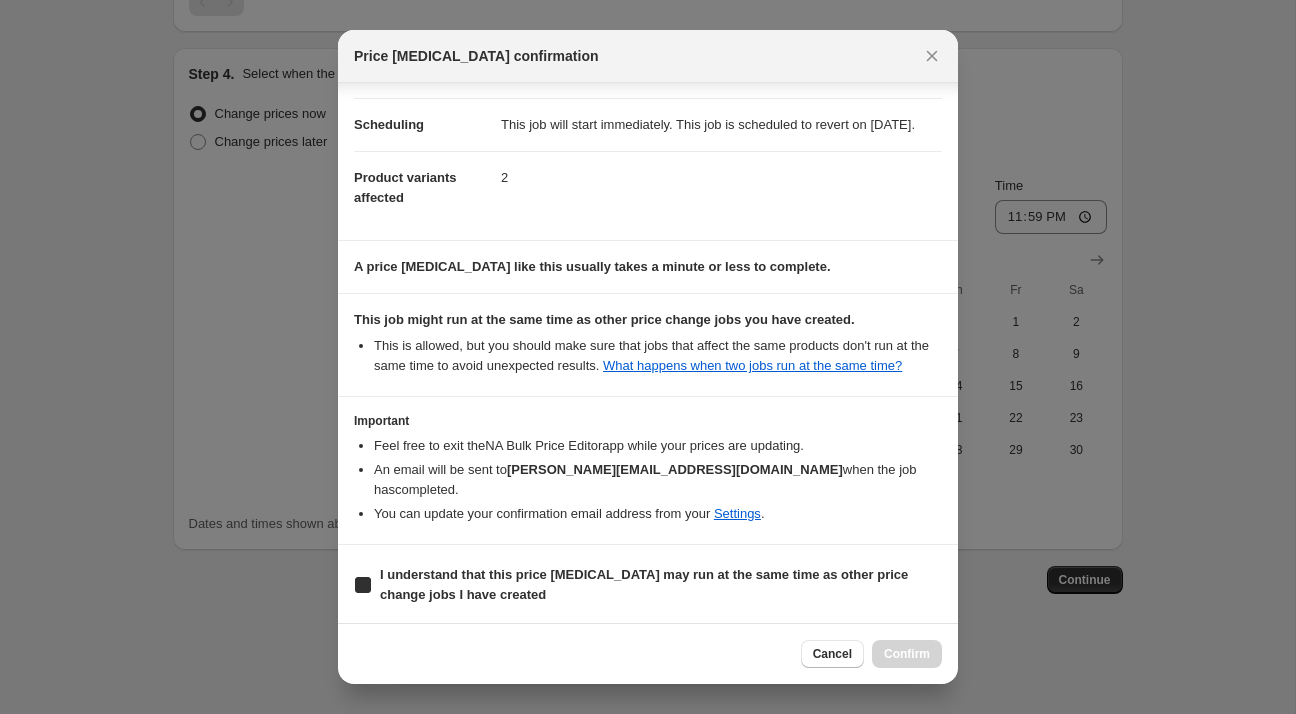 checkbox on "true" 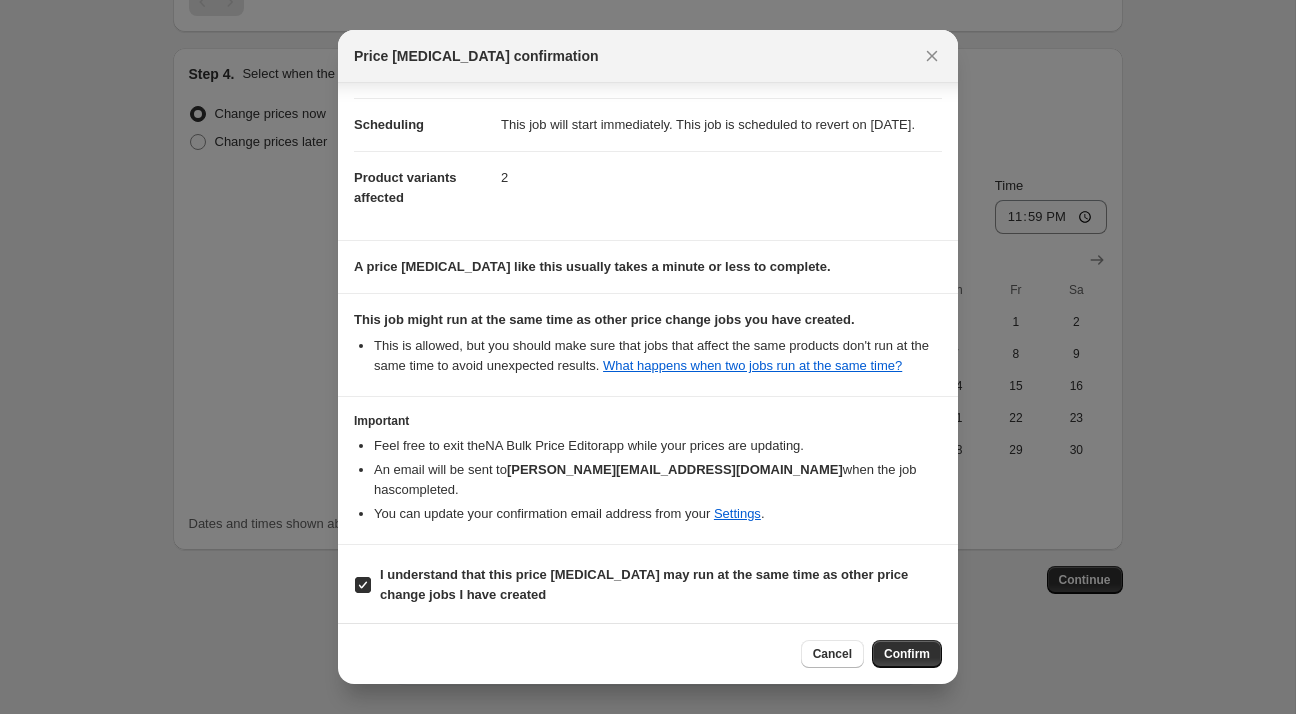 click on "Cancel Confirm" at bounding box center (648, 653) 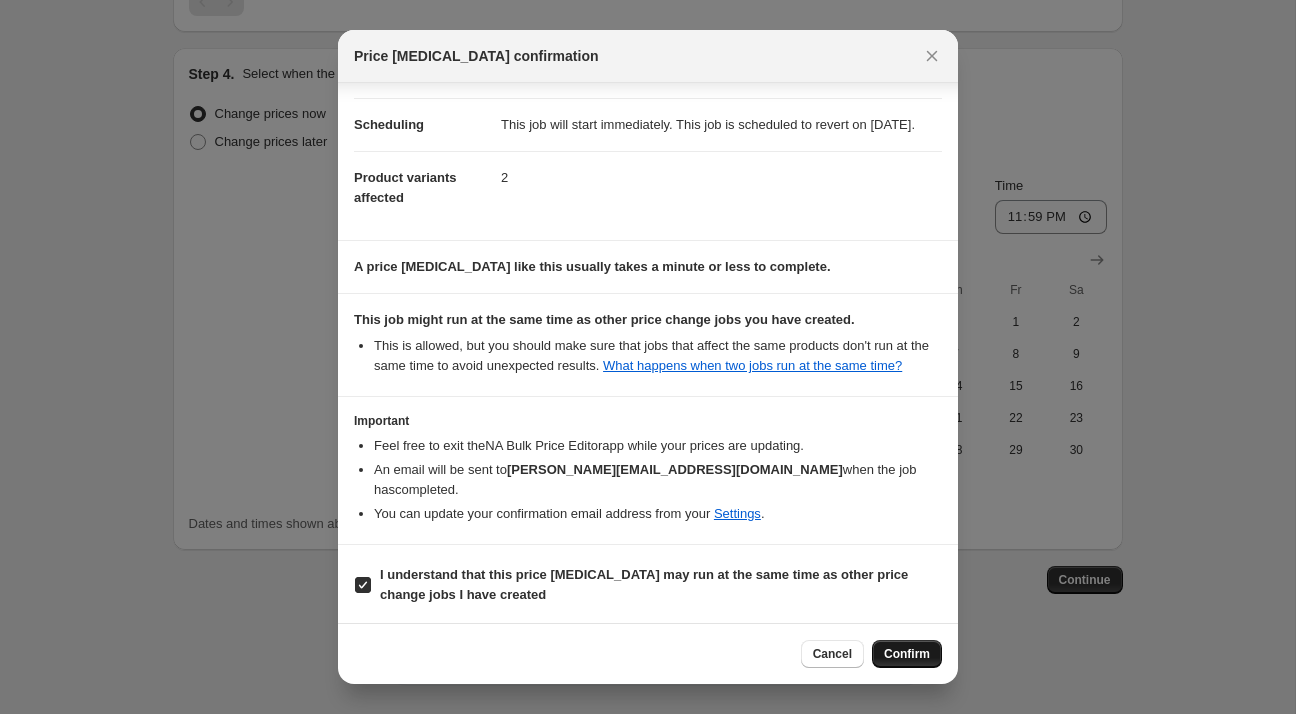 click on "Confirm" at bounding box center [907, 654] 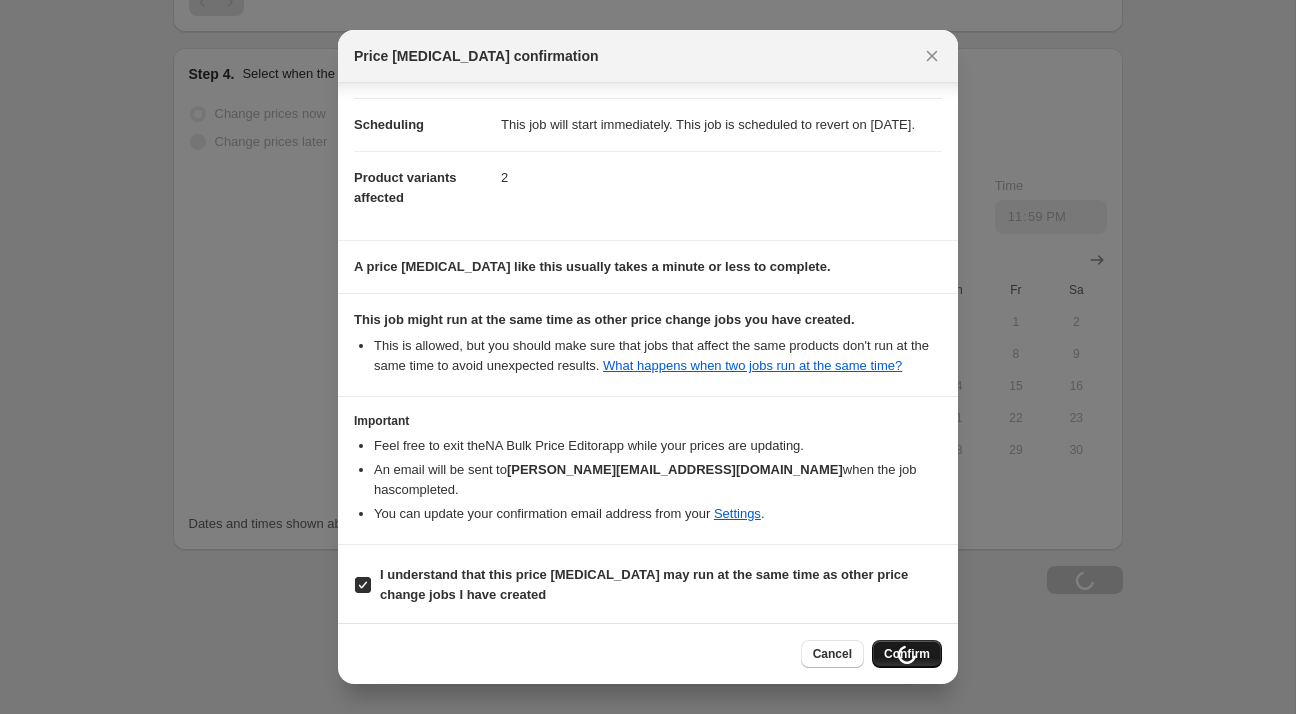 scroll, scrollTop: 1634, scrollLeft: 0, axis: vertical 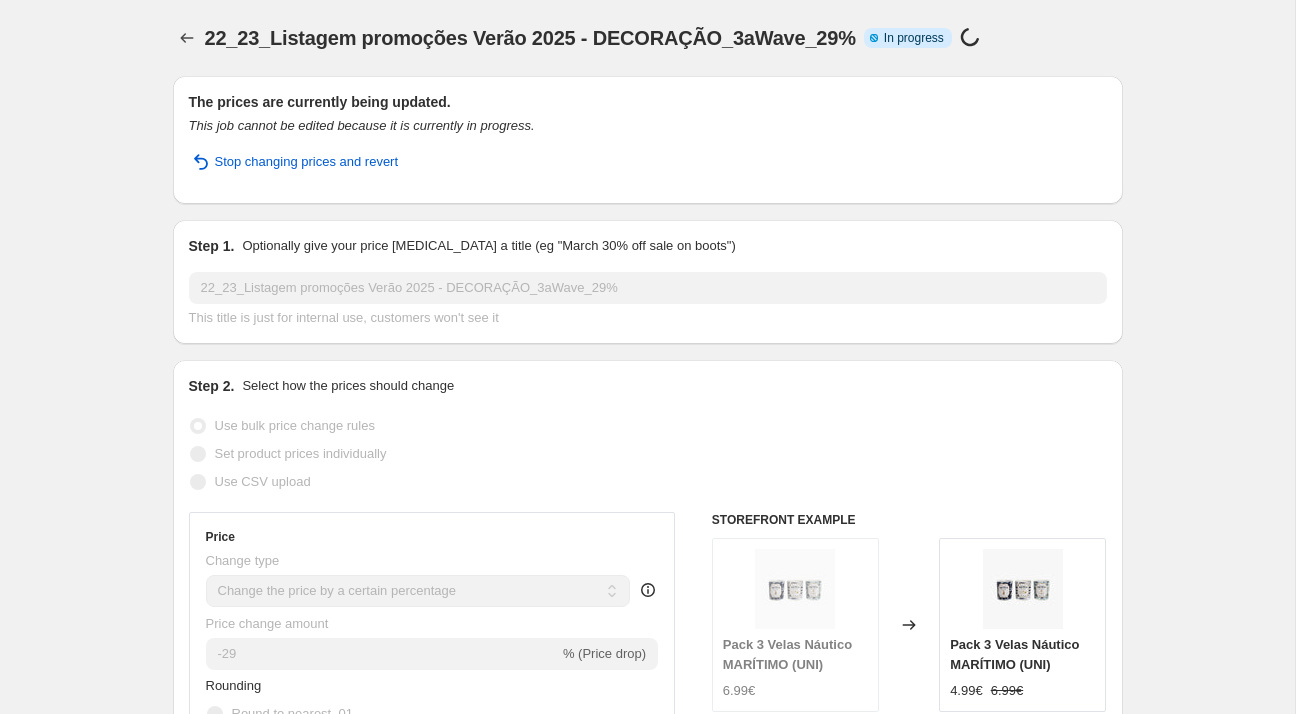 select on "percentage" 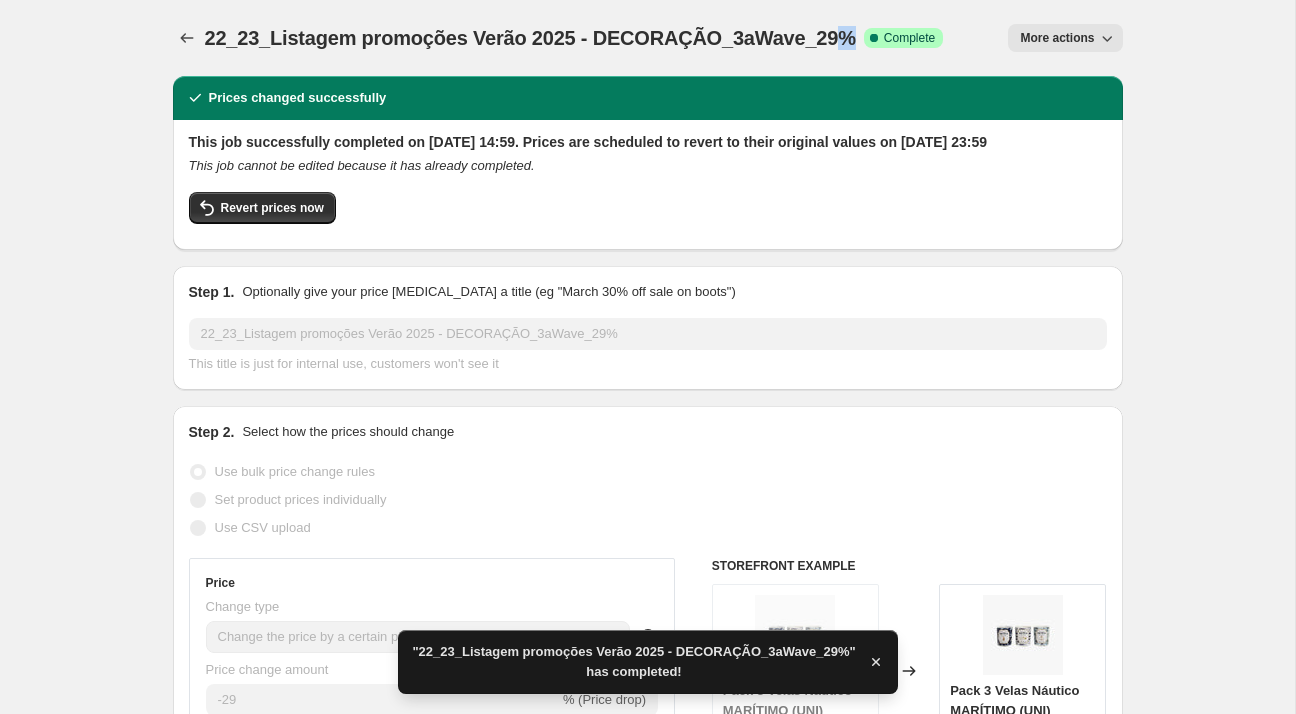 click on "22_23_Listagem promoções Verão 2025 - DECORAÇÃO_3aWave_29%" at bounding box center [530, 38] 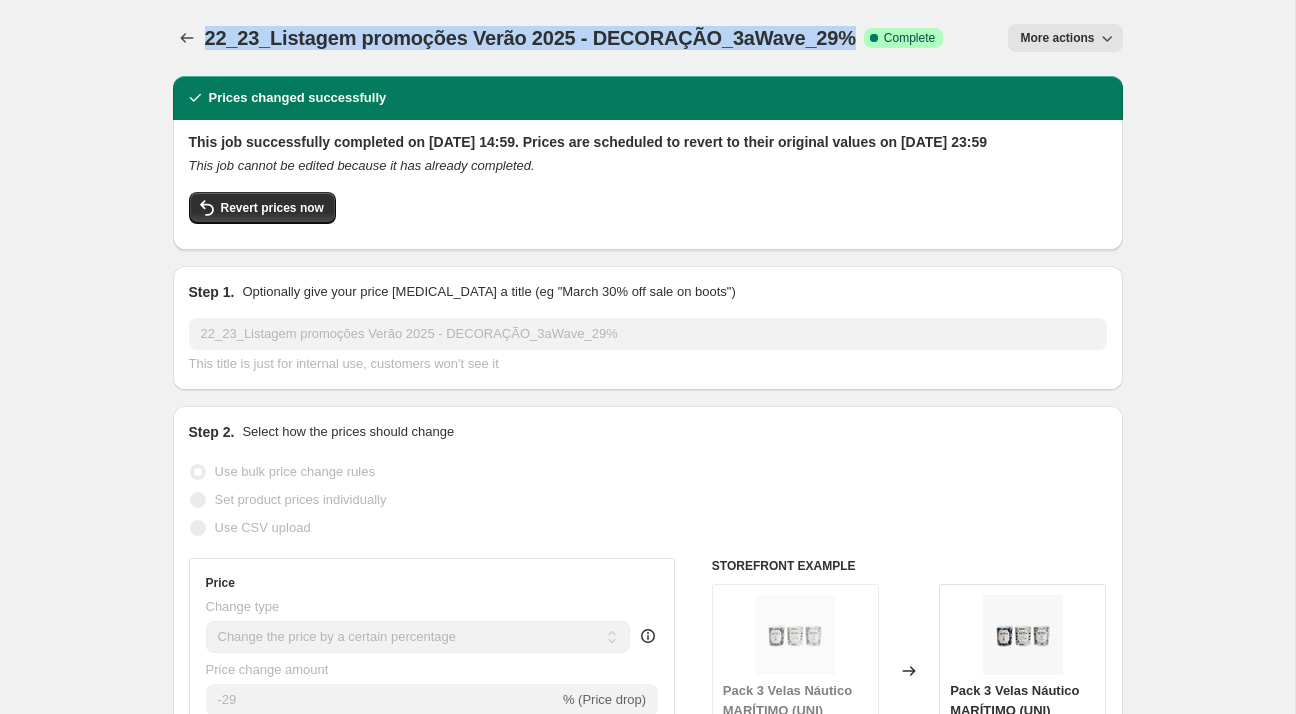 drag, startPoint x: 819, startPoint y: 42, endPoint x: 206, endPoint y: 37, distance: 613.0204 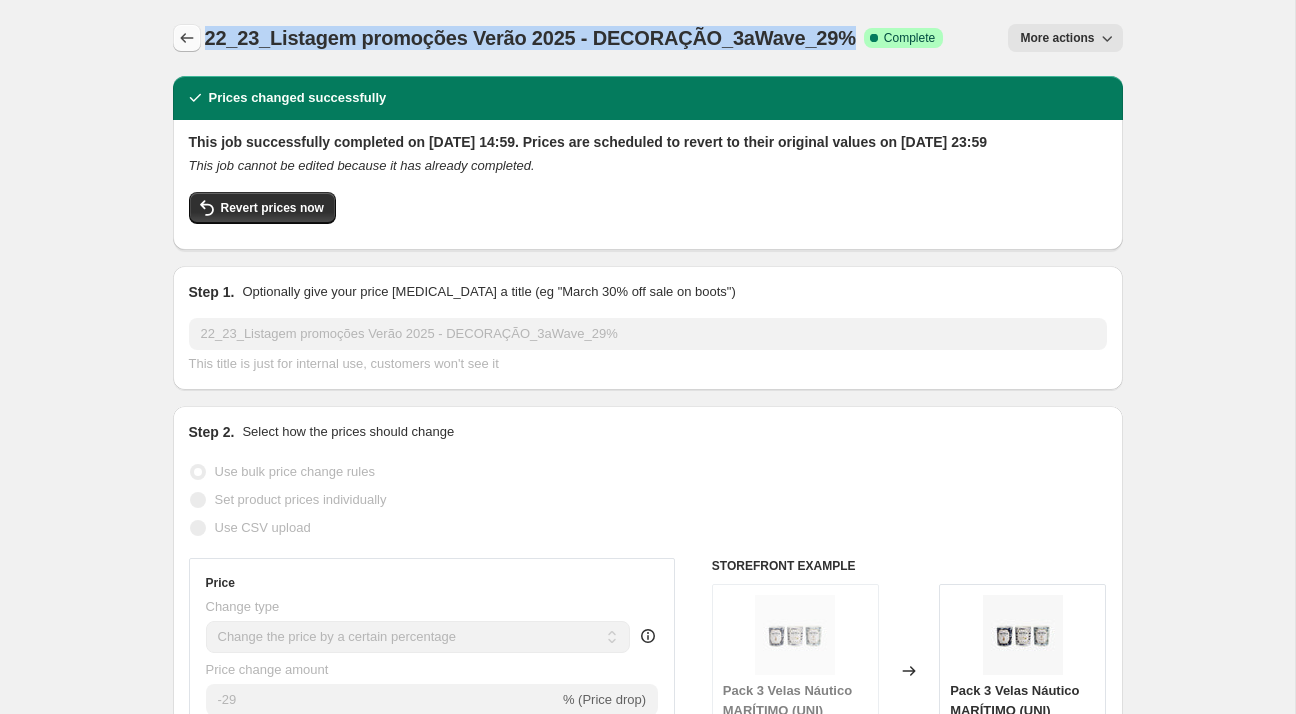 click 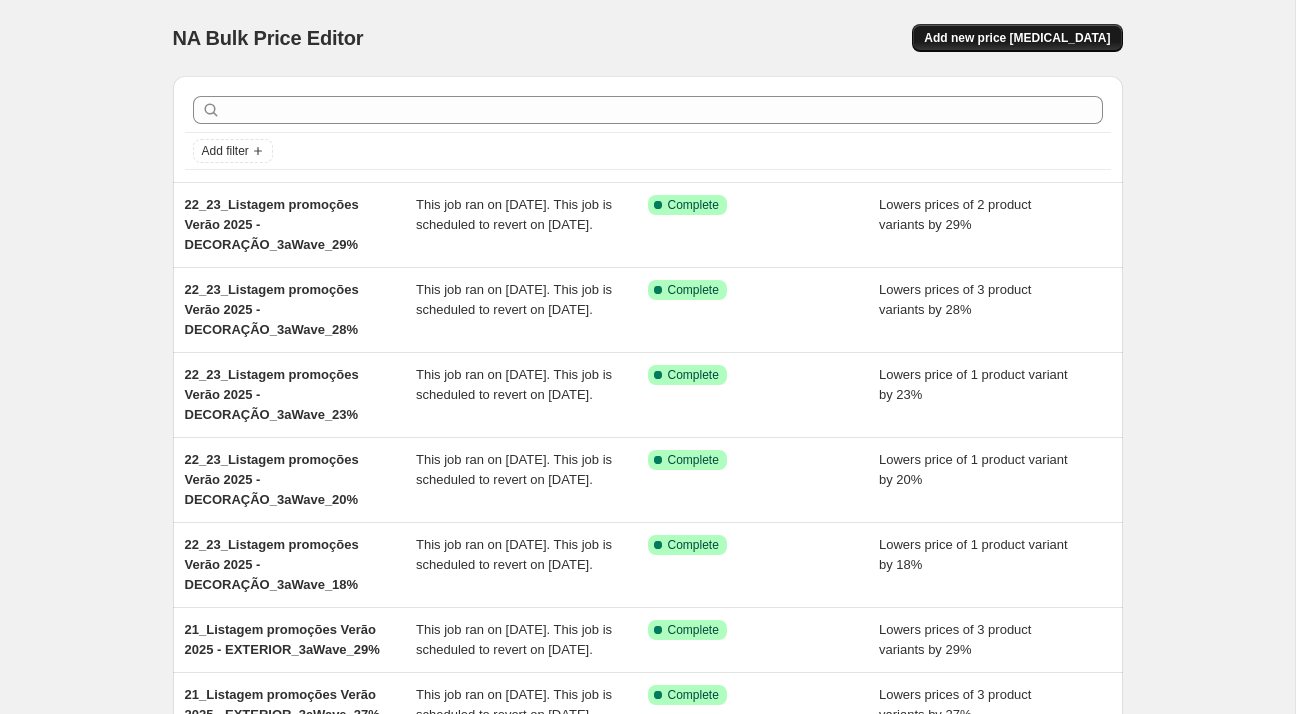 click on "Add new price [MEDICAL_DATA]" at bounding box center (1017, 38) 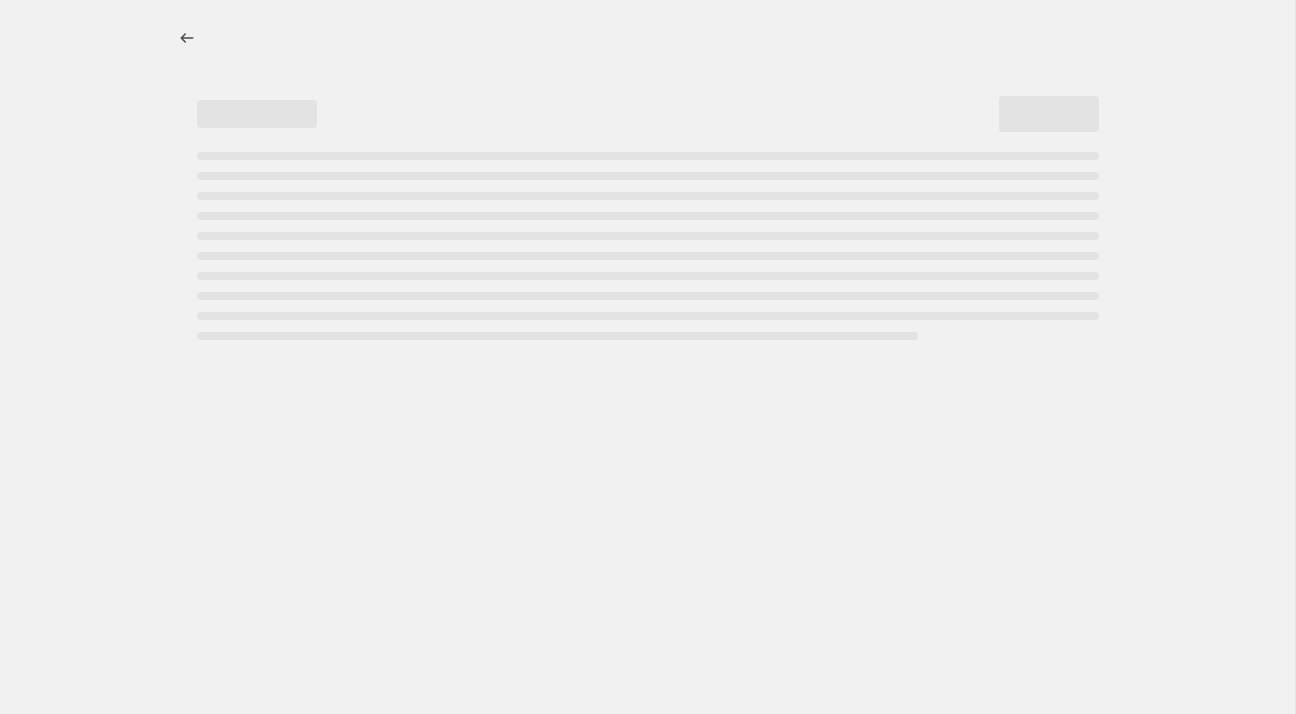 select on "percentage" 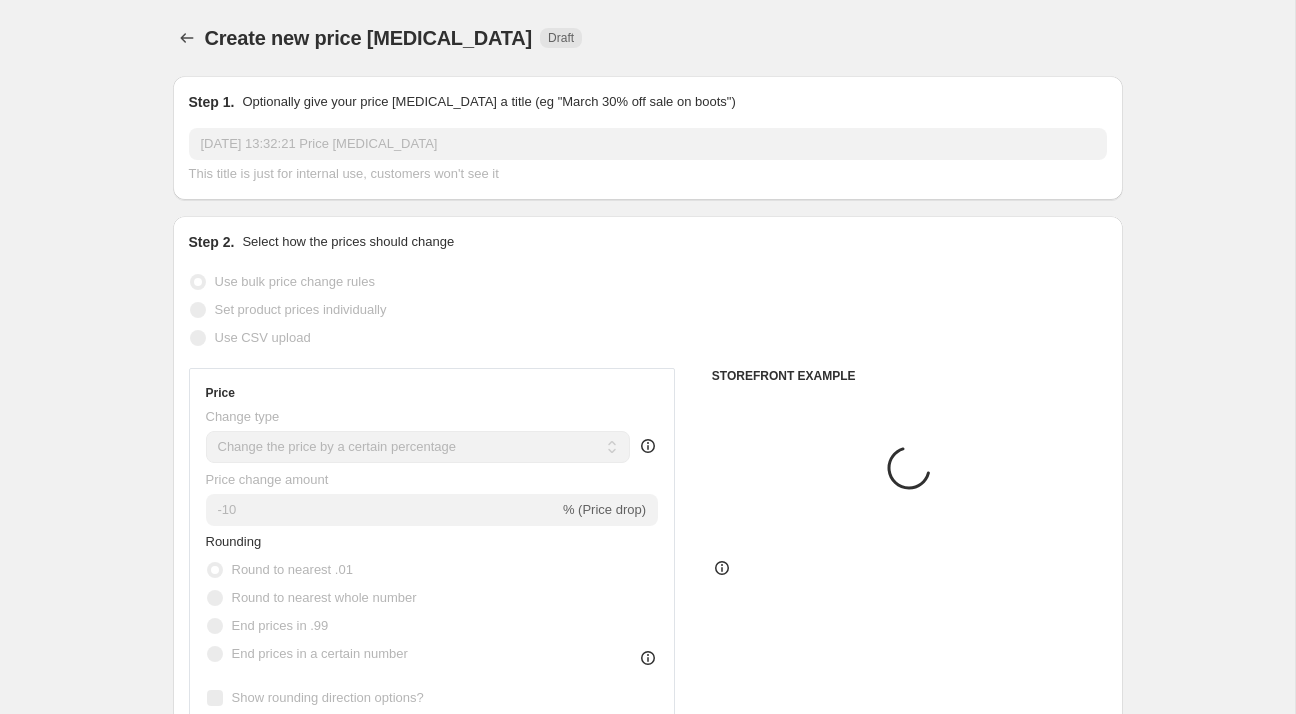 click on "[DATE] 13:32:21 Price [MEDICAL_DATA]" at bounding box center (648, 144) 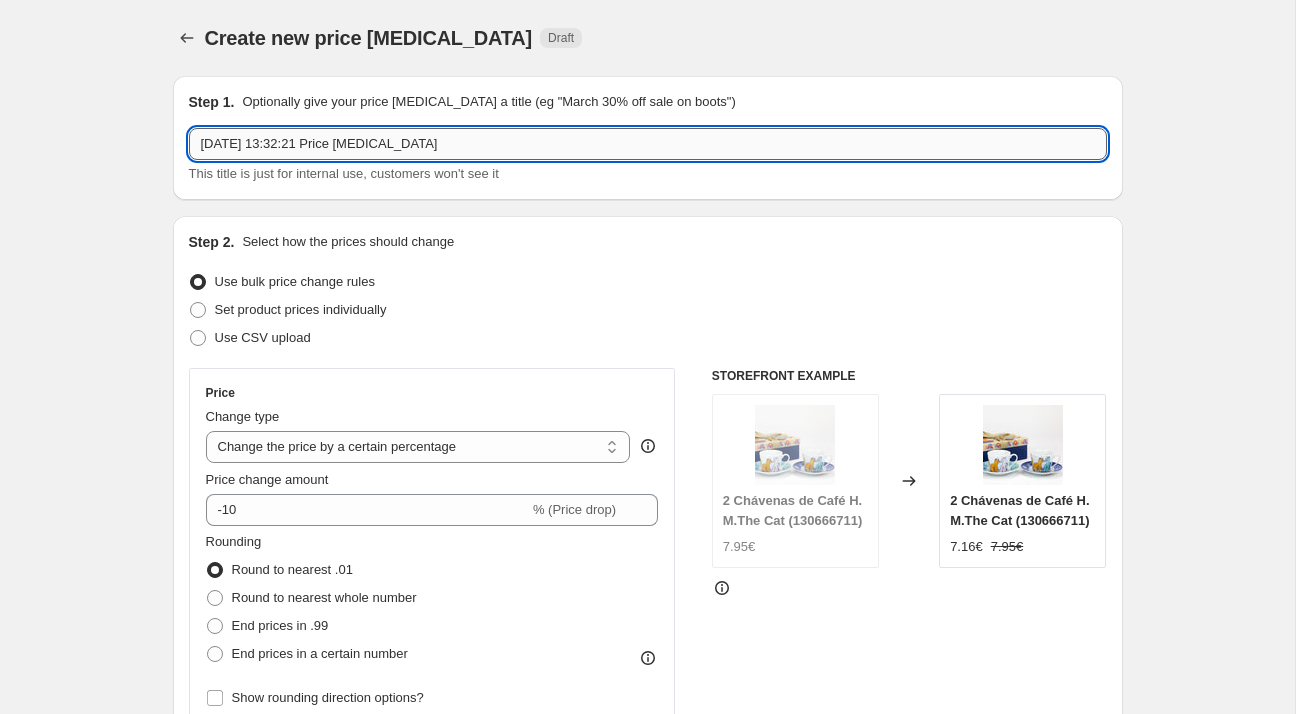 click on "[DATE] 13:32:21 Price [MEDICAL_DATA]" at bounding box center (648, 144) 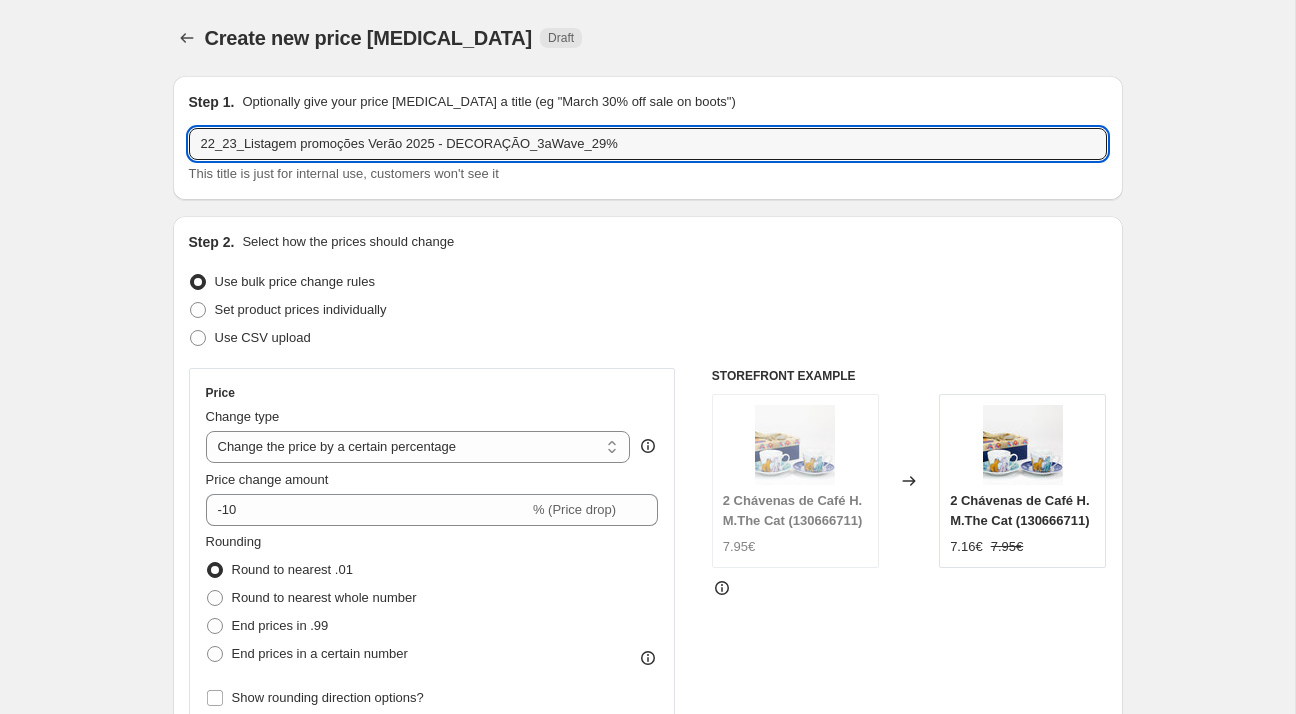 click on "Create new price [MEDICAL_DATA]. This page is ready Create new price [MEDICAL_DATA] Draft" at bounding box center (648, 38) 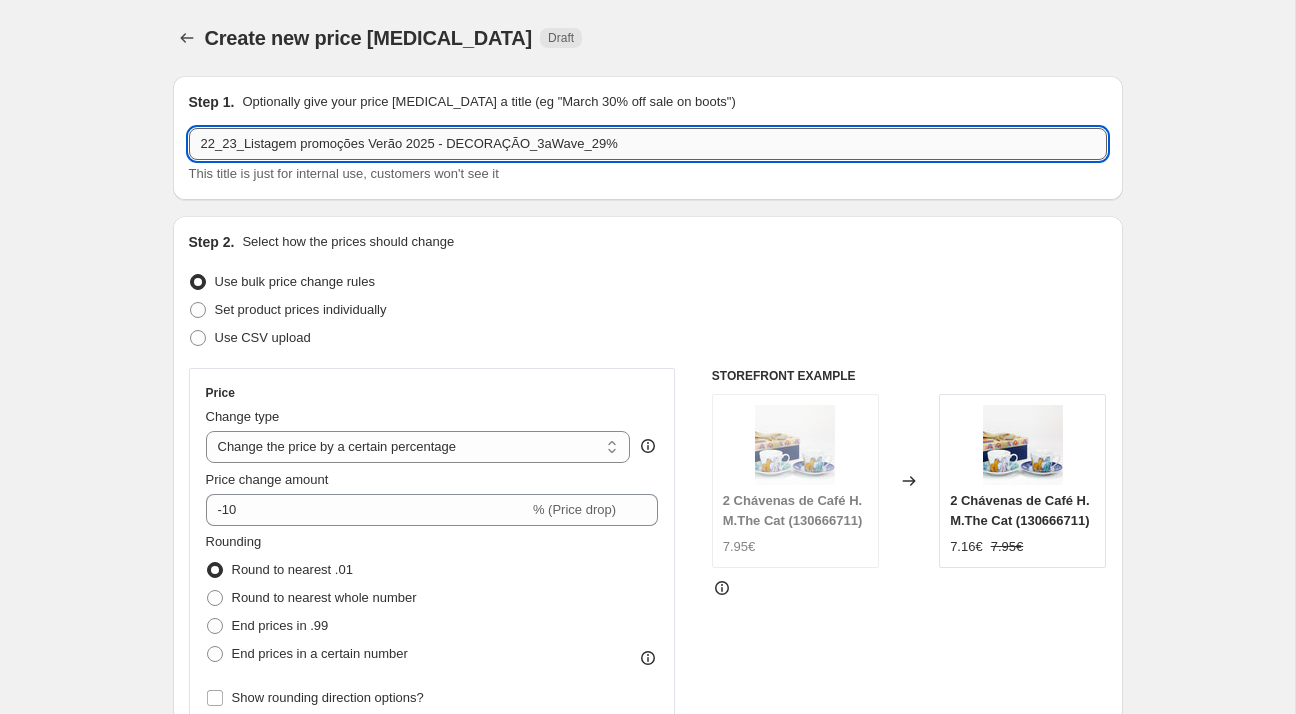 drag, startPoint x: 597, startPoint y: 139, endPoint x: 580, endPoint y: 138, distance: 17.029387 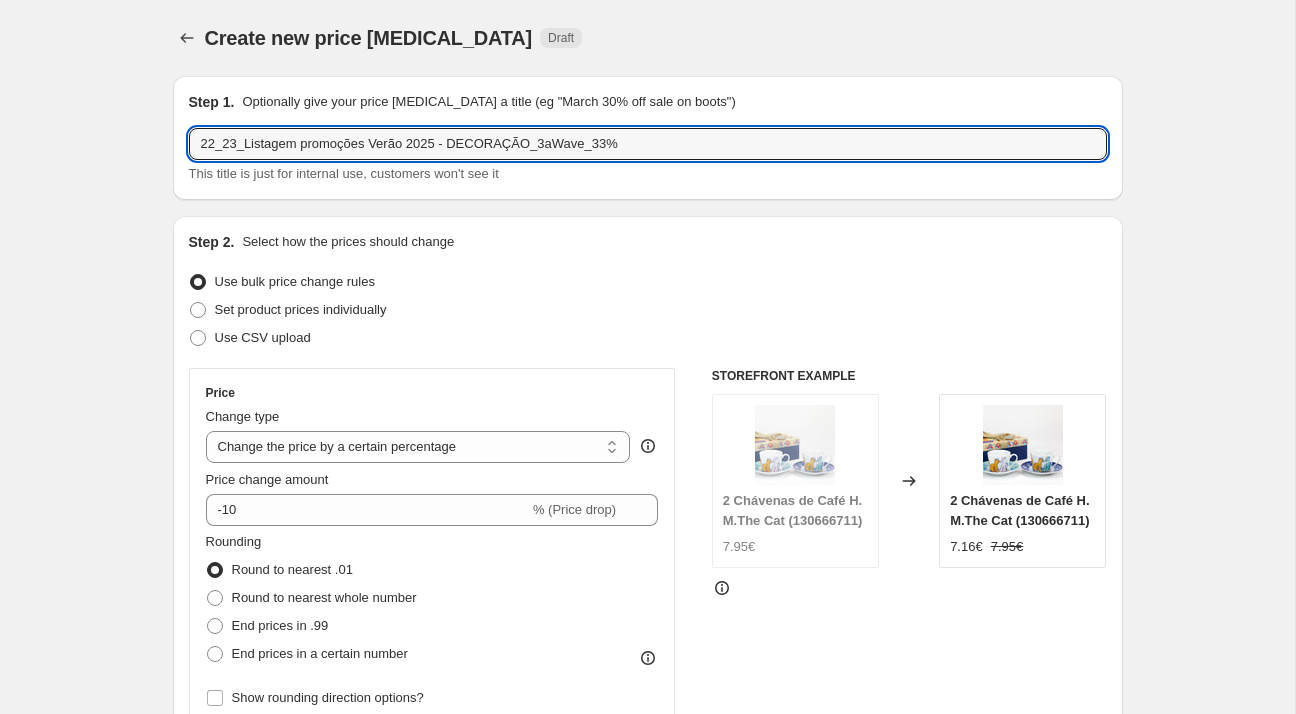 type on "22_23_Listagem promoções Verão 2025 - DECORAÇÃO_3aWave_33%" 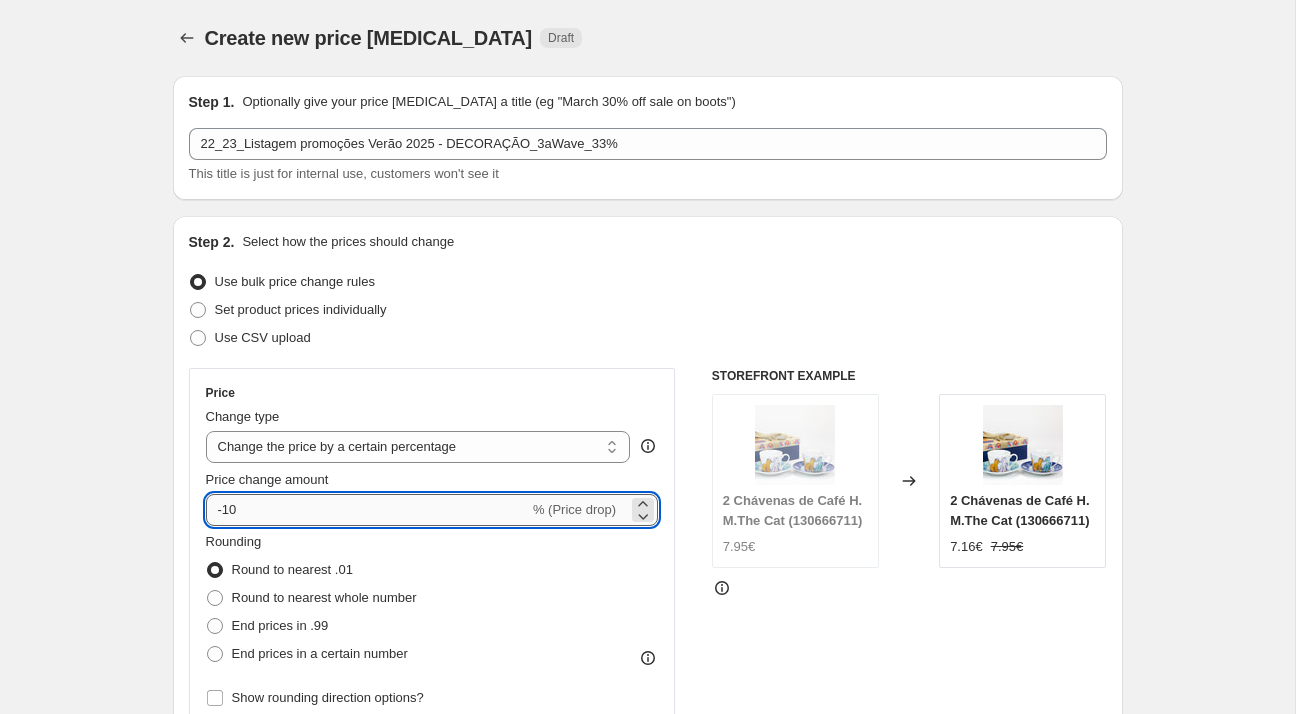 click on "-10" at bounding box center [367, 510] 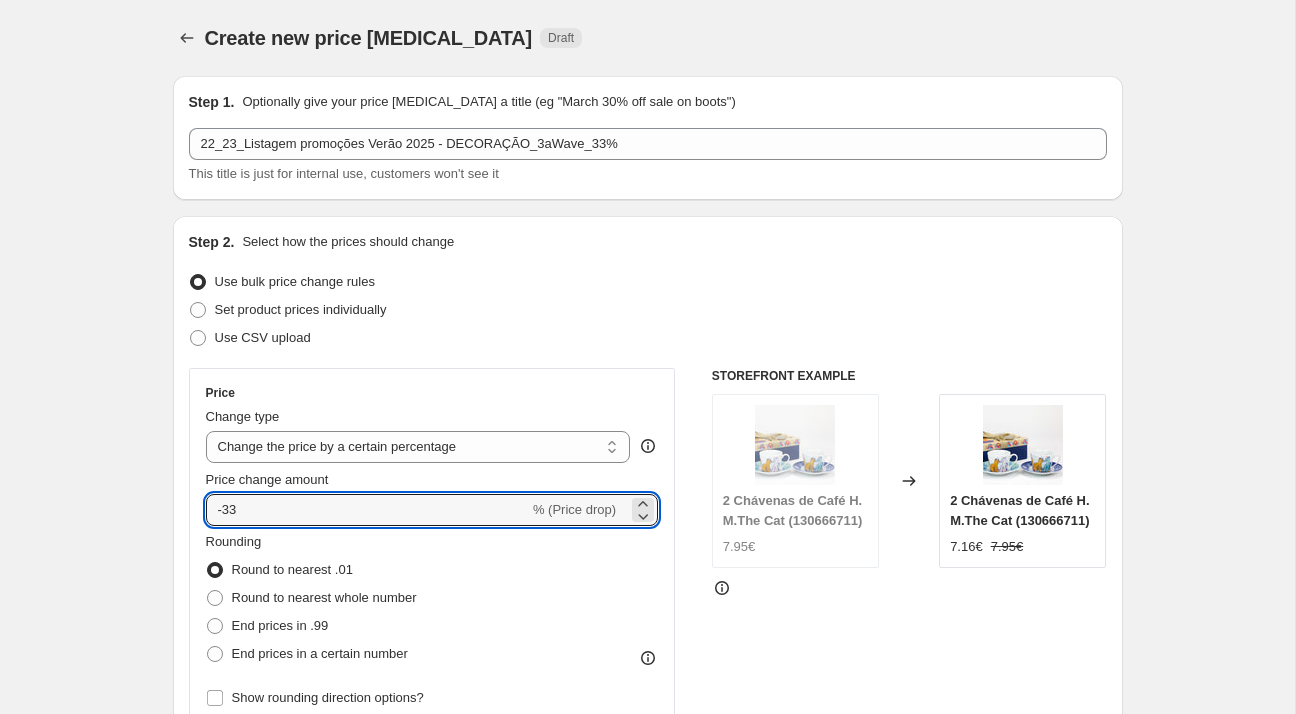 type on "-33" 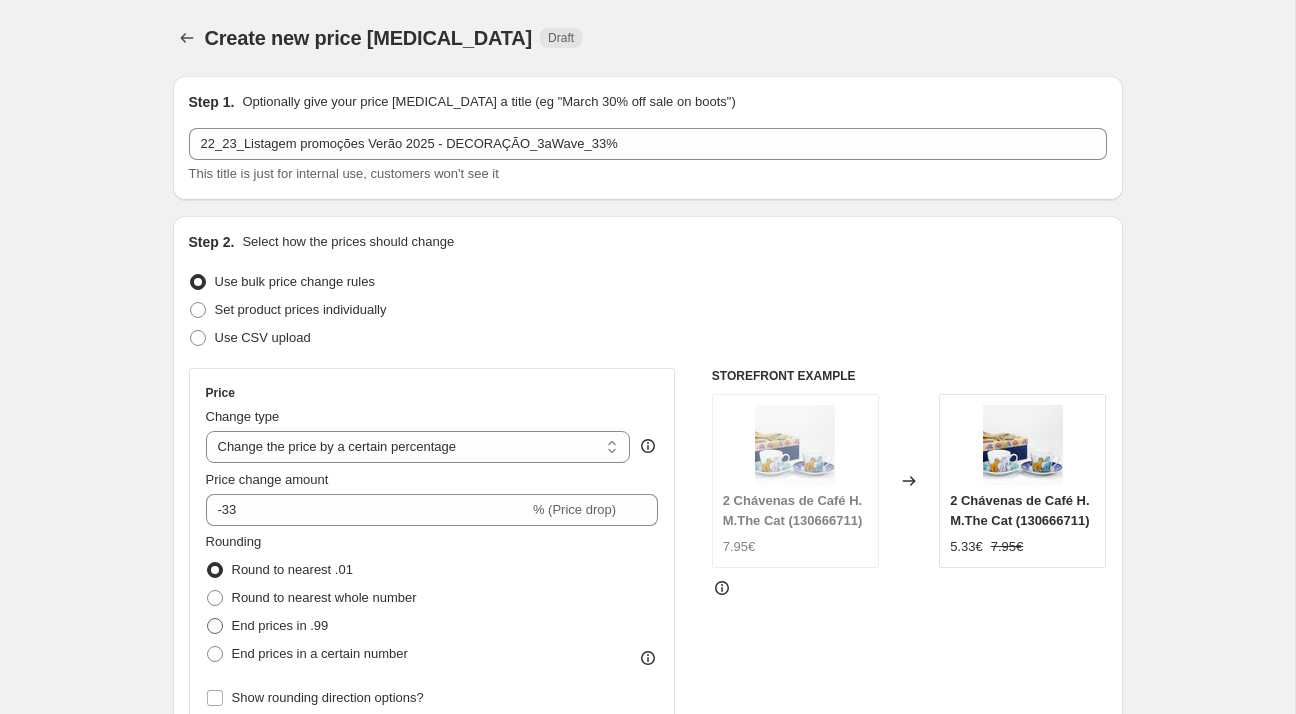 click on "End prices in .99" at bounding box center [280, 625] 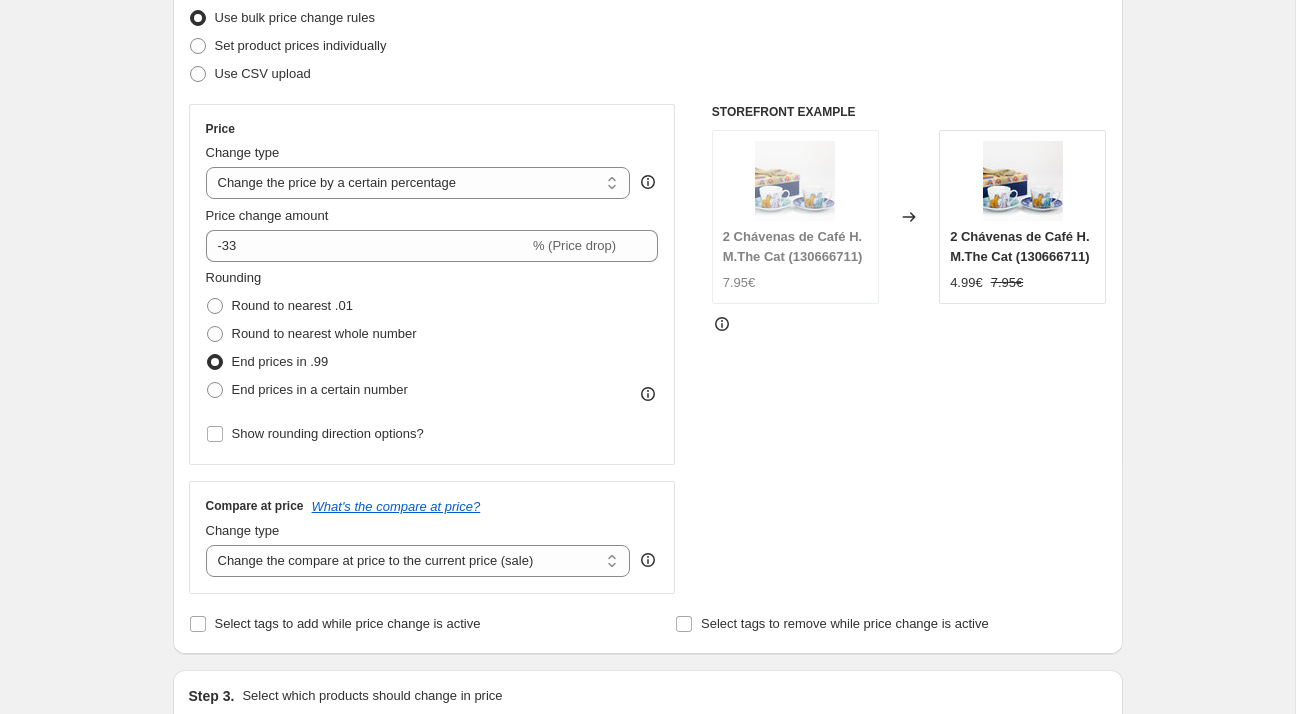 scroll, scrollTop: 288, scrollLeft: 0, axis: vertical 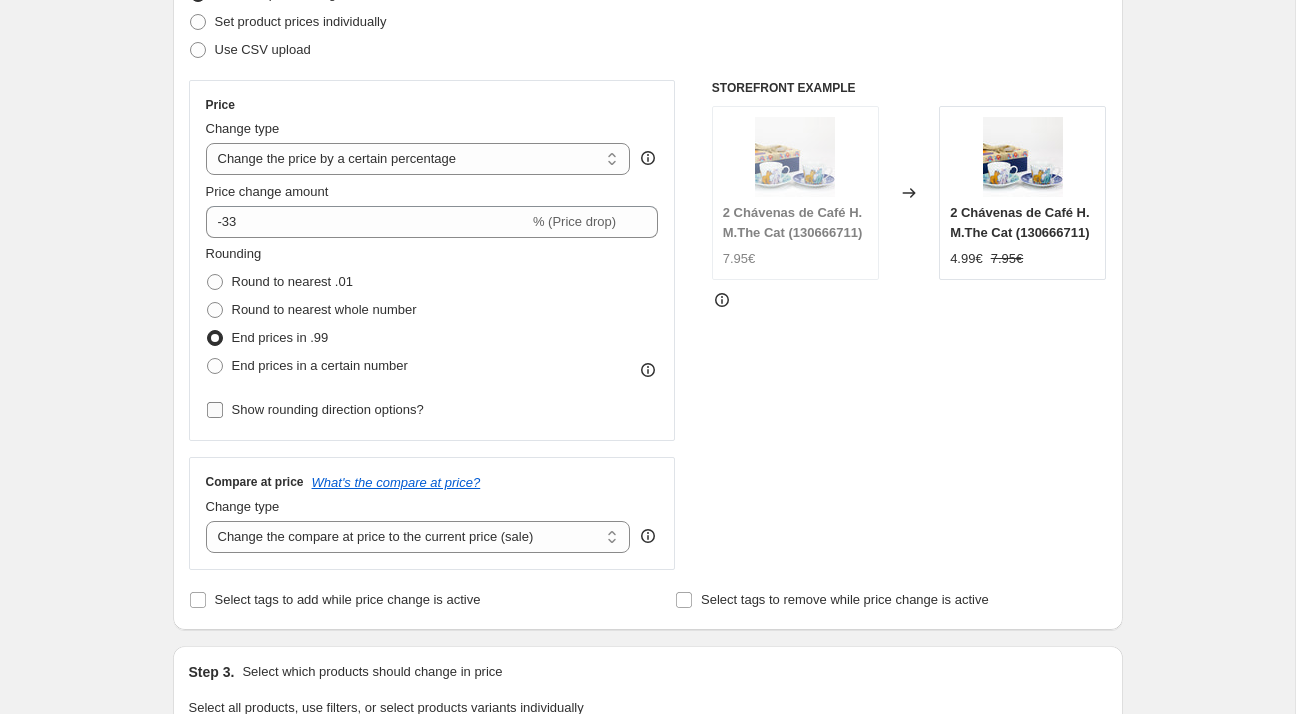 click on "Show rounding direction options?" at bounding box center (315, 410) 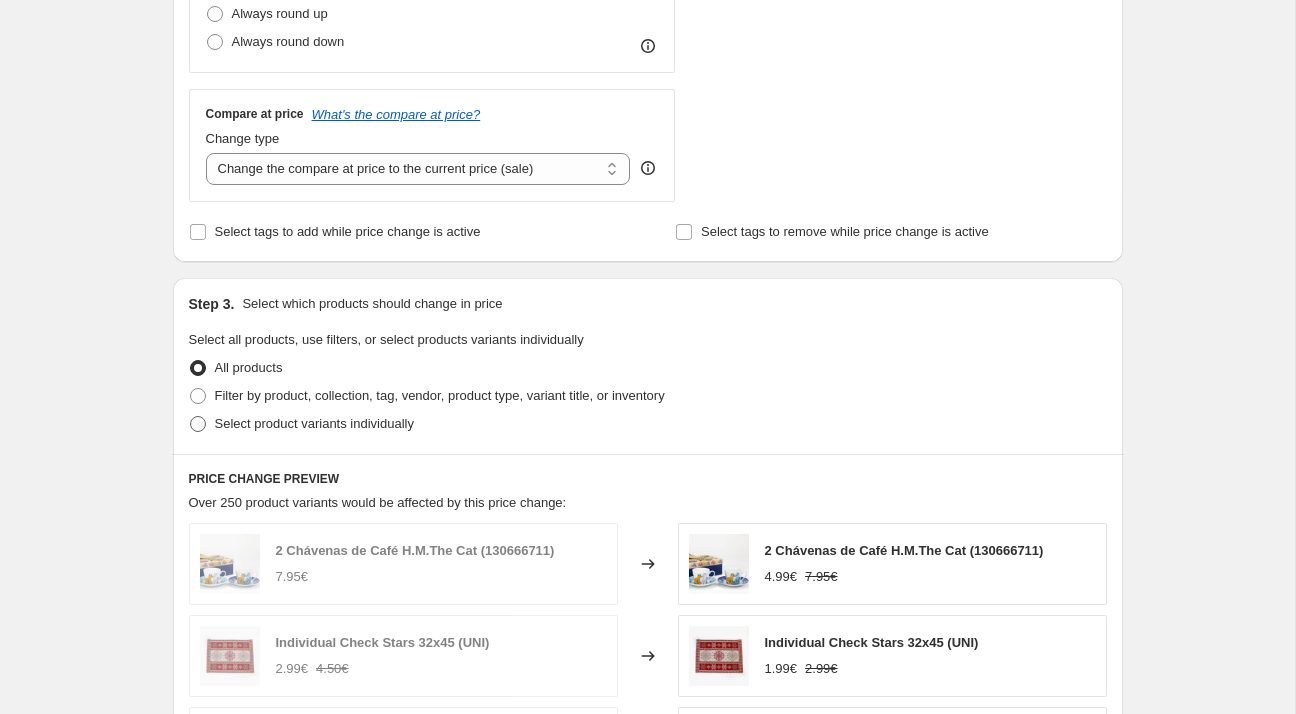 click on "Select product variants individually" at bounding box center (314, 423) 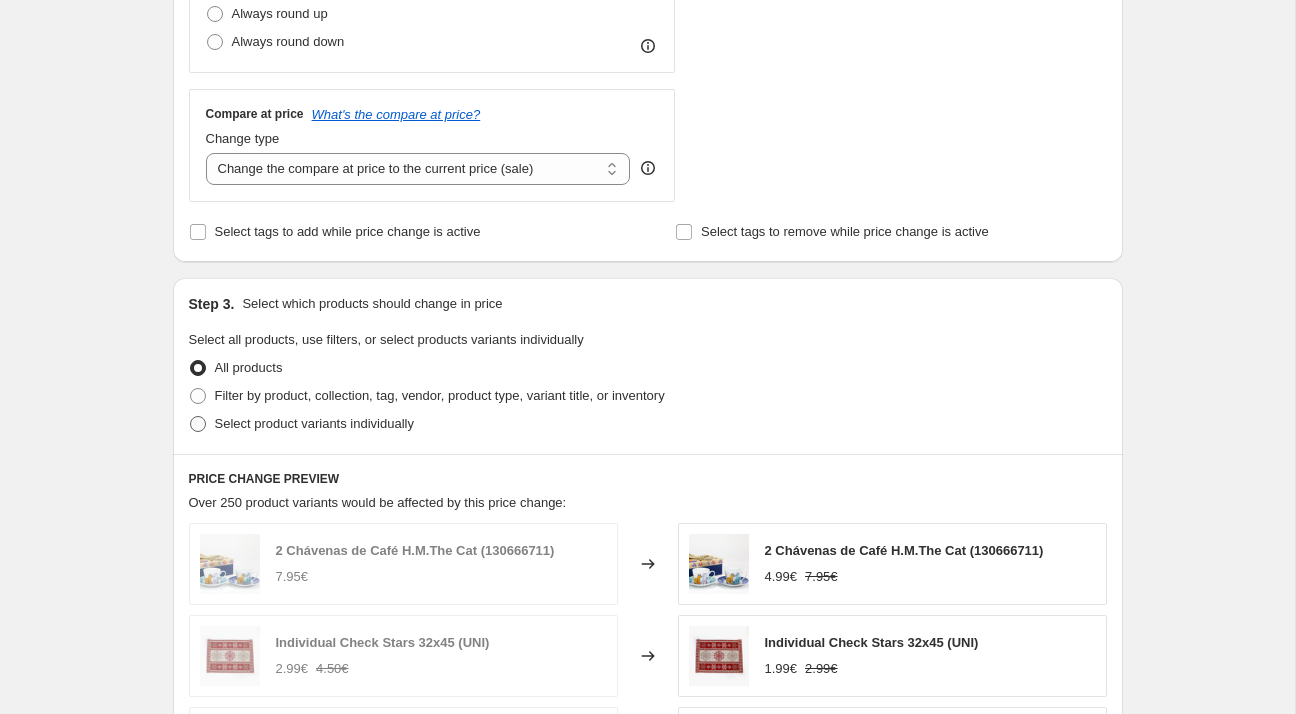 radio on "true" 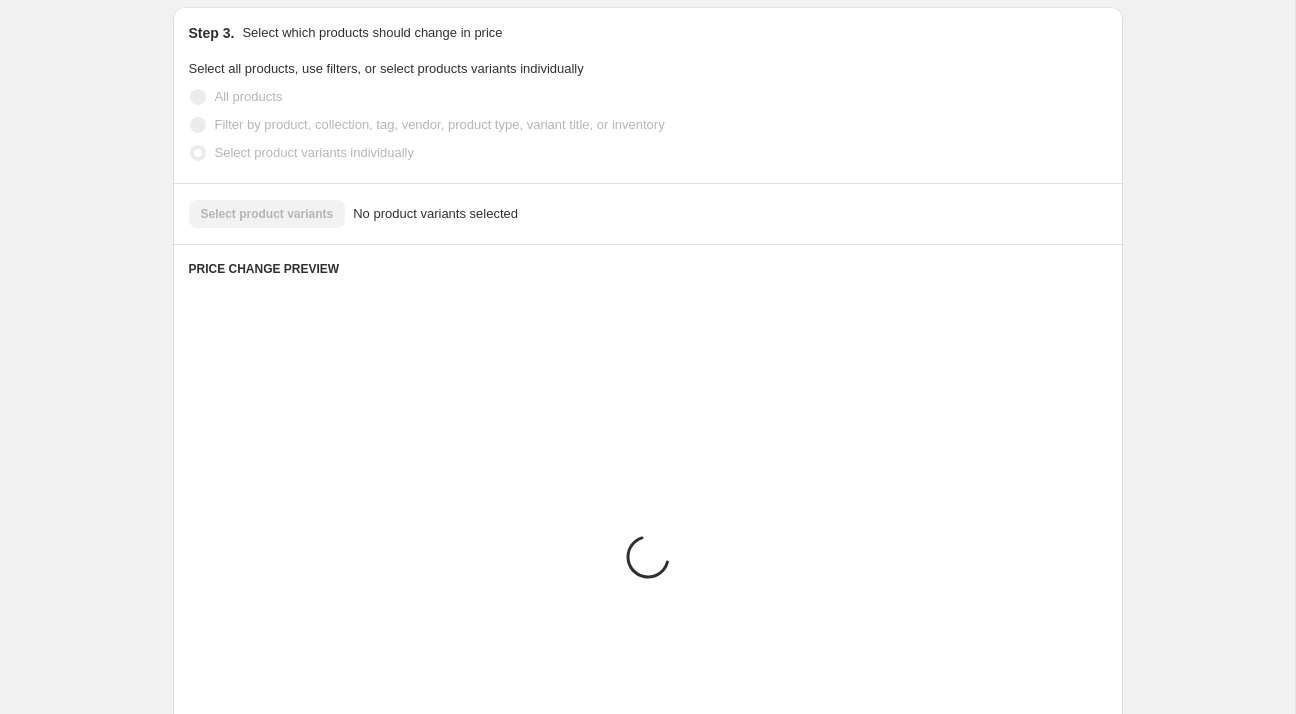 scroll, scrollTop: 964, scrollLeft: 0, axis: vertical 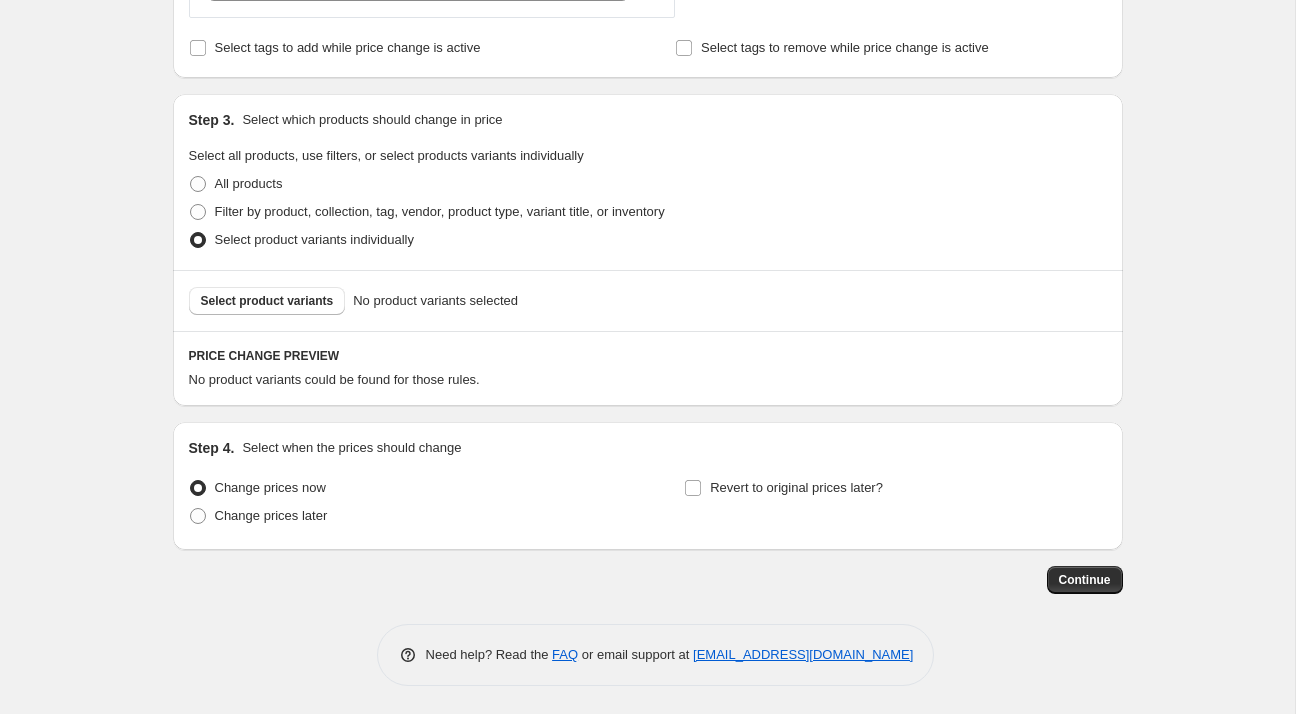 click on "Revert to original prices later?" at bounding box center (895, 504) 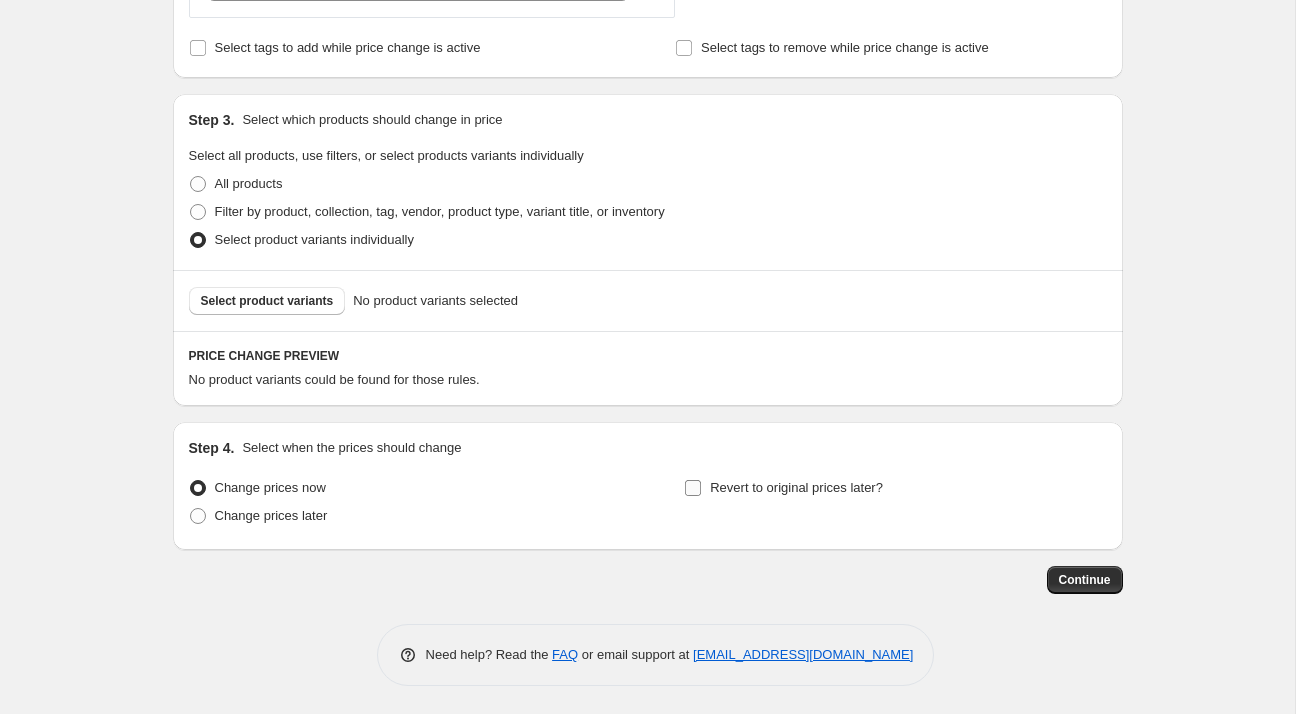 click on "Revert to original prices later?" at bounding box center (796, 487) 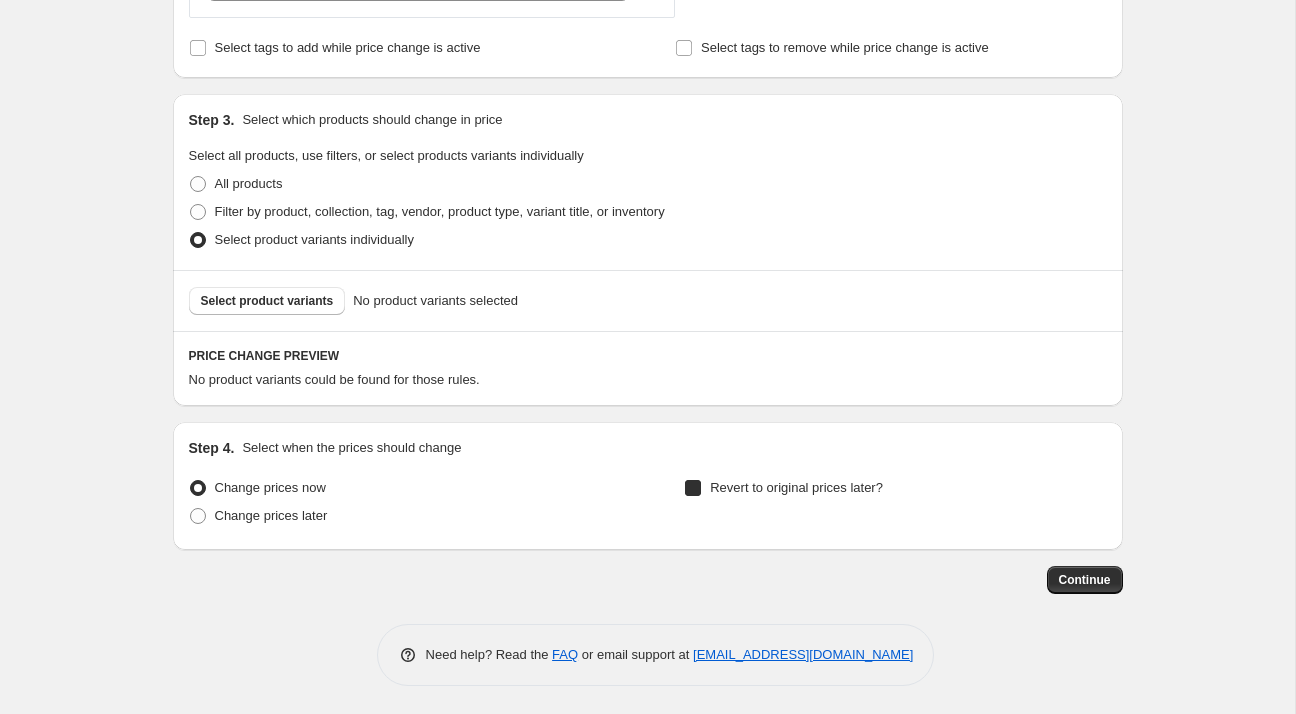 checkbox on "true" 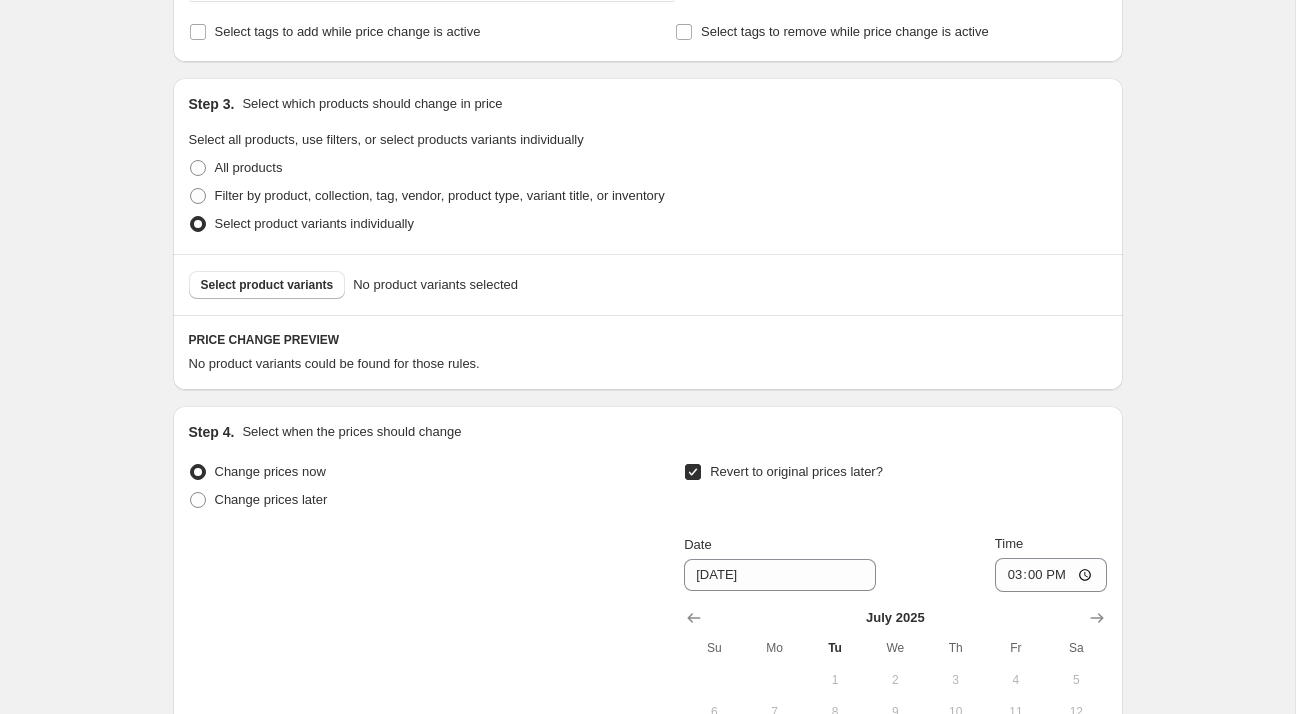 scroll, scrollTop: 1140, scrollLeft: 0, axis: vertical 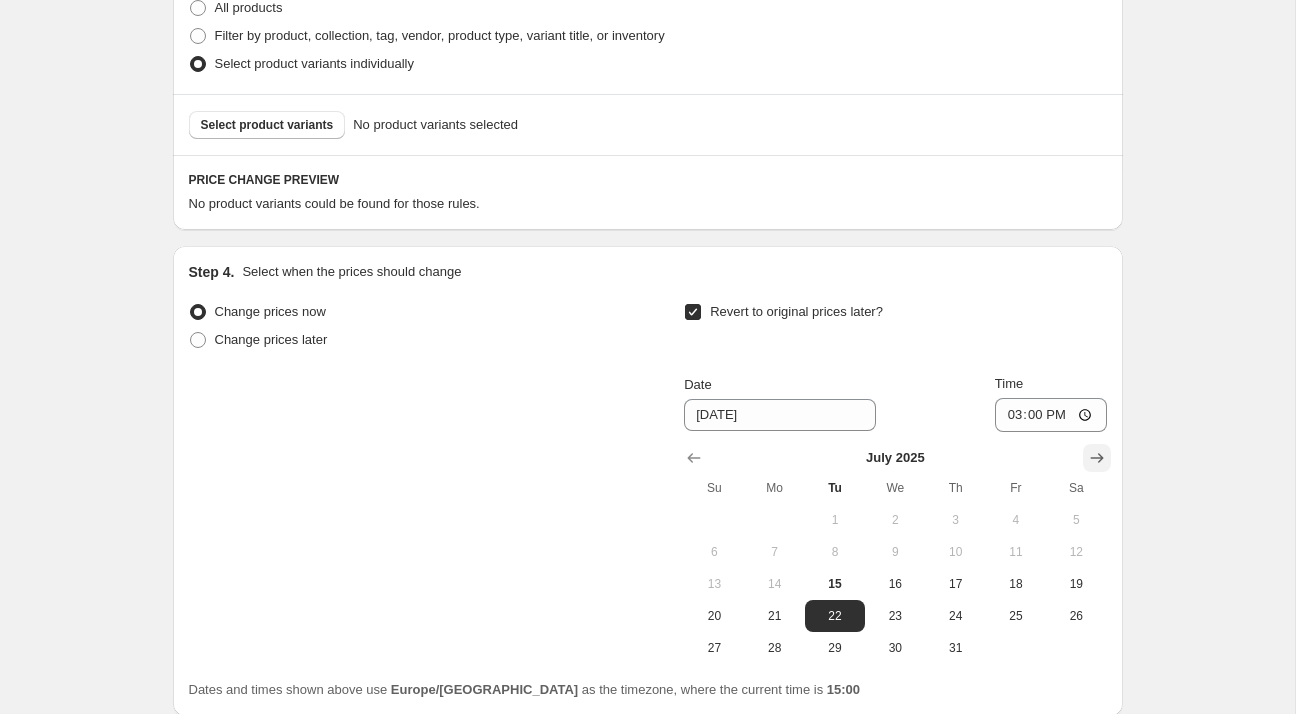 click 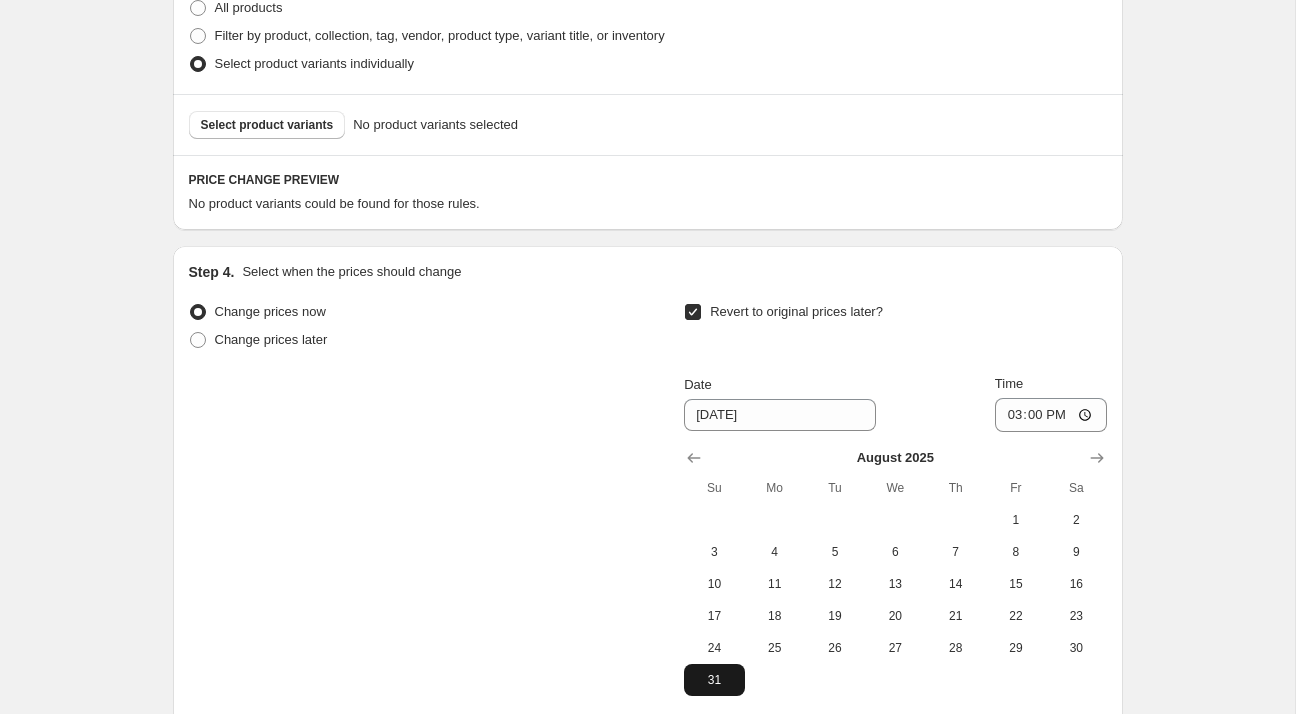 click on "31" at bounding box center (714, 680) 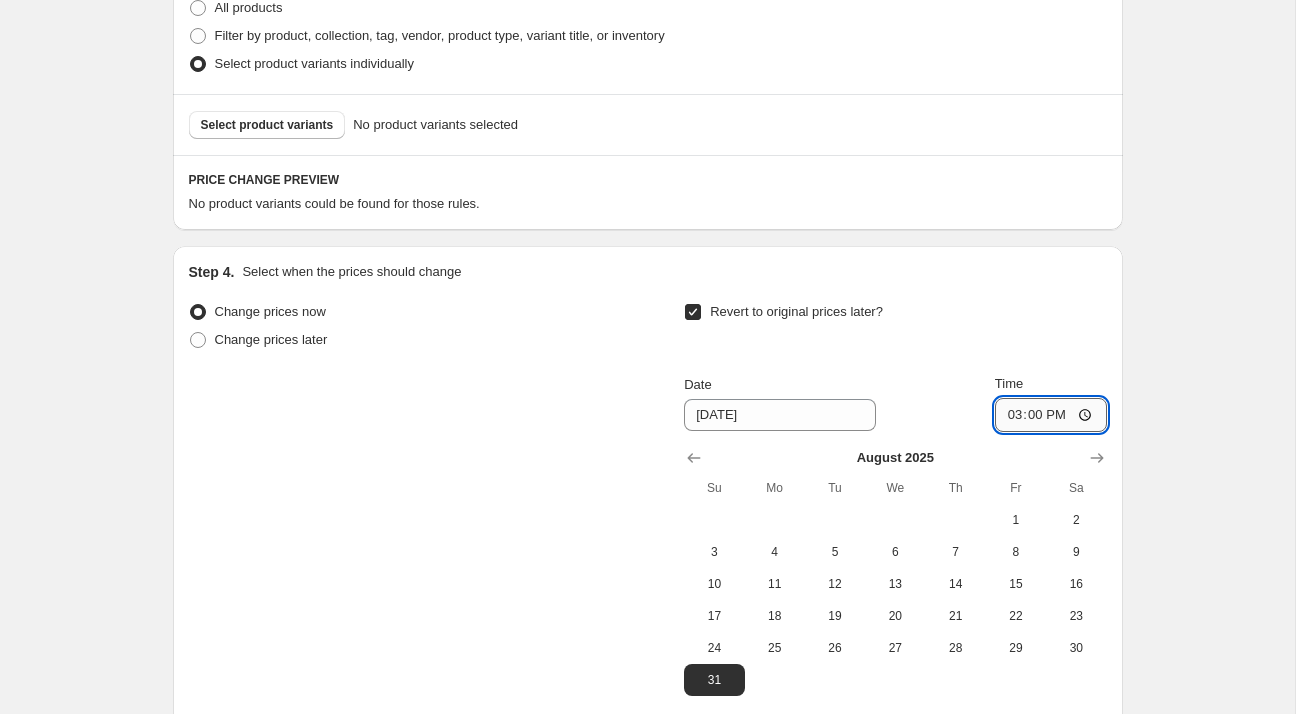 click on "15:00" at bounding box center (1051, 415) 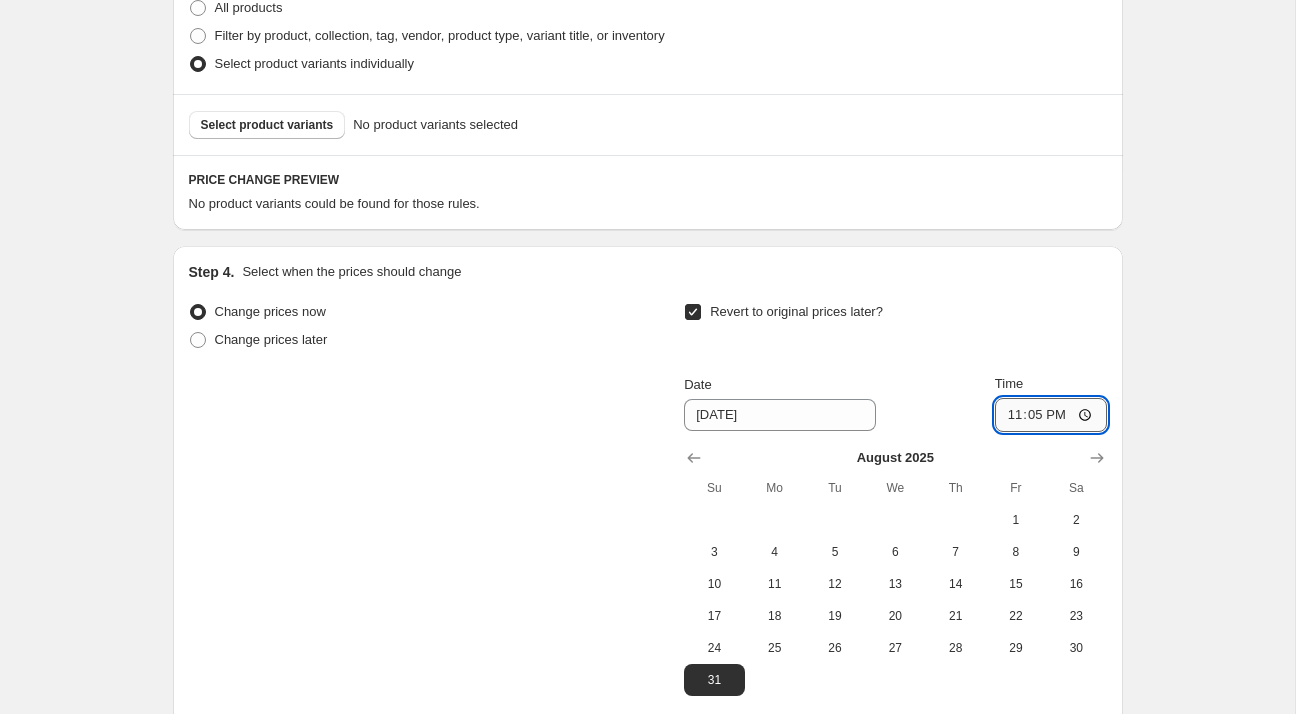 type on "23:59" 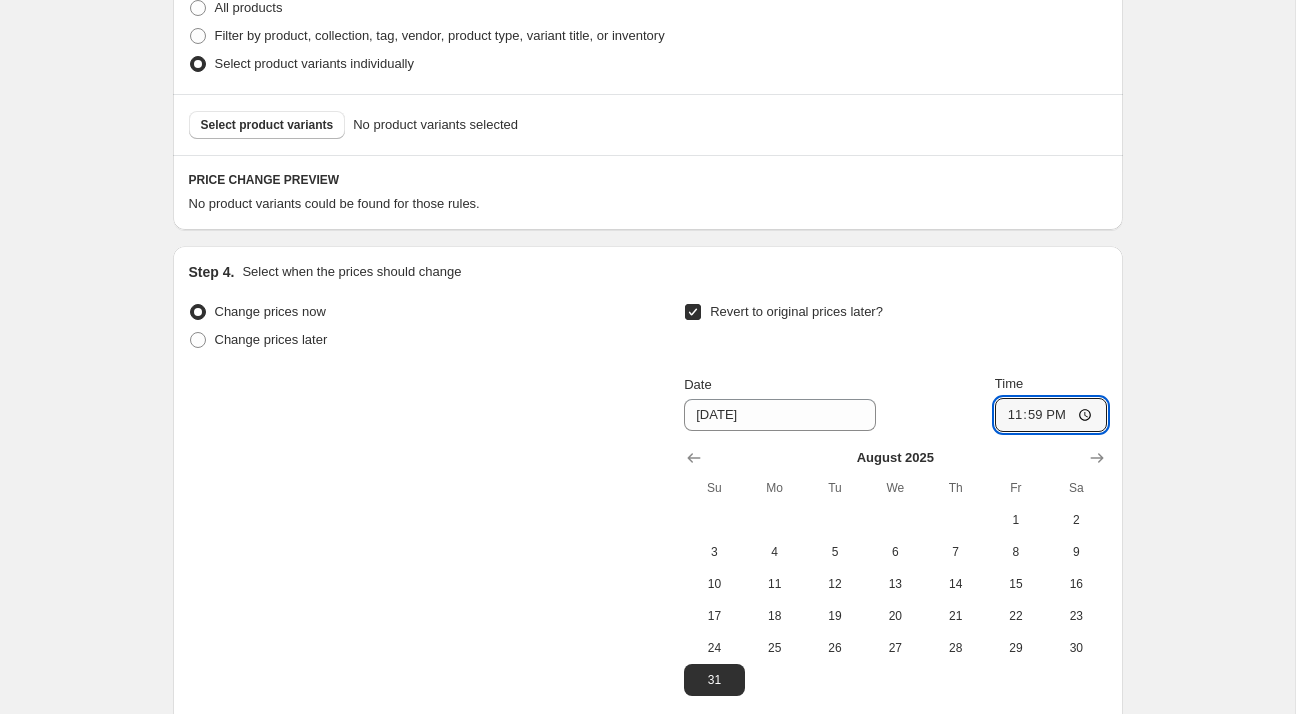 click on "Change prices now Change prices later Revert to original prices later? Date [DATE] Time 23:59 [DATE] Su Mo Tu We Th Fr Sa 1 2 3 4 5 6 7 8 9 10 11 12 13 14 15 16 17 18 19 20 21 22 23 24 25 26 27 28 29 30 31" at bounding box center [648, 497] 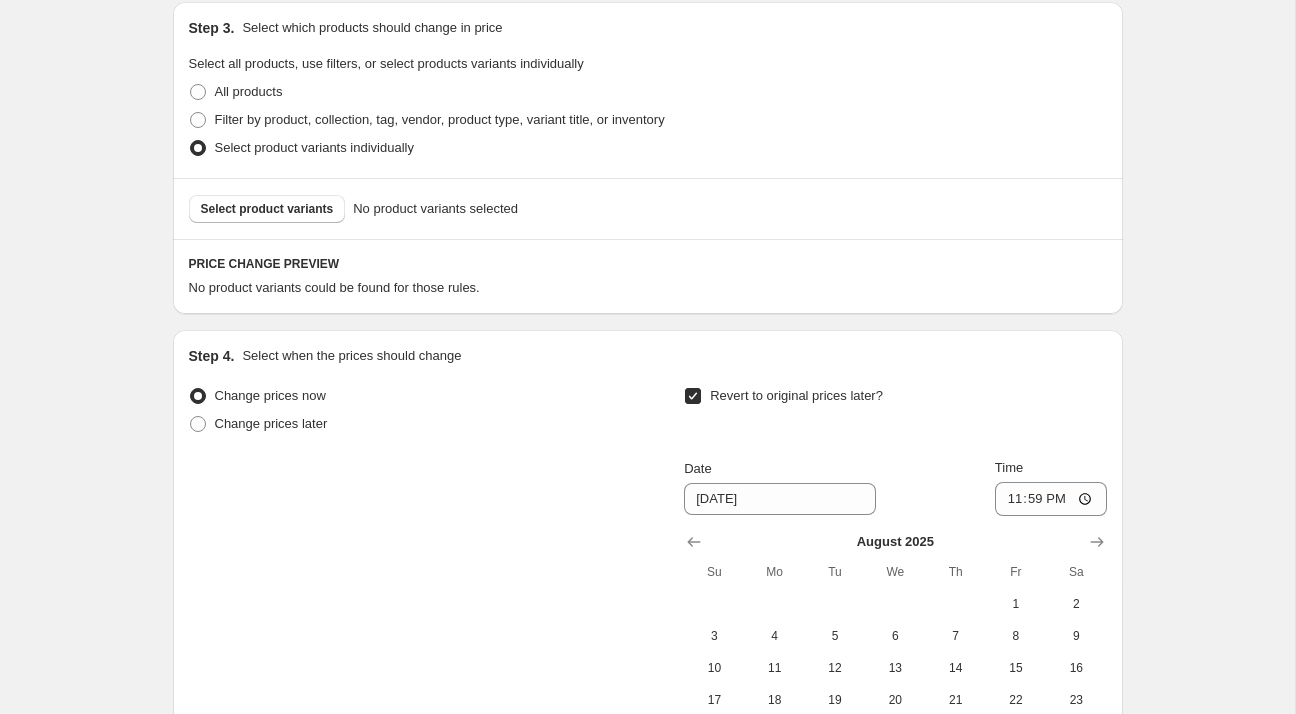 scroll, scrollTop: 1044, scrollLeft: 0, axis: vertical 